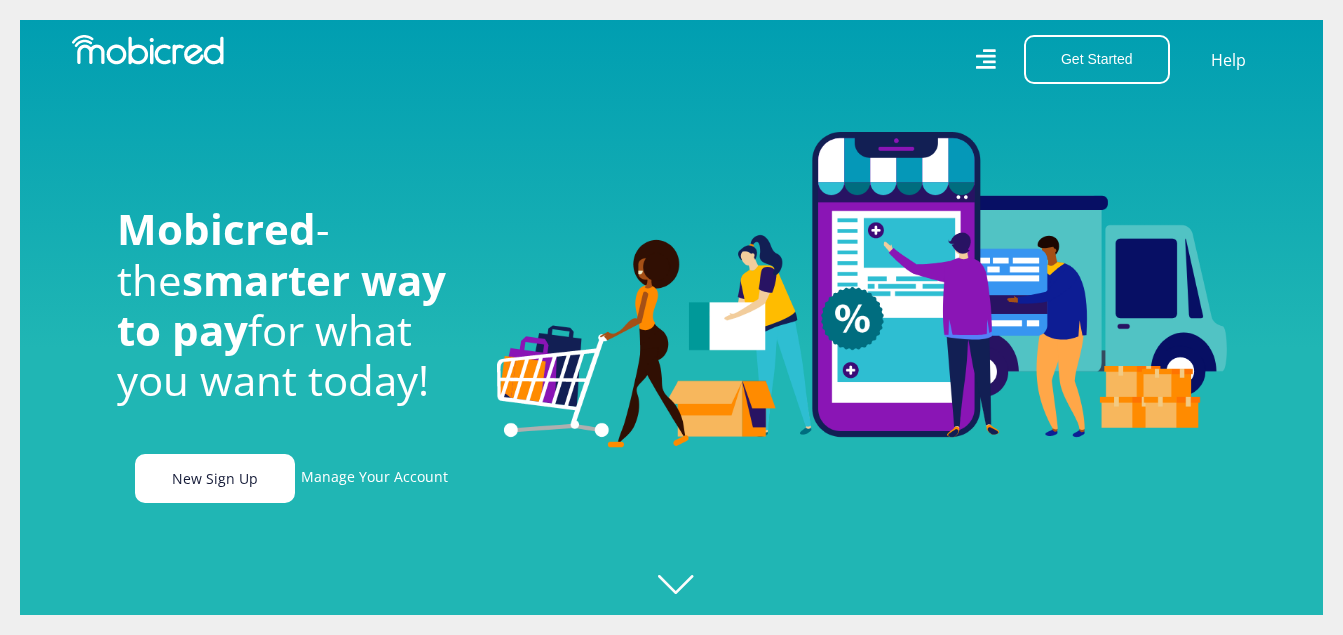 scroll, scrollTop: 0, scrollLeft: 0, axis: both 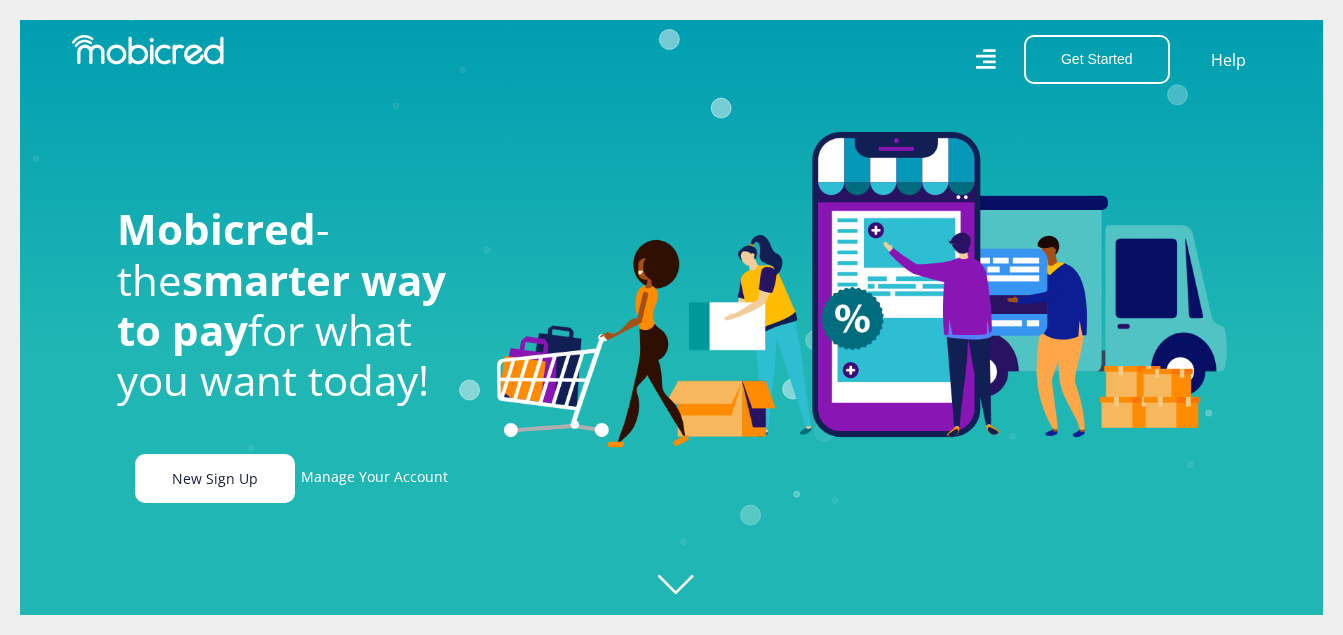 click on "New Sign Up" at bounding box center [215, 478] 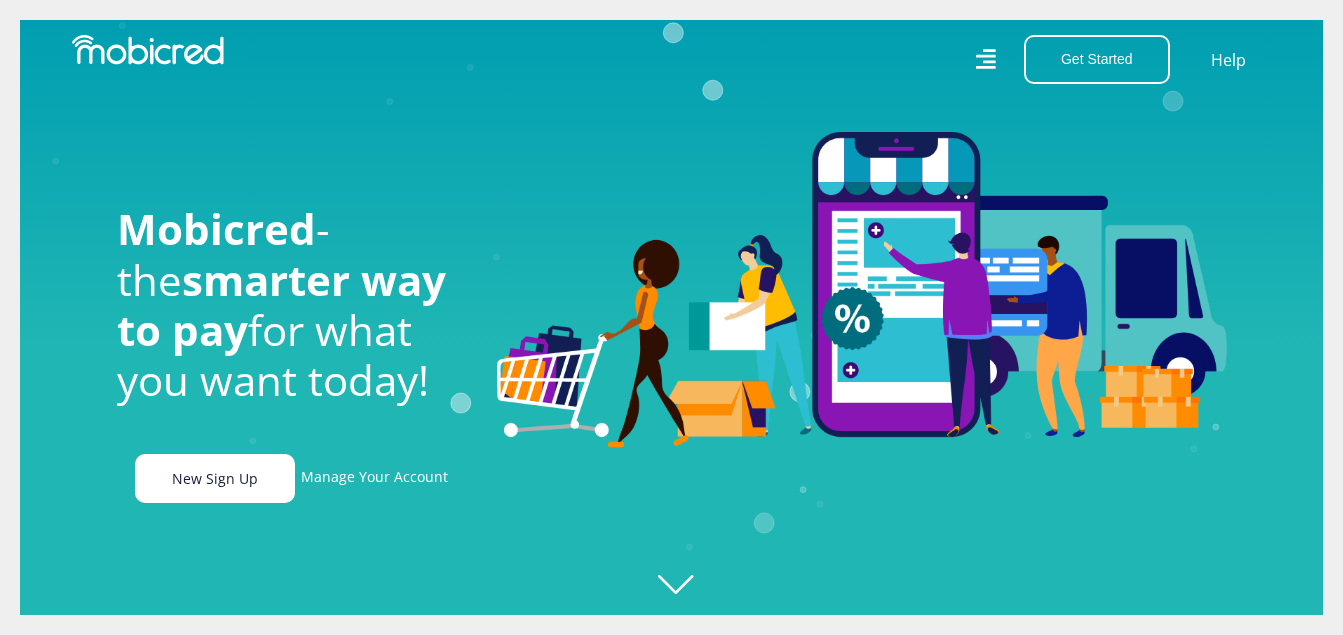 scroll, scrollTop: 0, scrollLeft: 1349, axis: horizontal 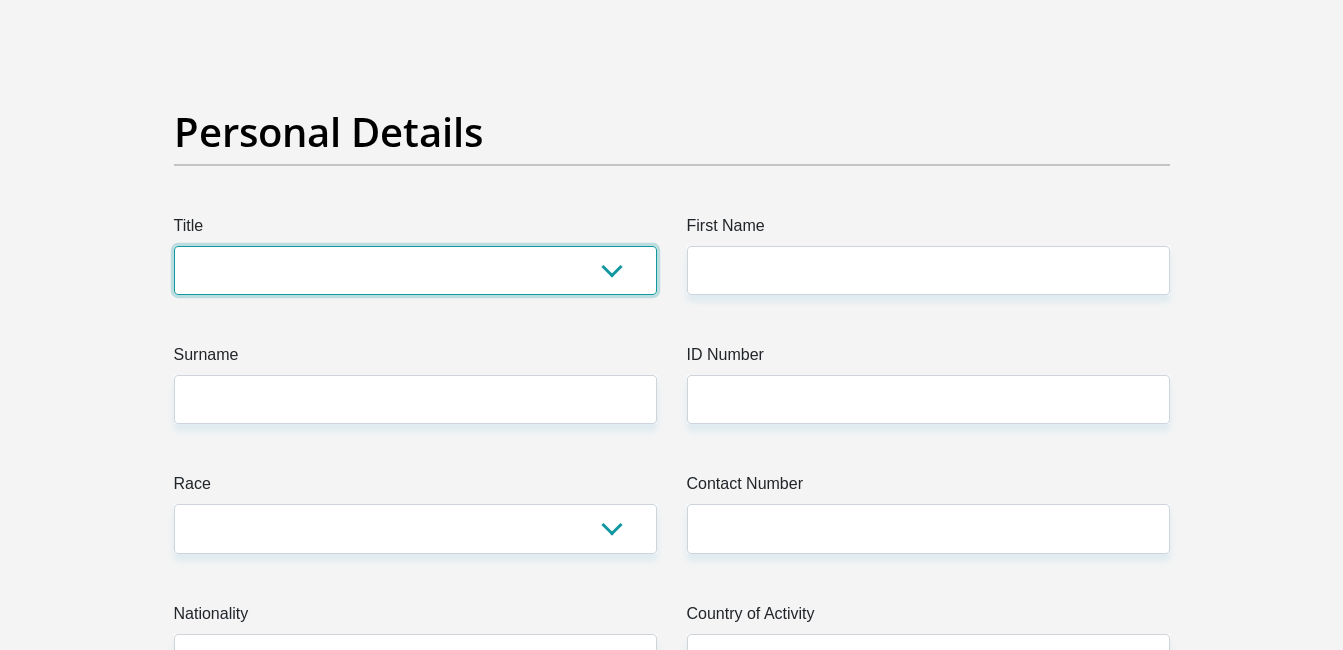 click on "Mr
Ms
Mrs
Dr
Other" at bounding box center [415, 270] 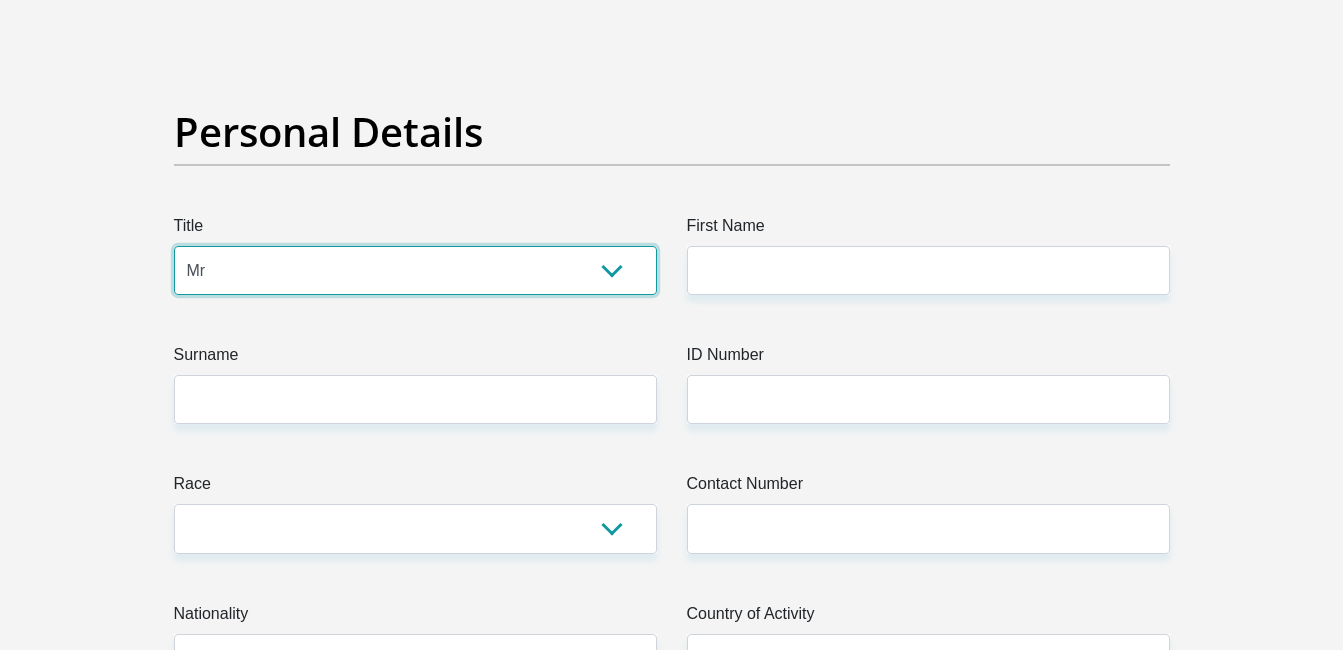 click on "Mr
Ms
Mrs
Dr
Other" at bounding box center (415, 270) 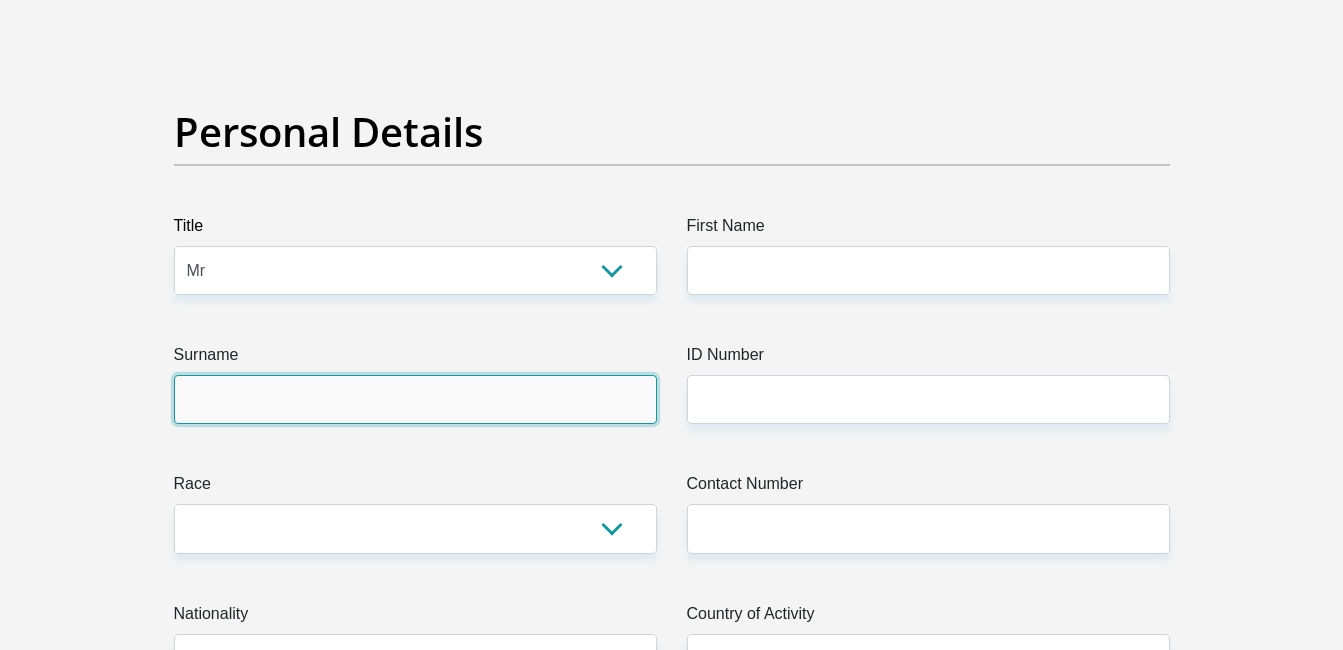 click on "Surname" at bounding box center (415, 399) 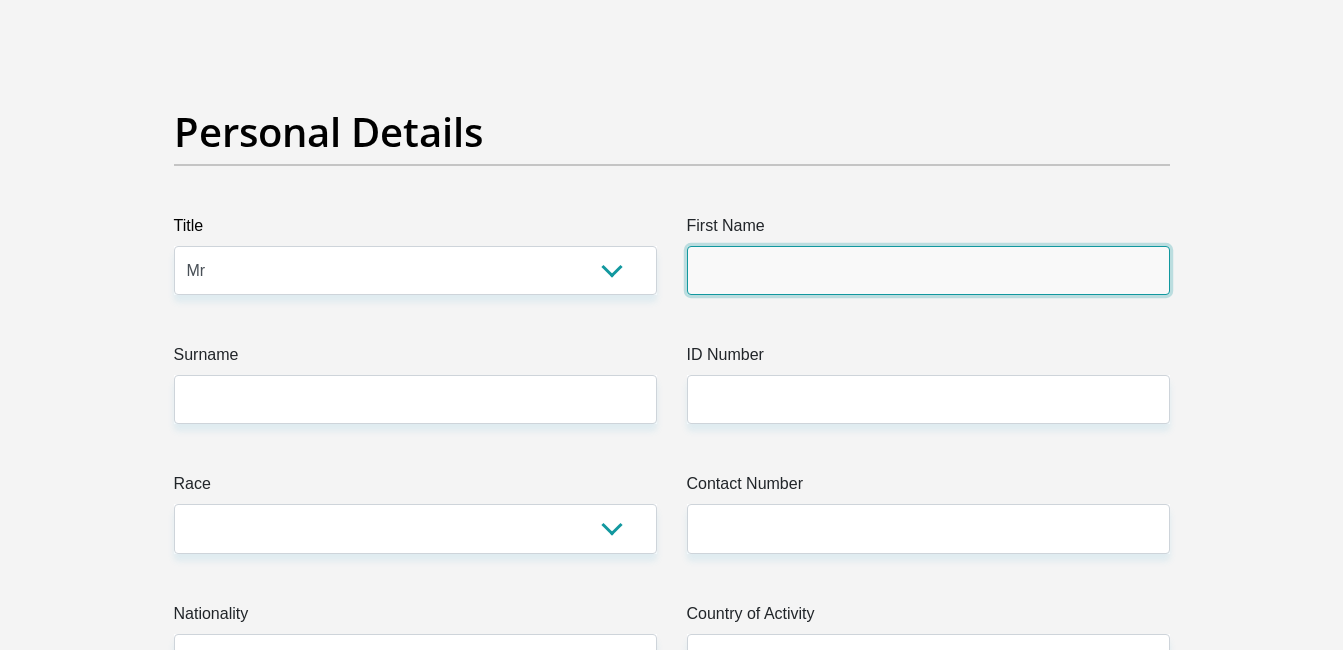 click on "First Name" at bounding box center [928, 270] 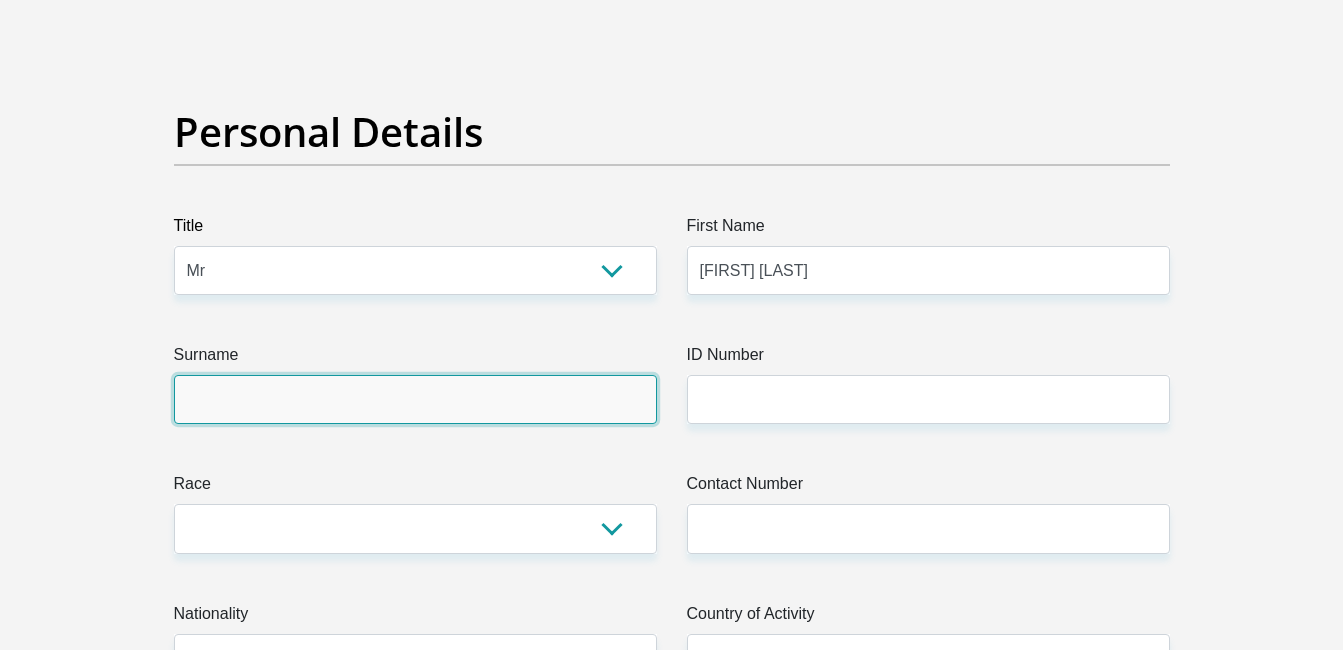 type on "[LAST]" 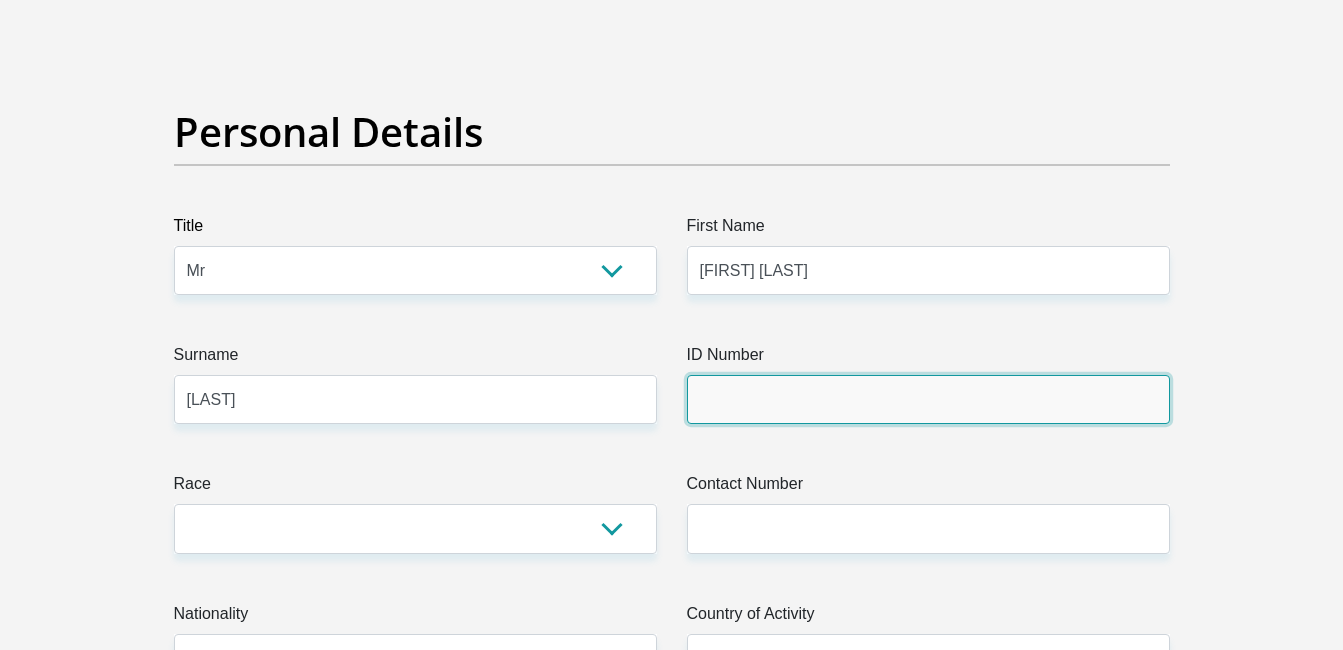 type on "[ID NUMBER]" 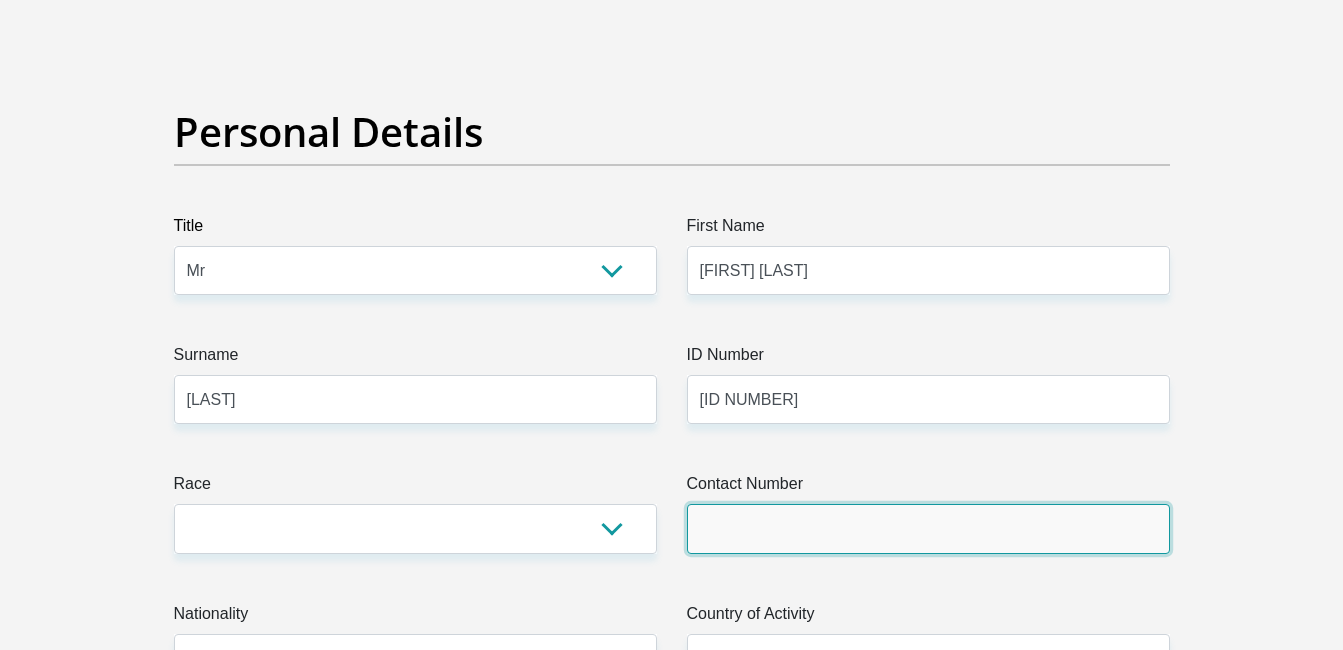 type on "[PHONE]" 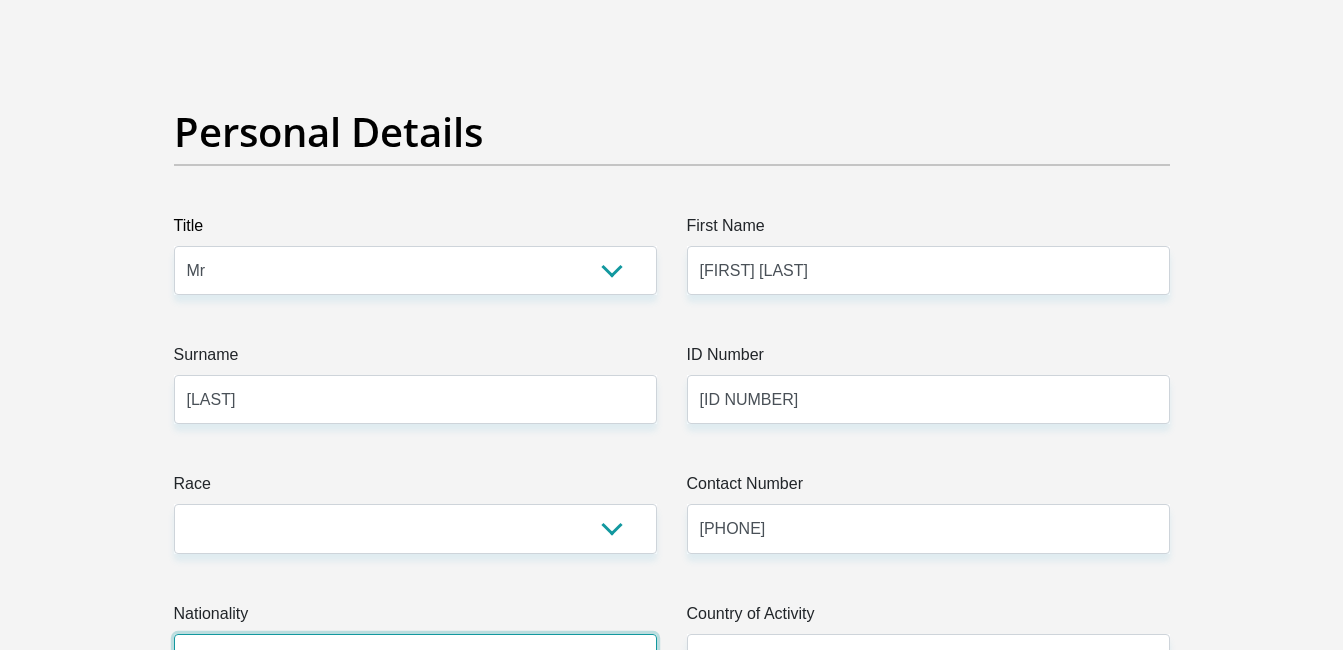 select on "ZAF" 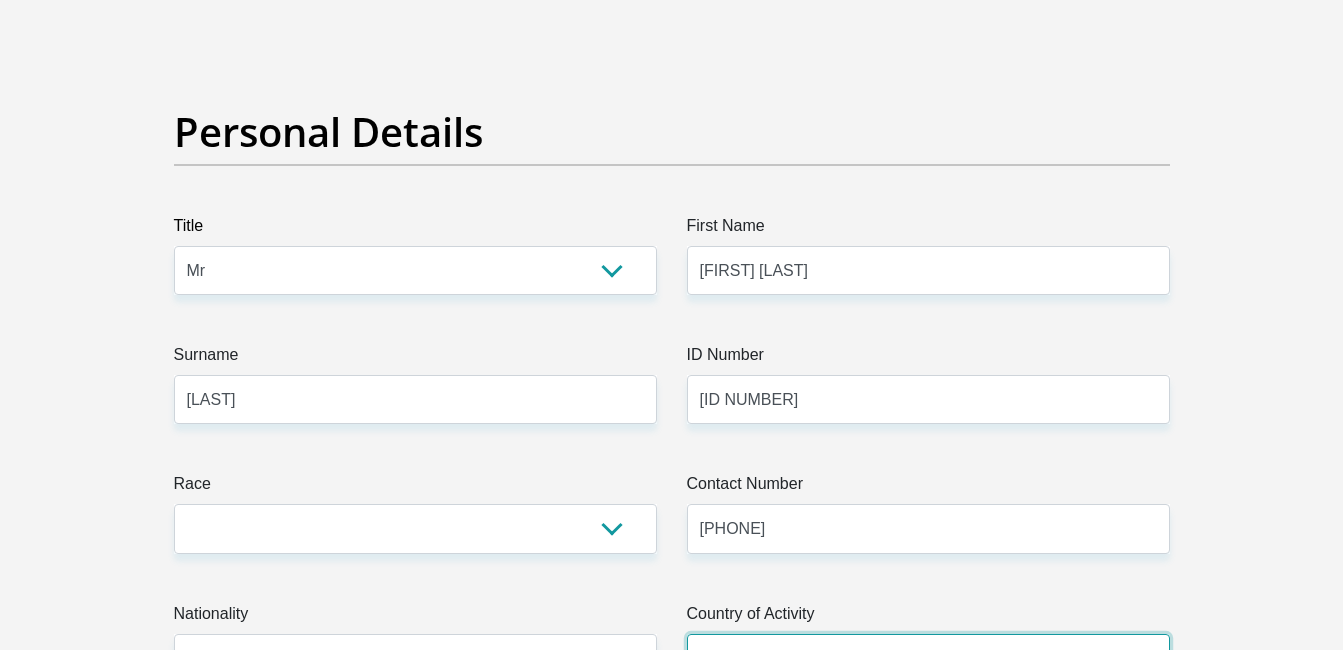 select on "ZAF" 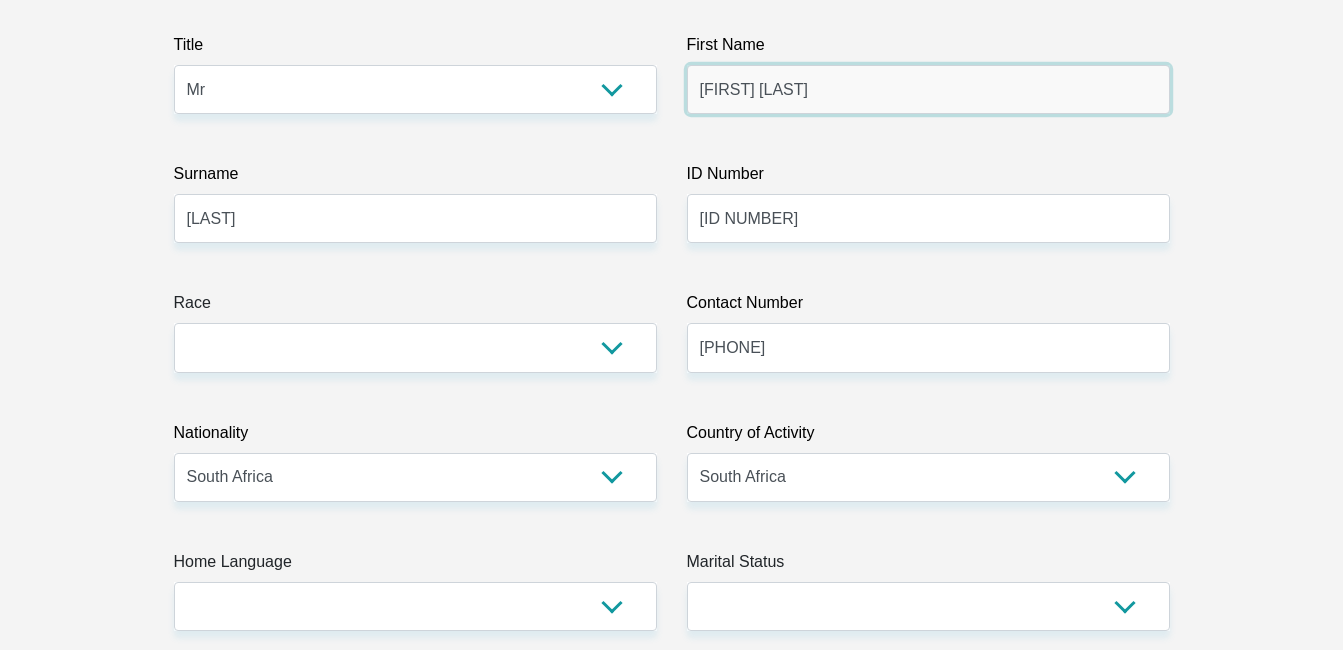 scroll, scrollTop: 300, scrollLeft: 0, axis: vertical 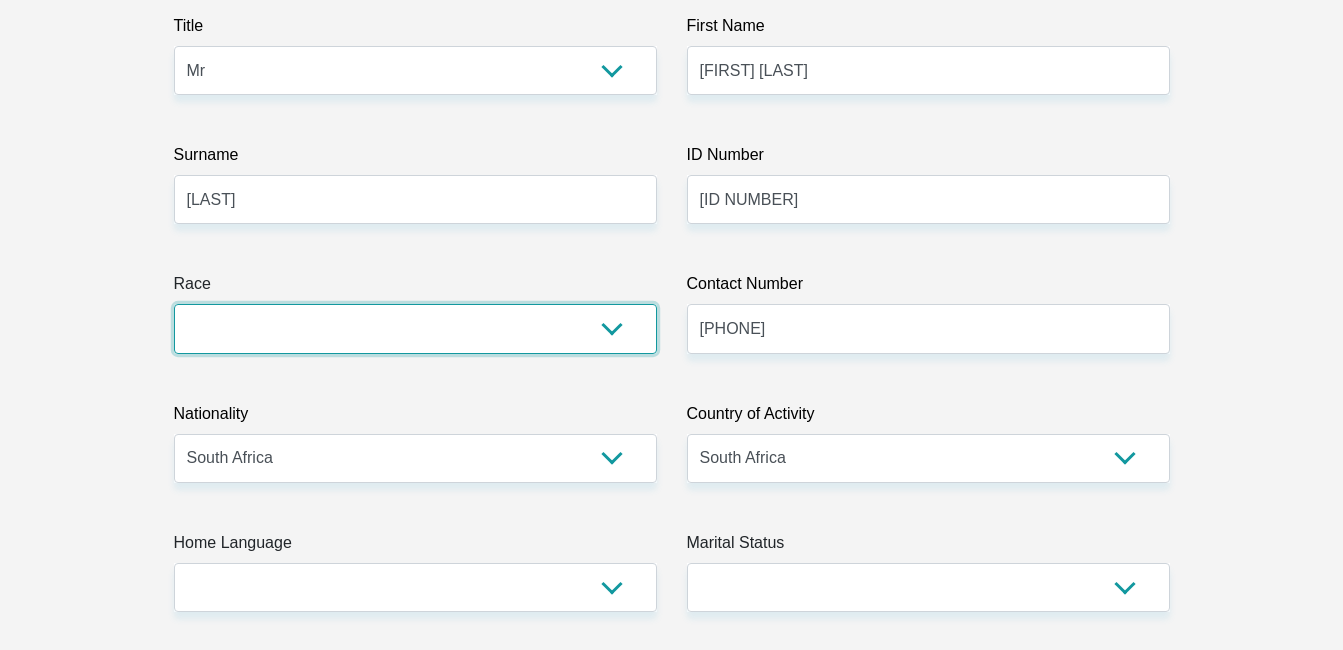 click on "Black
Coloured
Indian
White
Other" at bounding box center [415, 328] 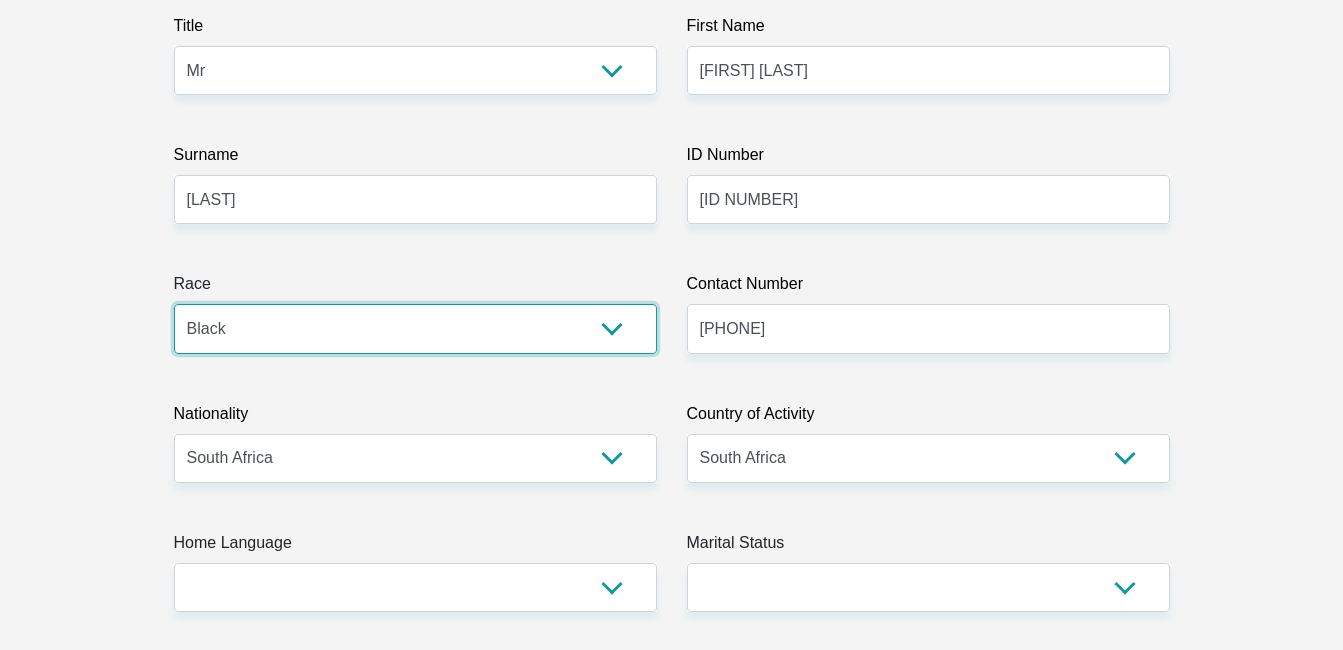 click on "Black
Coloured
Indian
White
Other" at bounding box center (415, 328) 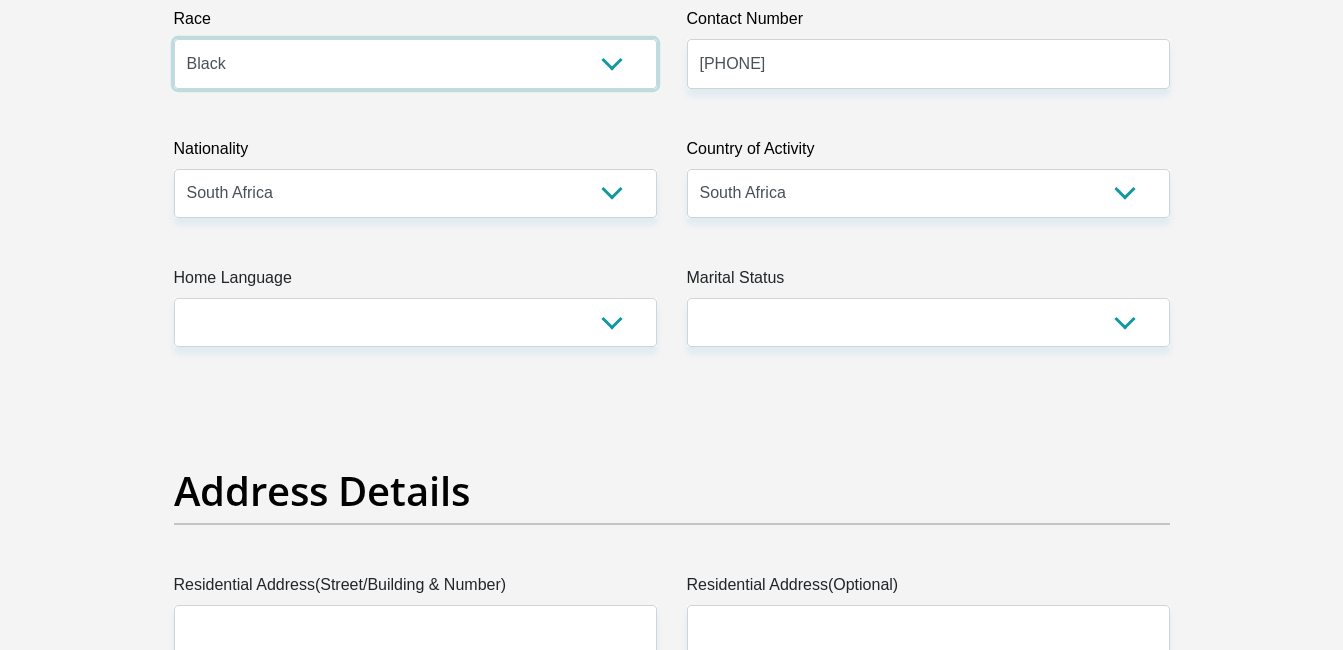 scroll, scrollTop: 600, scrollLeft: 0, axis: vertical 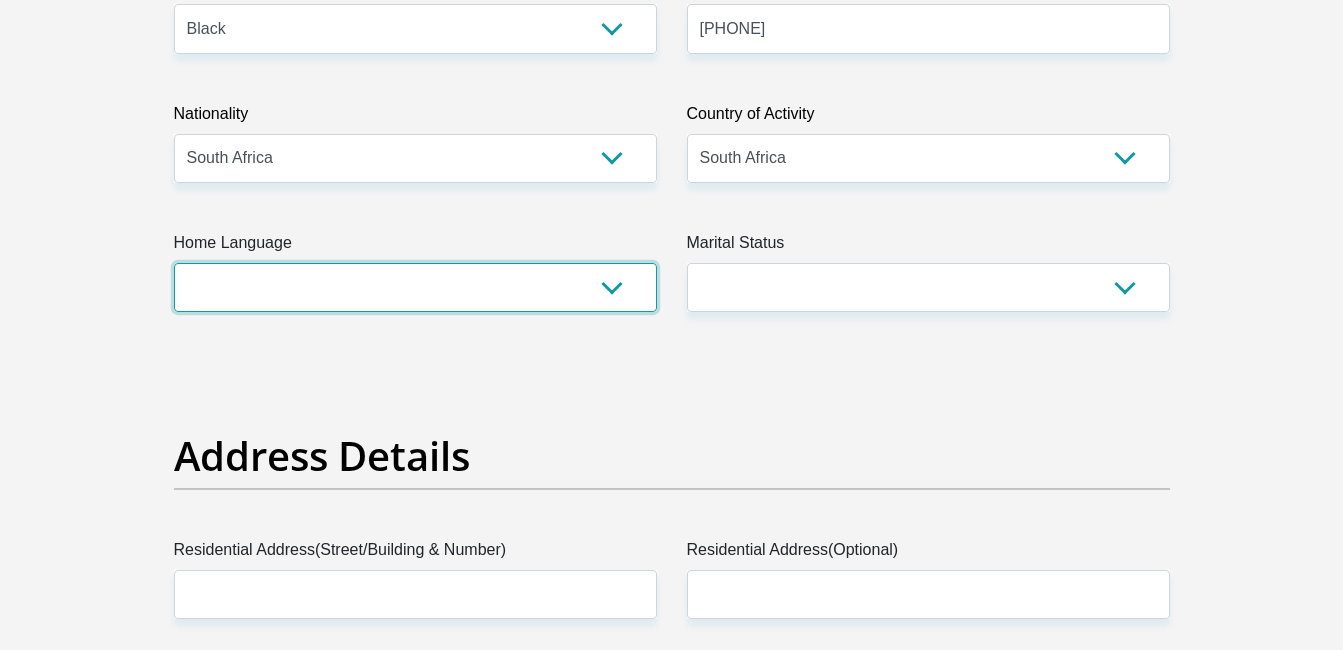 click on "Afrikaans
English
Sepedi
South Ndebele
Southern Sotho
Swati
Tsonga
Tswana
Venda
Xhosa
Zulu
Other" at bounding box center (415, 287) 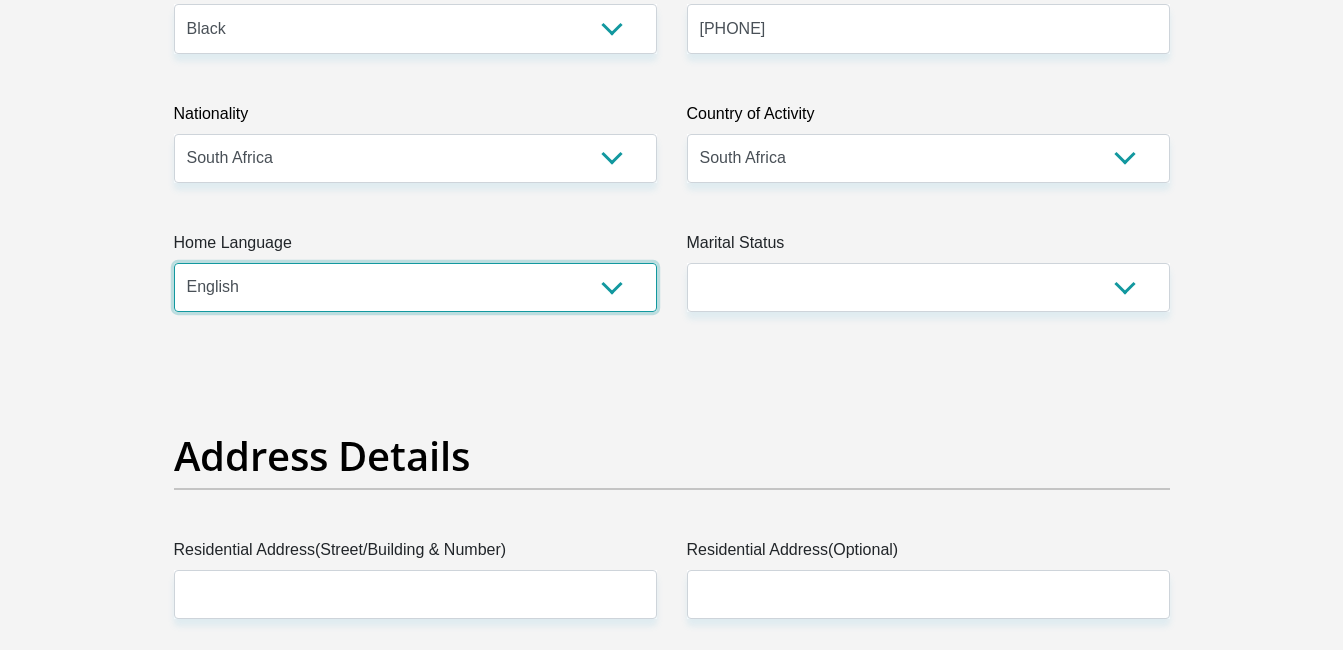 click on "Afrikaans
English
Sepedi
South Ndebele
Southern Sotho
Swati
Tsonga
Tswana
Venda
Xhosa
Zulu
Other" at bounding box center (415, 287) 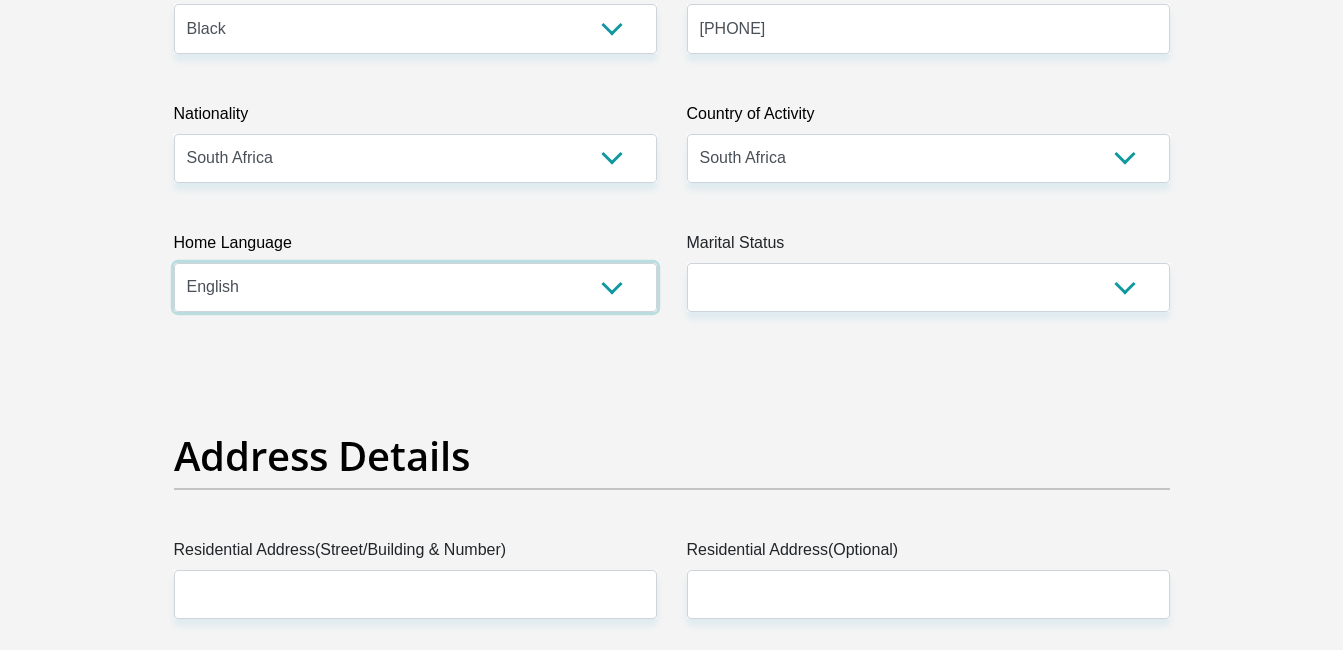 click on "Afrikaans
English
Sepedi
South Ndebele
Southern Sotho
Swati
Tsonga
Tswana
Venda
Xhosa
Zulu
Other" at bounding box center (415, 287) 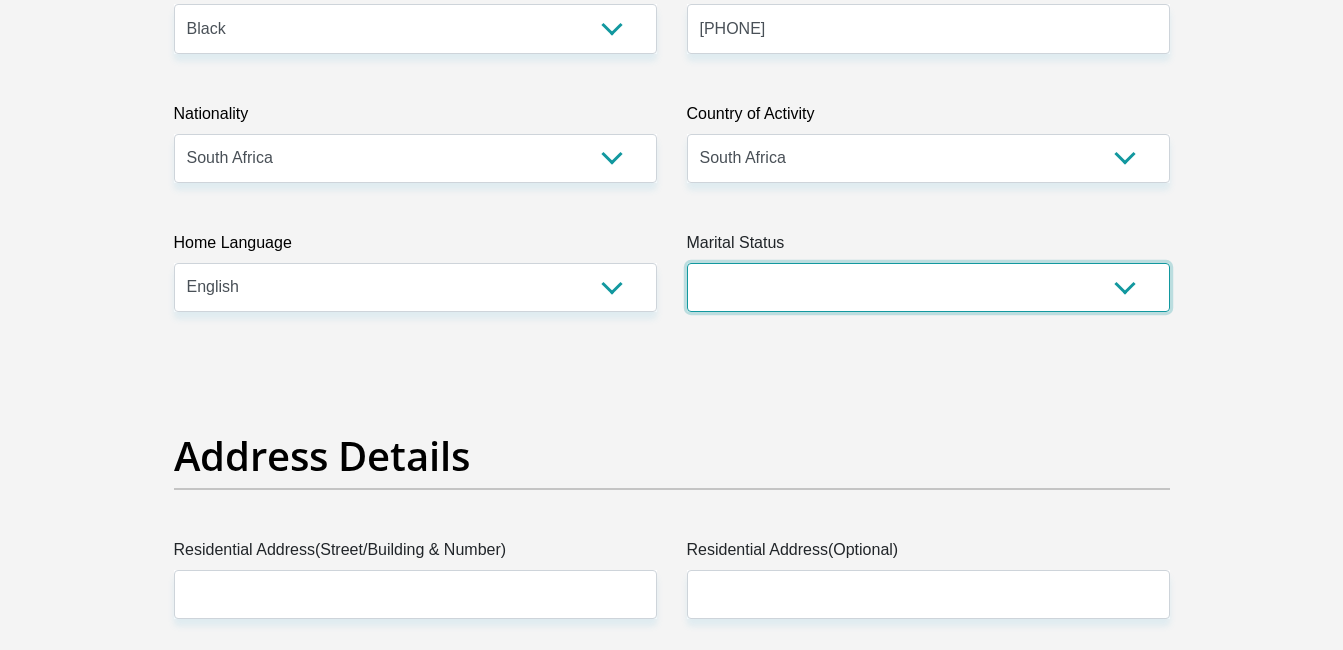 click on "Married ANC
Single
Divorced
Widowed
Married COP or Customary Law" at bounding box center [928, 287] 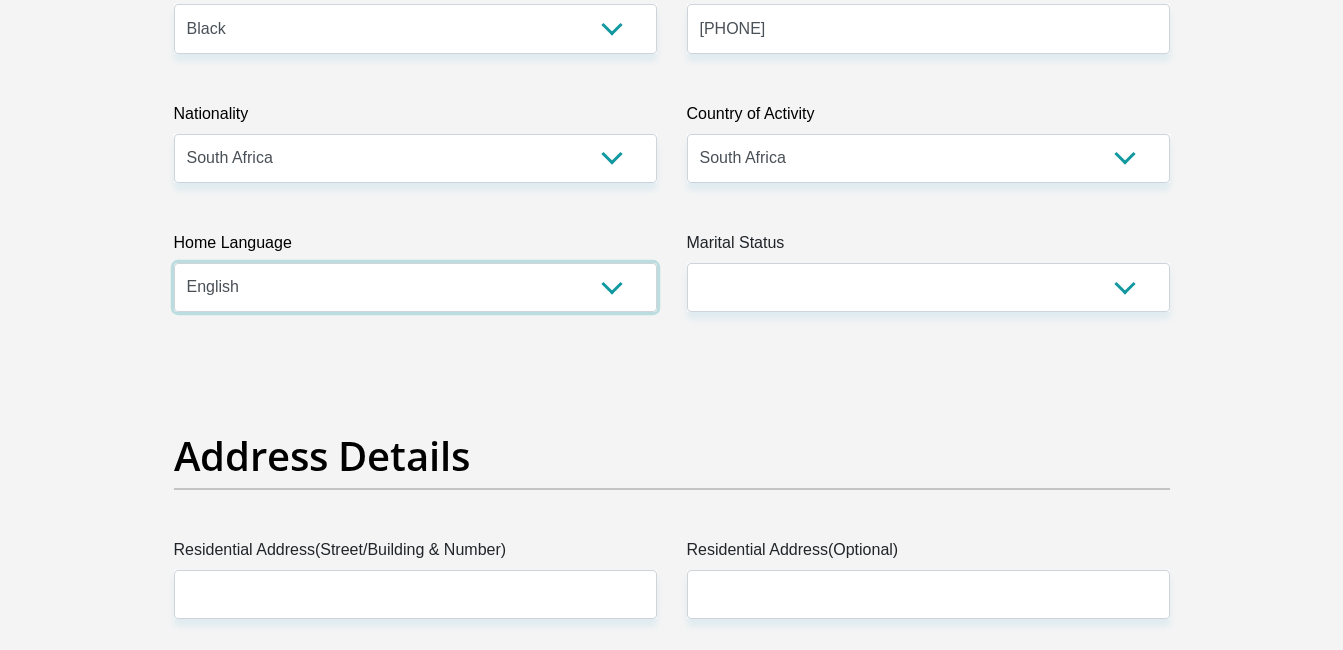 click on "Afrikaans
English
Sepedi
South Ndebele
Southern Sotho
Swati
Tsonga
Tswana
Venda
Xhosa
Zulu
Other" at bounding box center (415, 287) 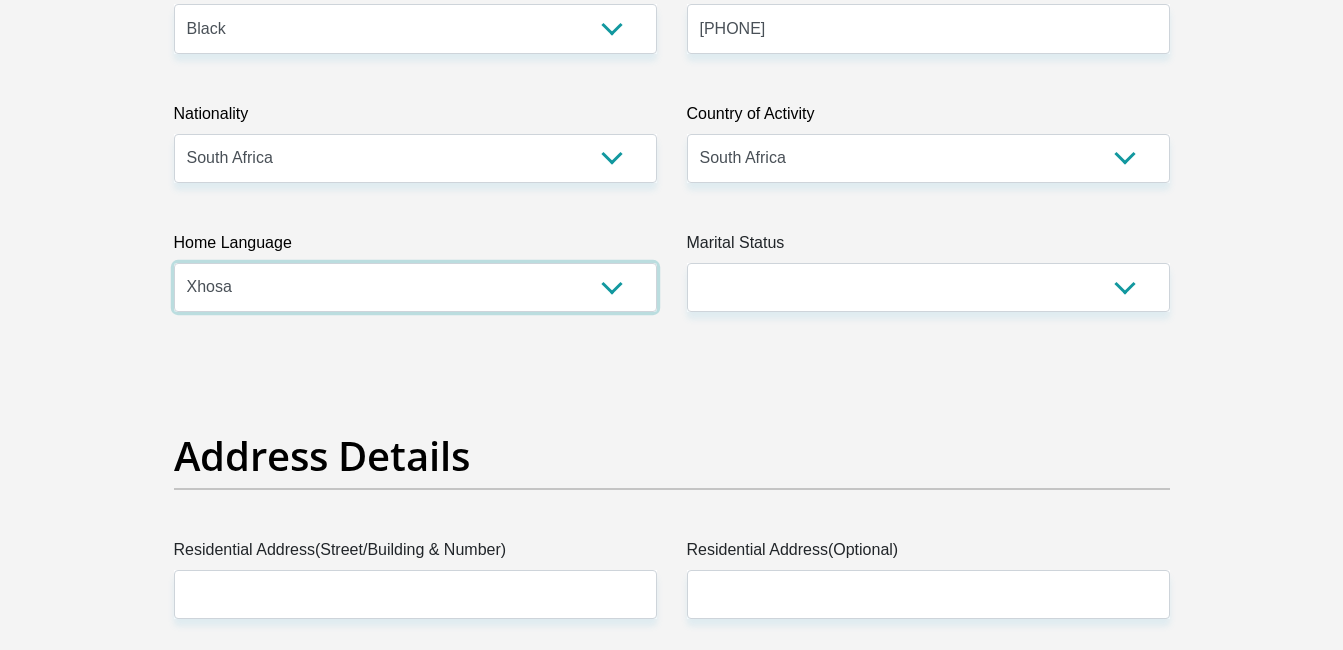 click on "Afrikaans
English
Sepedi
South Ndebele
Southern Sotho
Swati
Tsonga
Tswana
Venda
Xhosa
Zulu
Other" at bounding box center [415, 287] 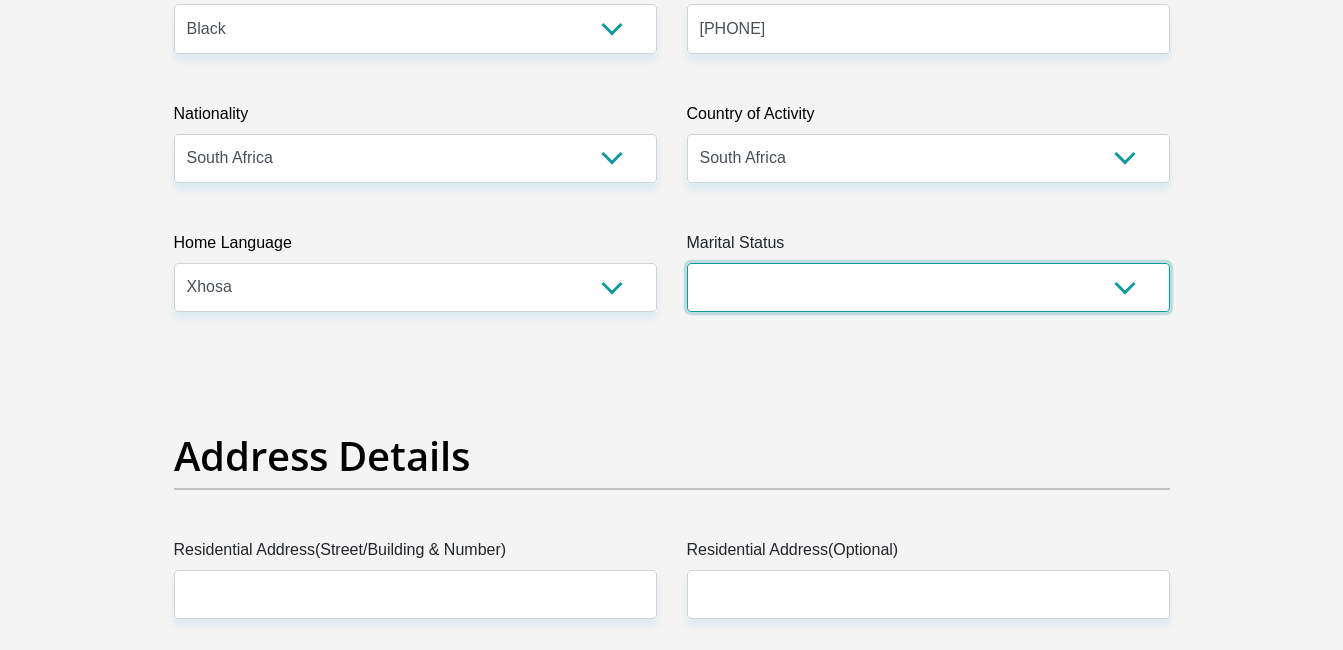 click on "Married ANC
Single
Divorced
Widowed
Married COP or Customary Law" at bounding box center [928, 287] 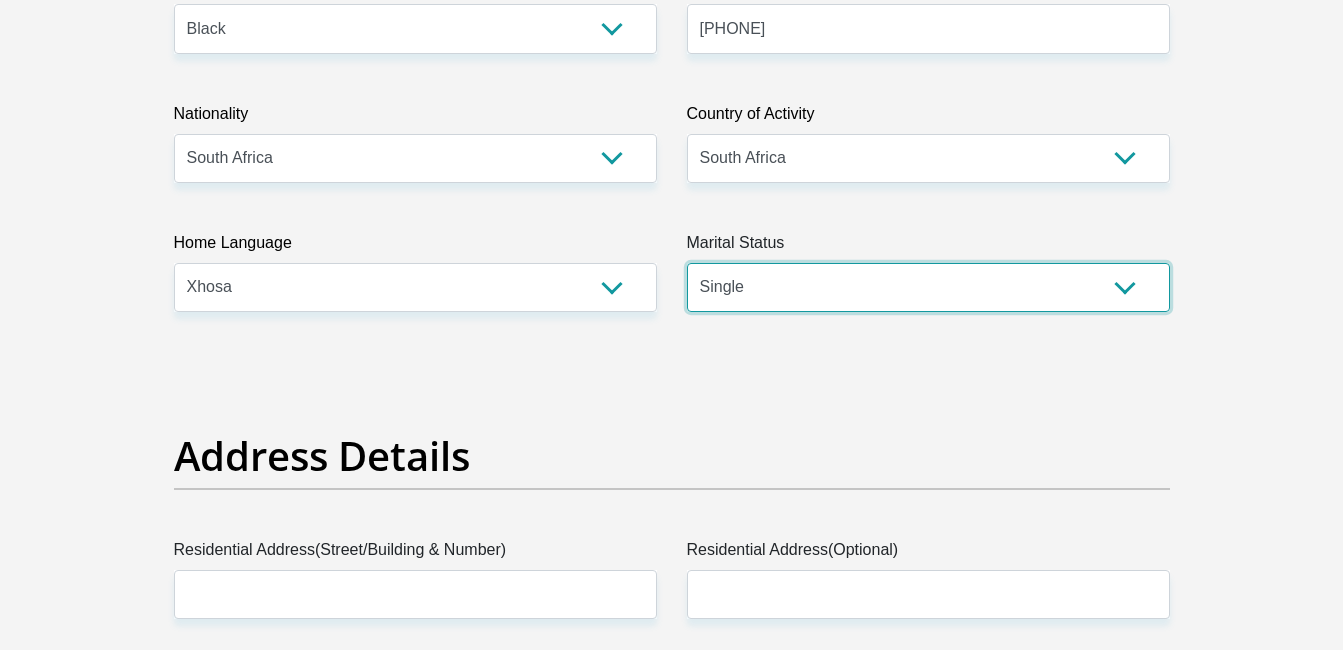 click on "Married ANC
Single
Divorced
Widowed
Married COP or Customary Law" at bounding box center [928, 287] 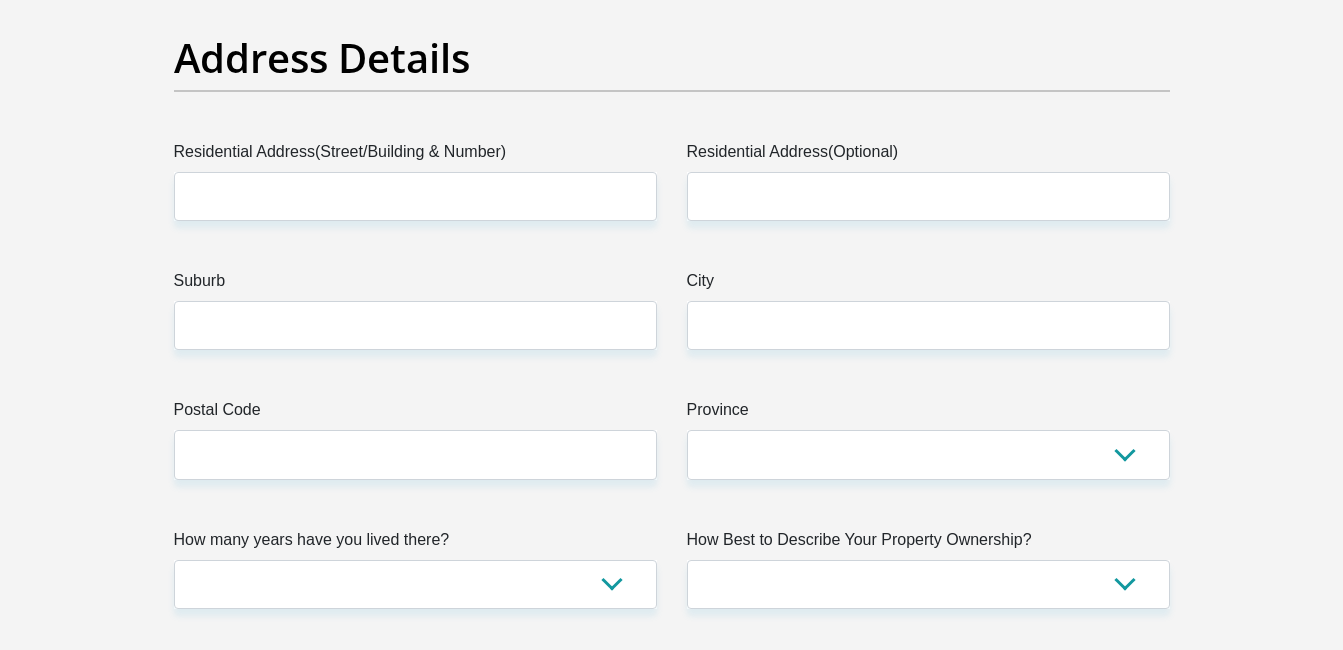 scroll, scrollTop: 1000, scrollLeft: 0, axis: vertical 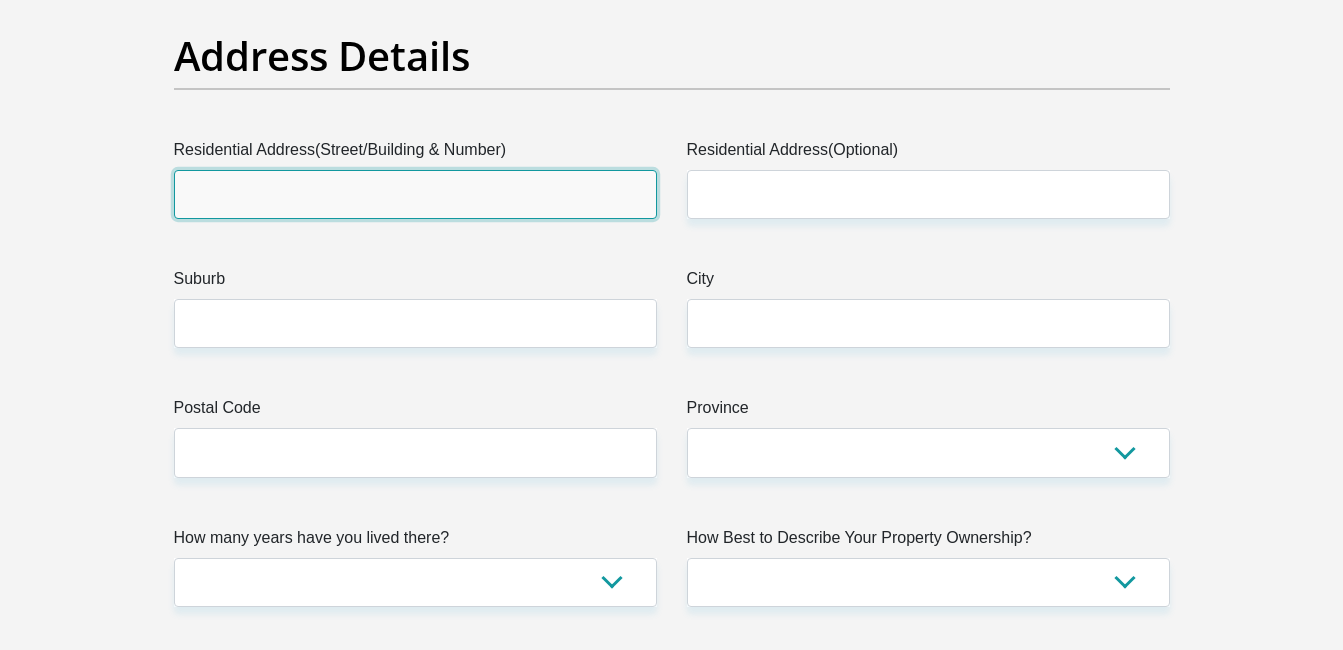 click on "Residential Address(Street/Building & Number)" at bounding box center [415, 194] 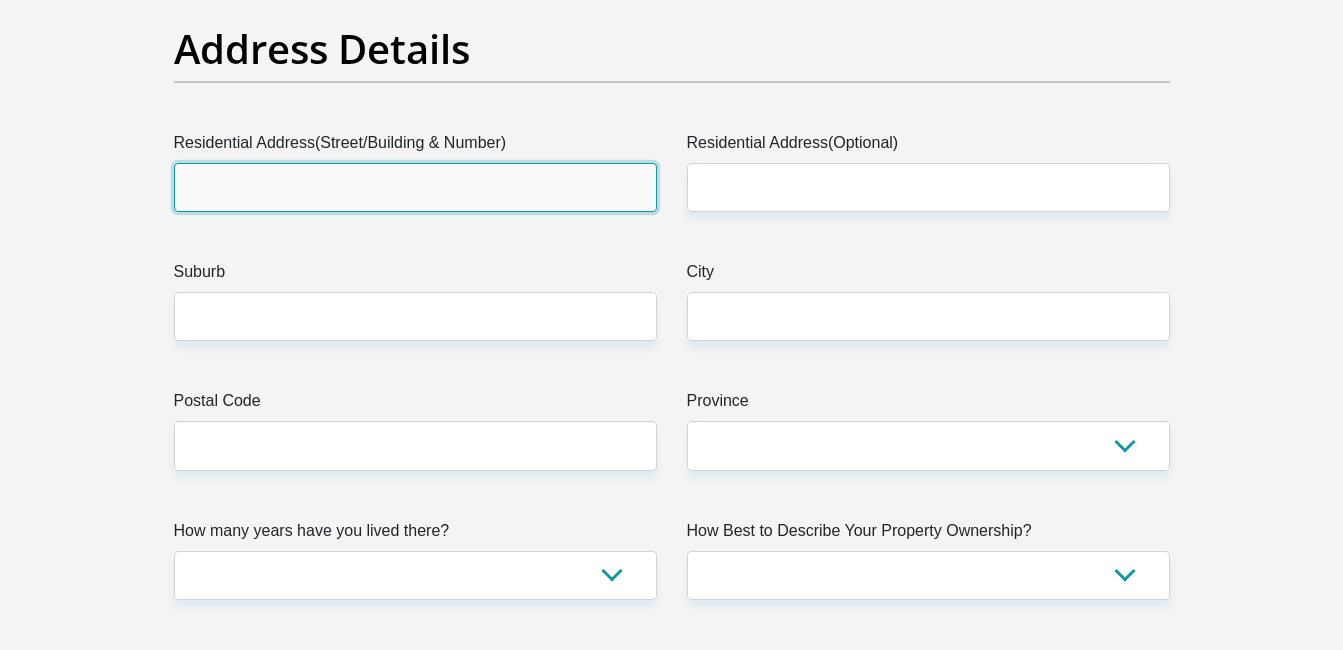 scroll, scrollTop: 1000, scrollLeft: 0, axis: vertical 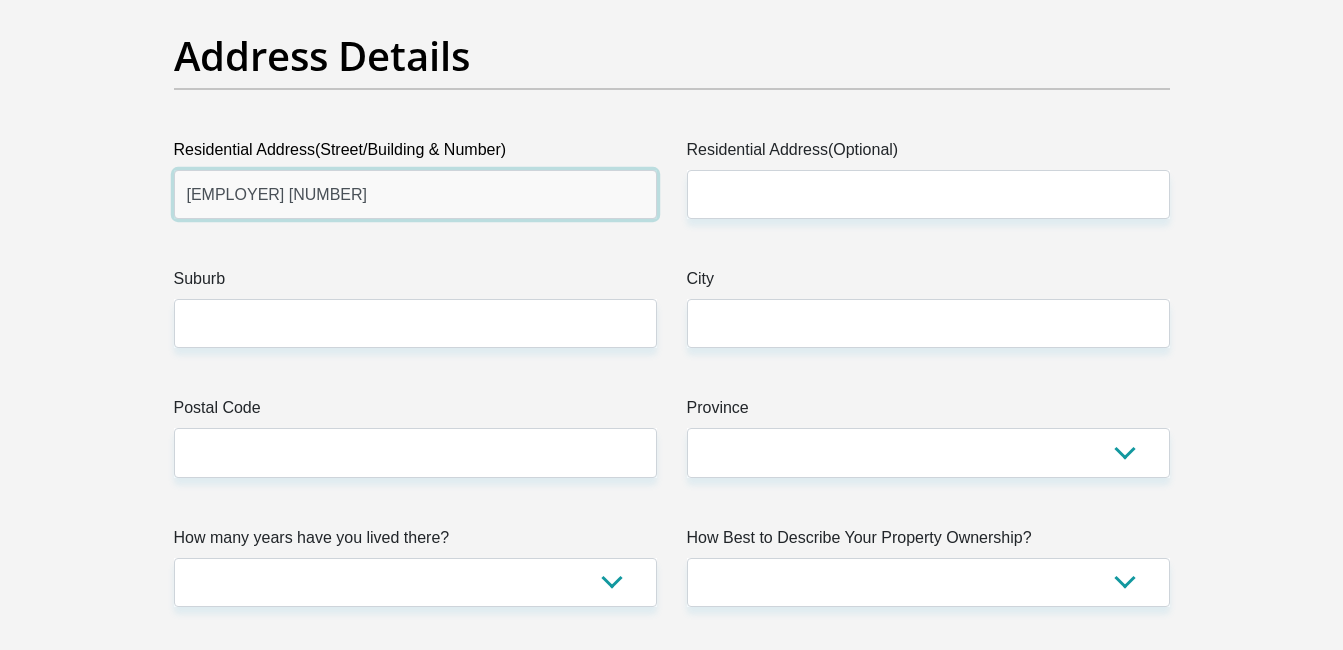 type on "[EMPLOYER] [NUMBER]" 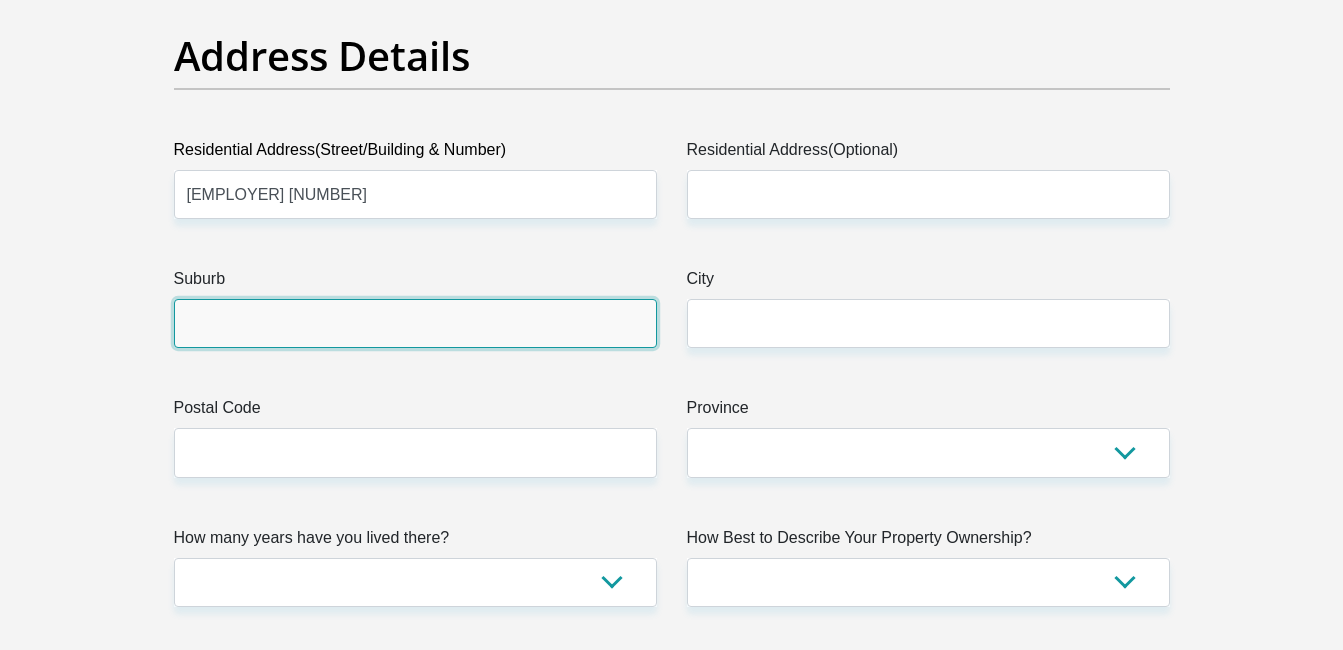 click on "Suburb" at bounding box center [415, 323] 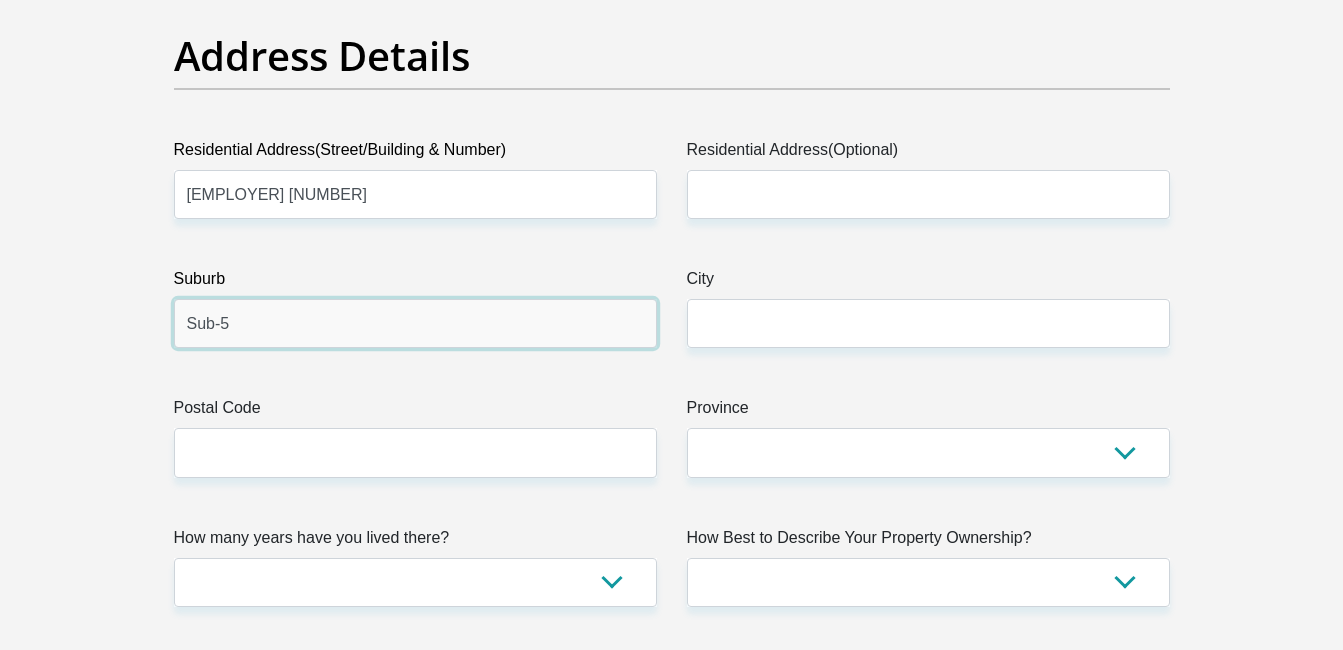 type on "Sub-5" 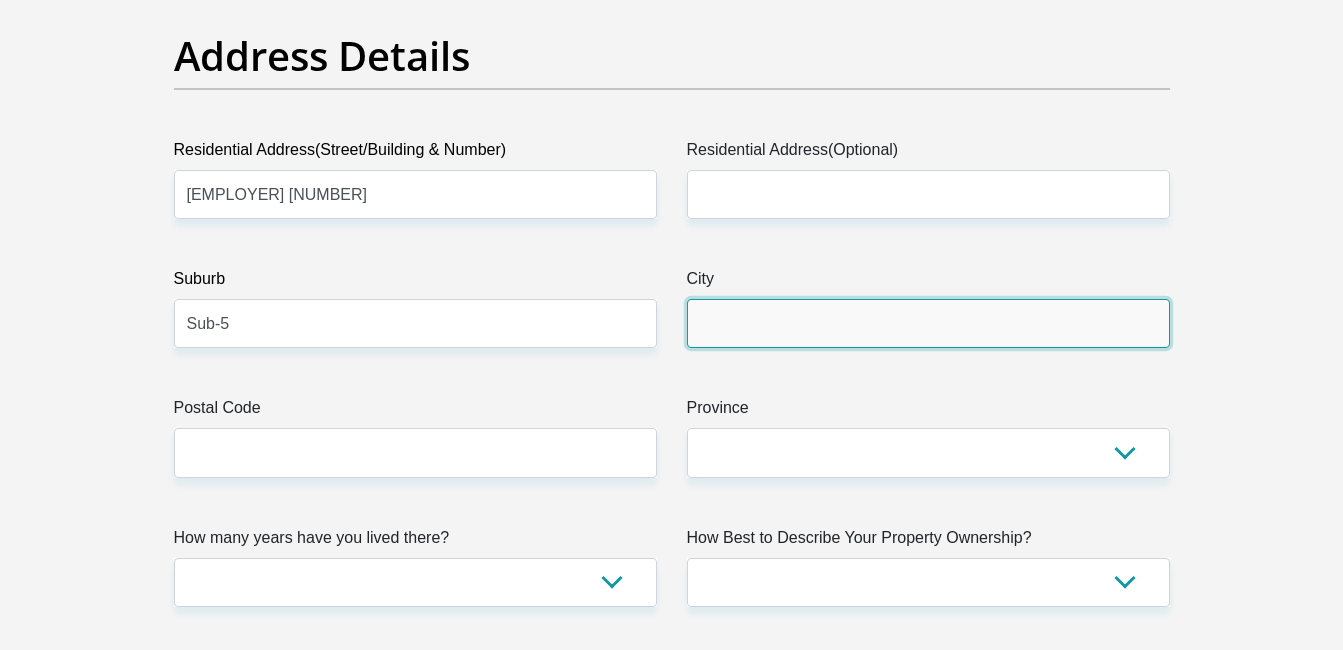 click on "City" at bounding box center [928, 323] 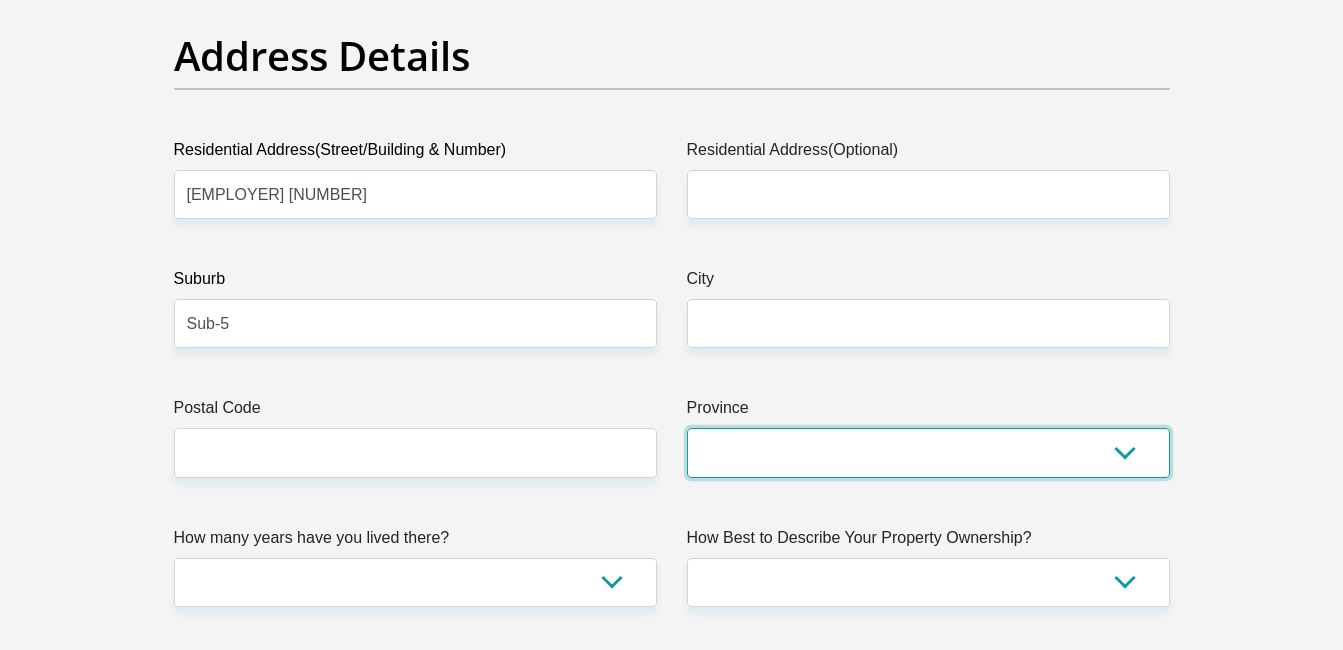 click on "Eastern Cape
Free State
Gauteng
KwaZulu-Natal
Limpopo
Mpumalanga
Northern Cape
North West
Western Cape" at bounding box center (928, 452) 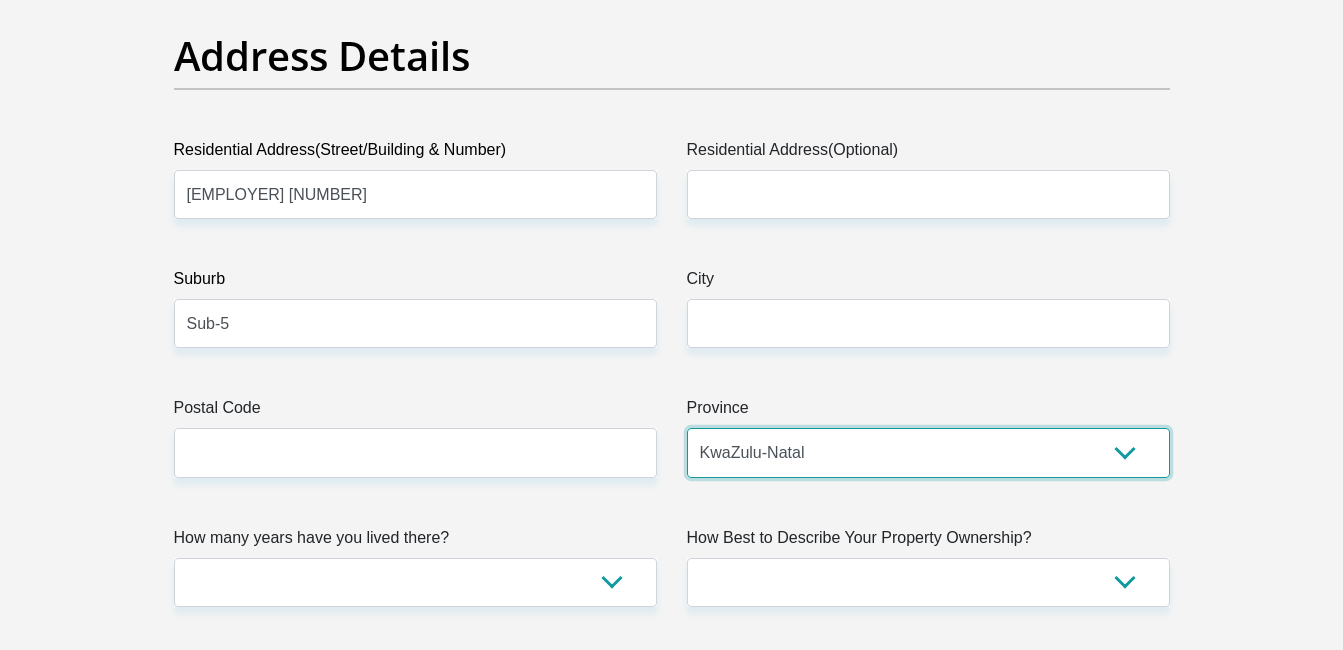 click on "Eastern Cape
Free State
Gauteng
KwaZulu-Natal
Limpopo
Mpumalanga
Northern Cape
North West
Western Cape" at bounding box center [928, 452] 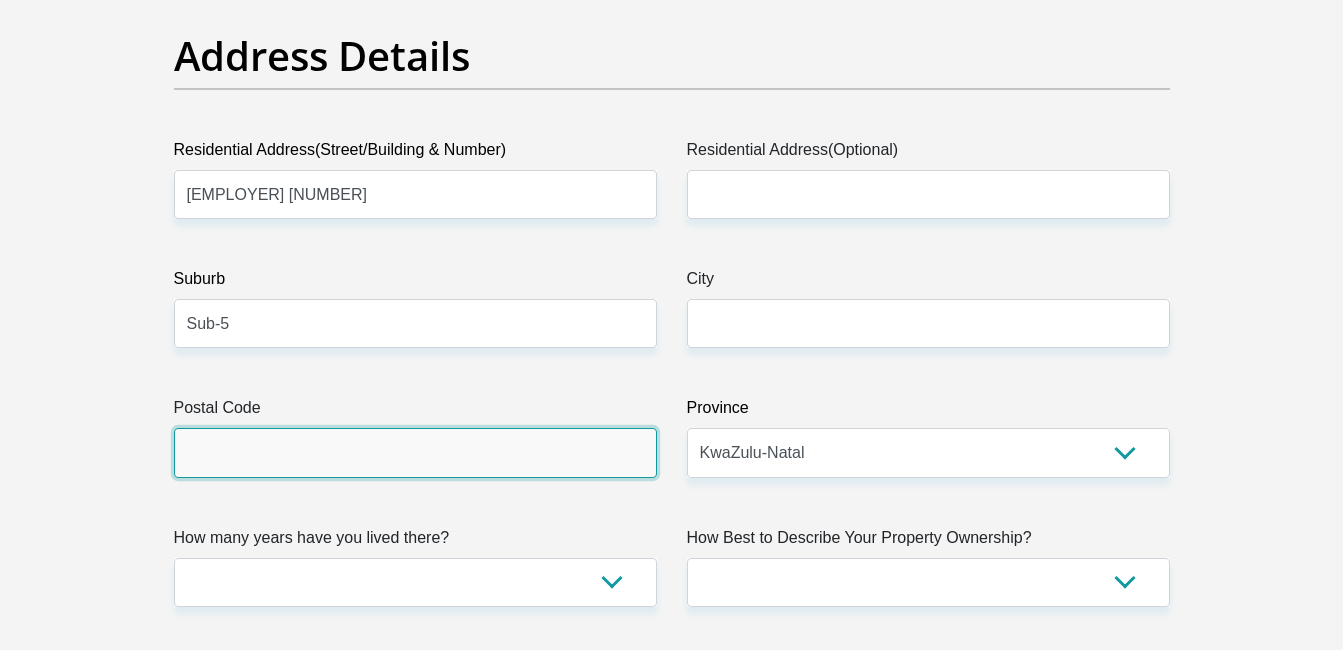 click on "Postal Code" at bounding box center (415, 452) 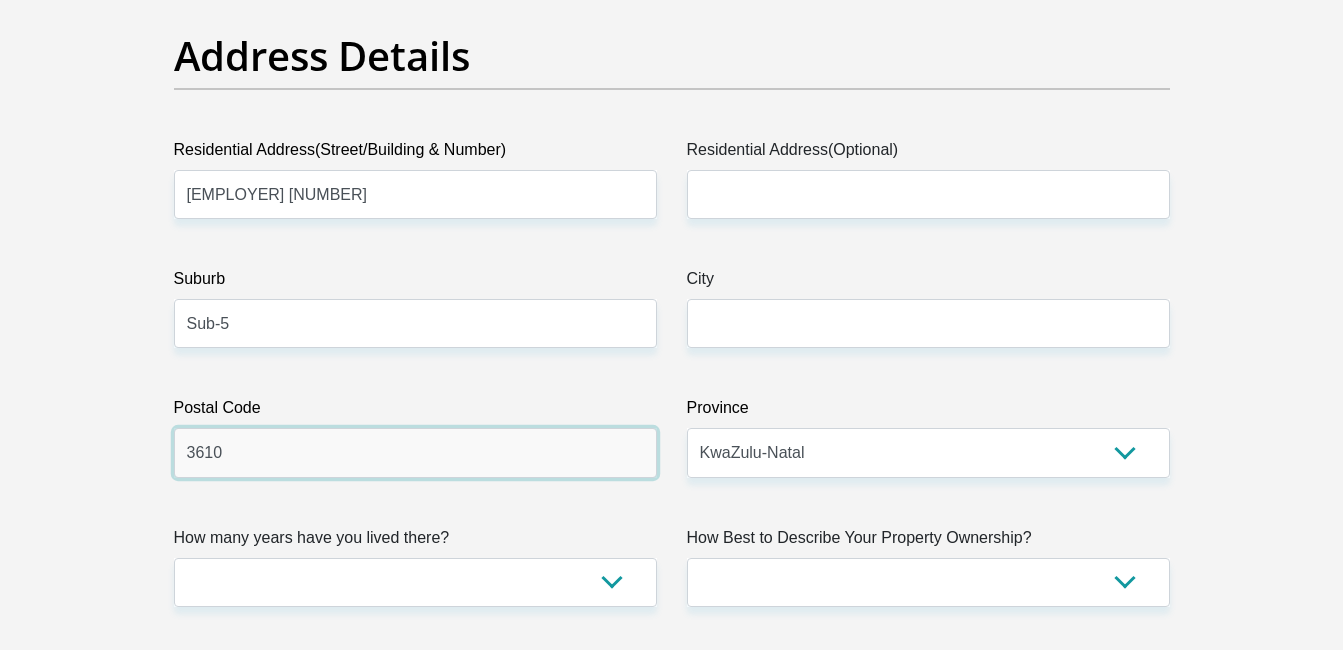 type on "3610" 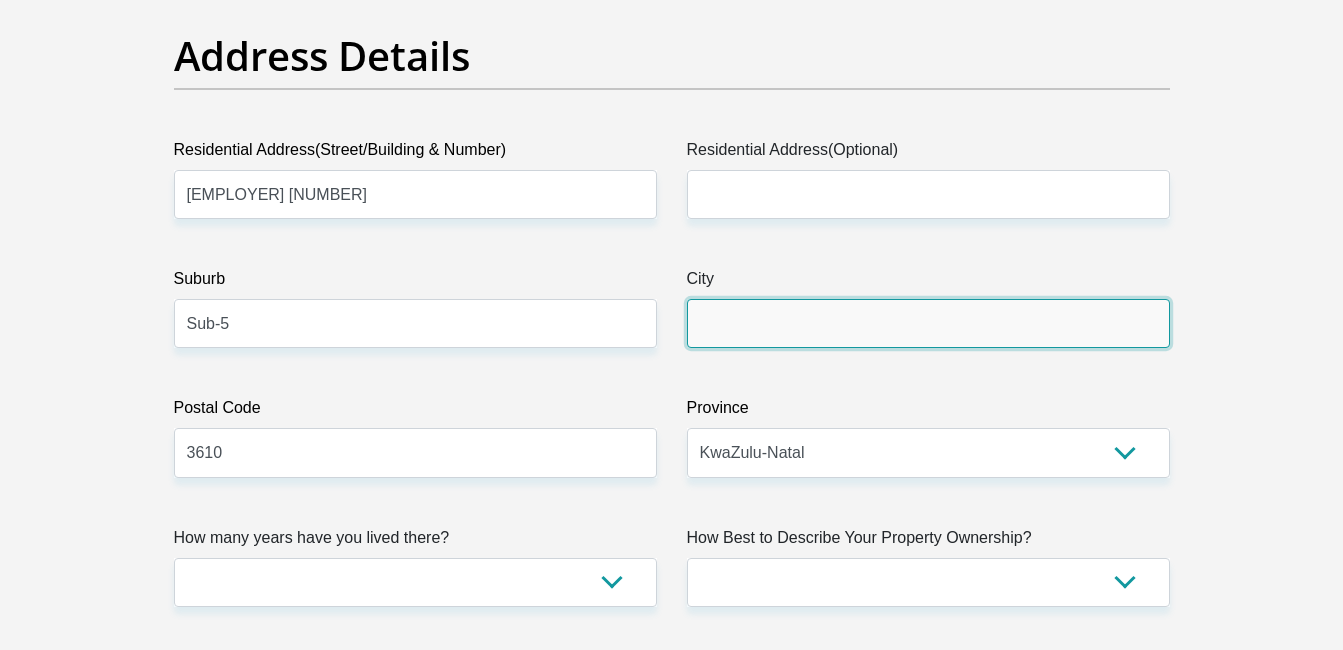 click on "City" at bounding box center [928, 323] 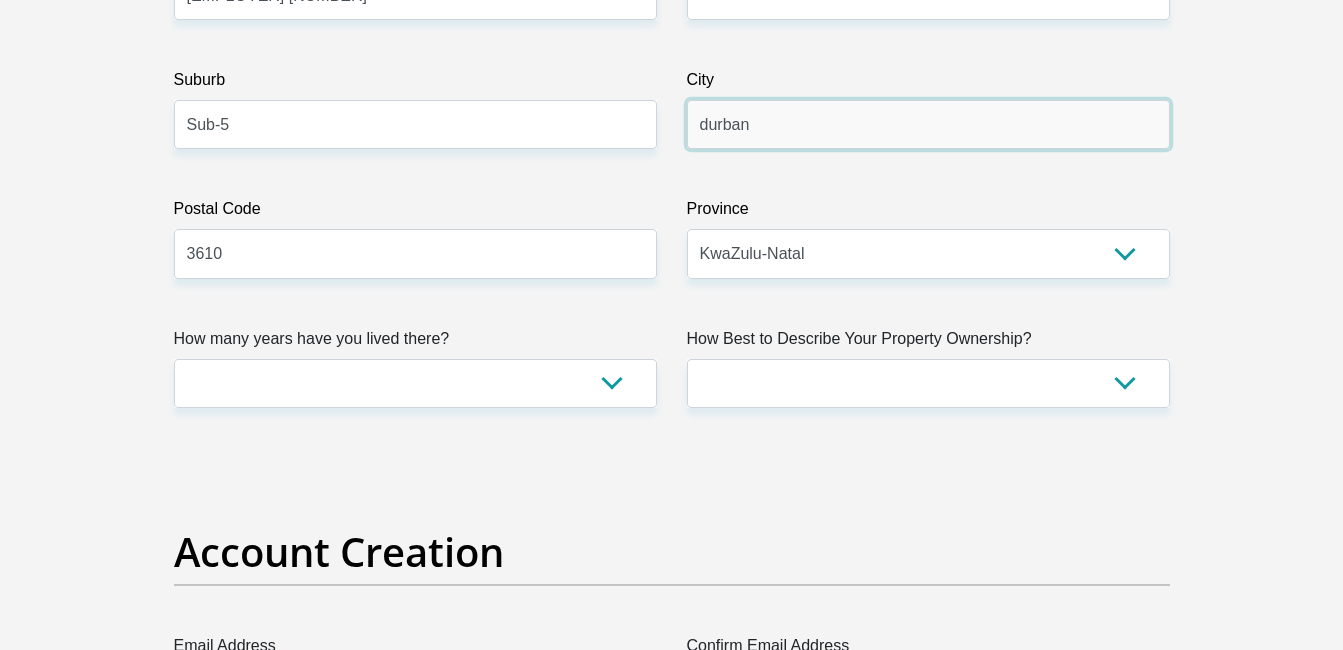 scroll, scrollTop: 1200, scrollLeft: 0, axis: vertical 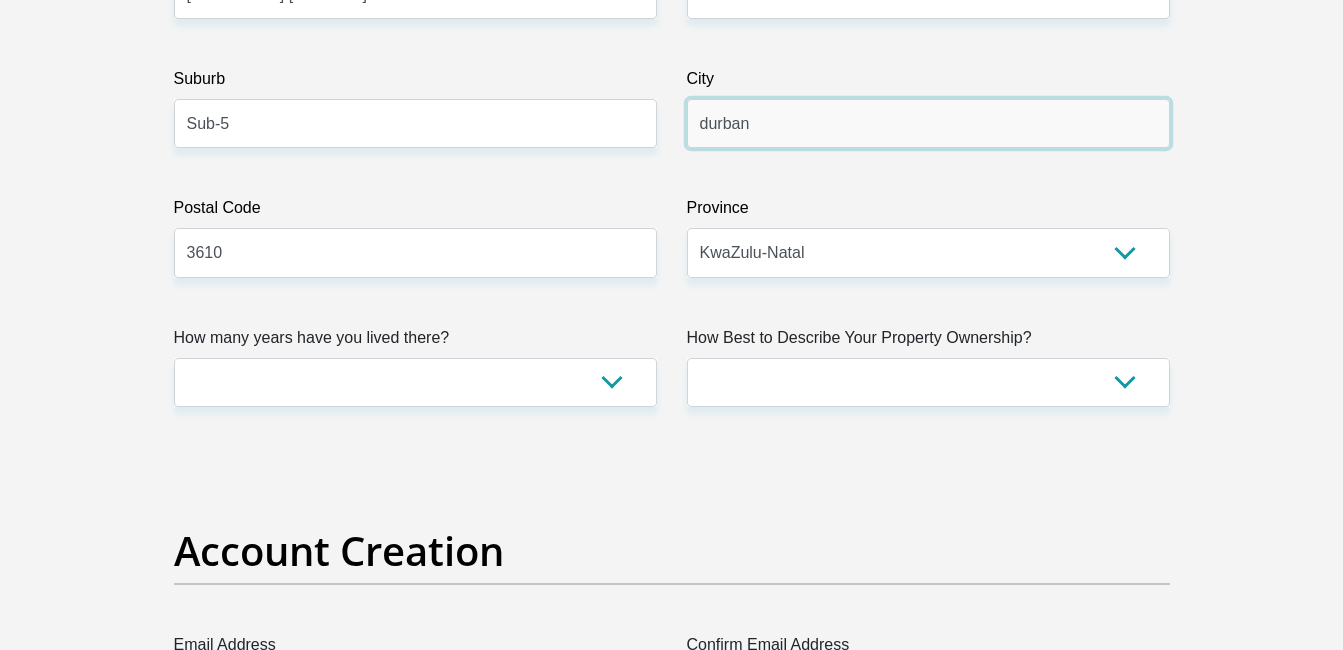 type on "durban" 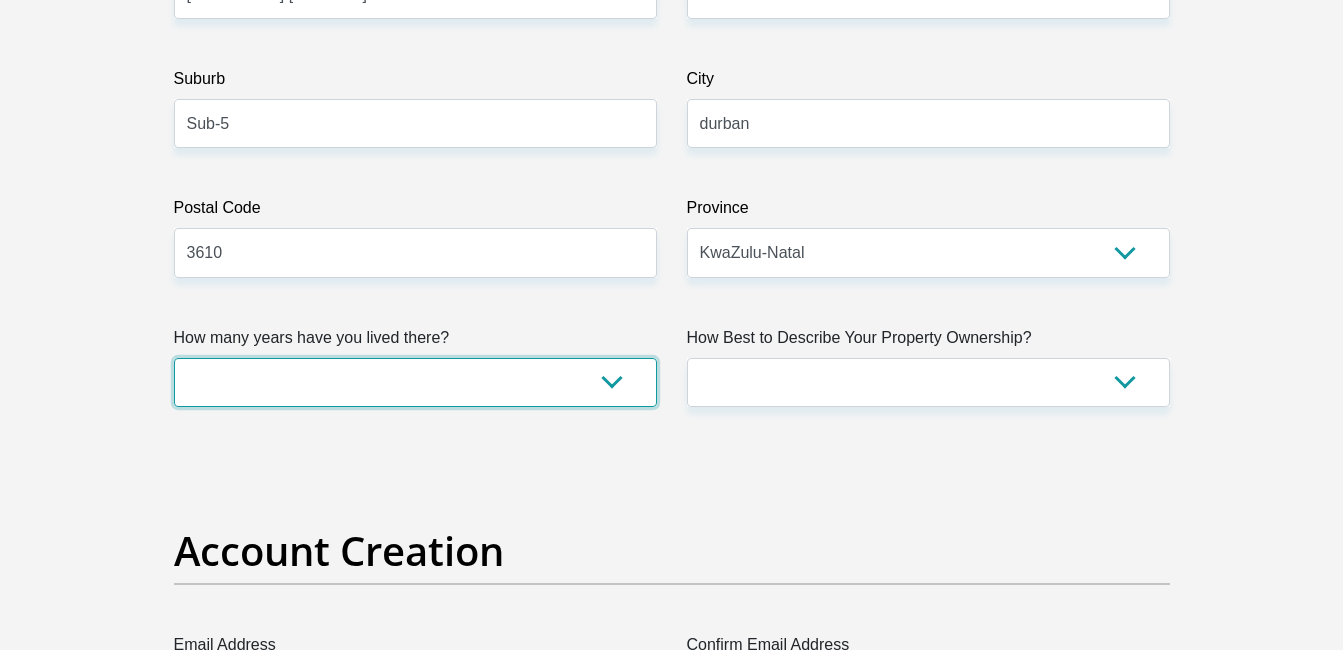 click on "less than 1 year
1-3 years
3-5 years
5+ years" at bounding box center (415, 382) 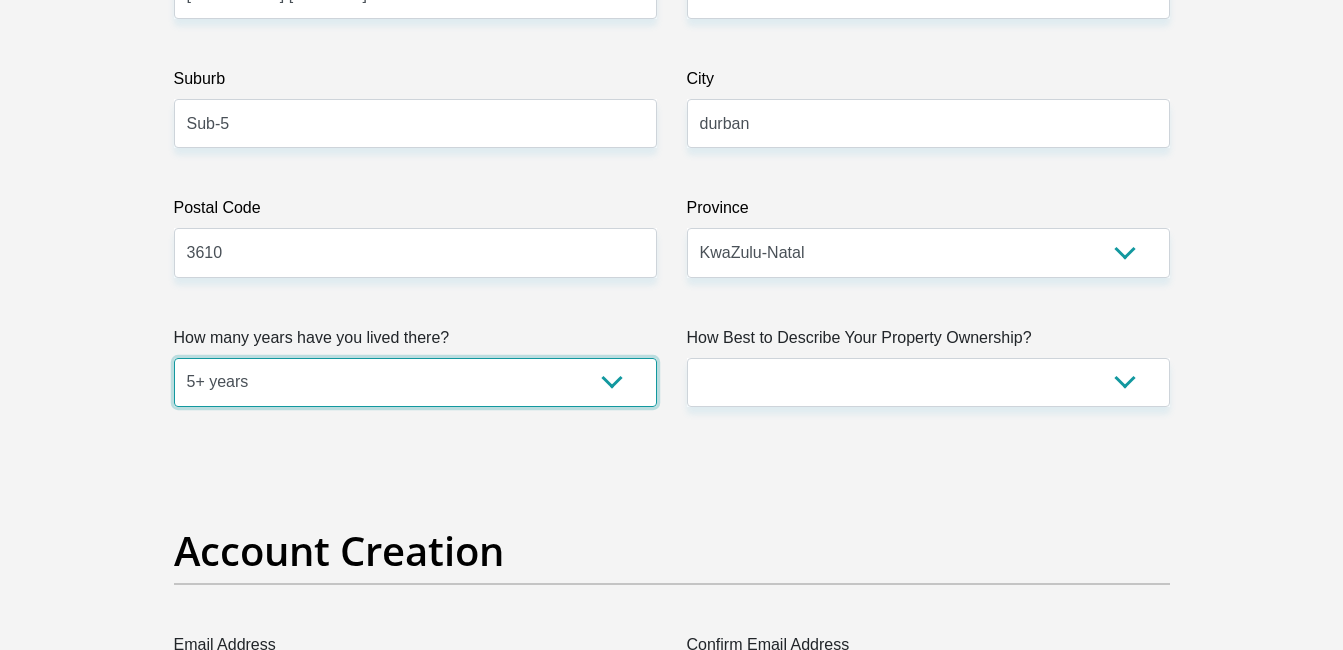 click on "less than 1 year
1-3 years
3-5 years
5+ years" at bounding box center (415, 382) 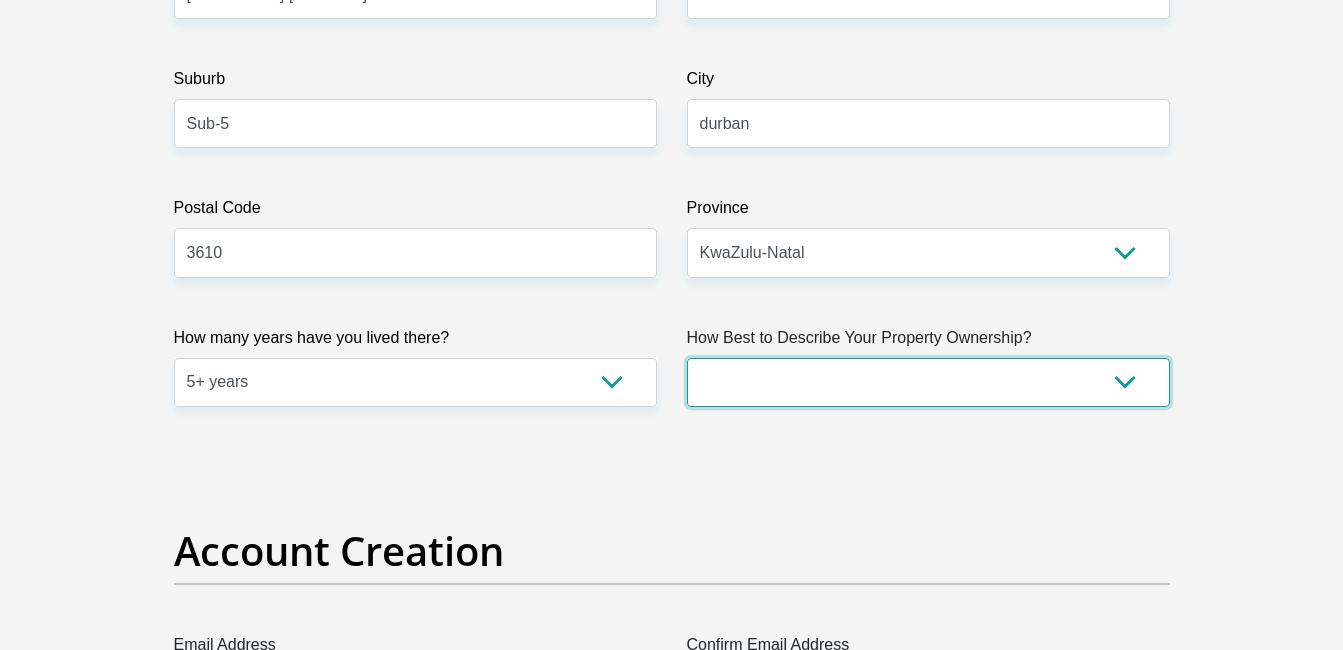 click on "Owned
Rented
Family Owned
Company Dwelling" at bounding box center (928, 382) 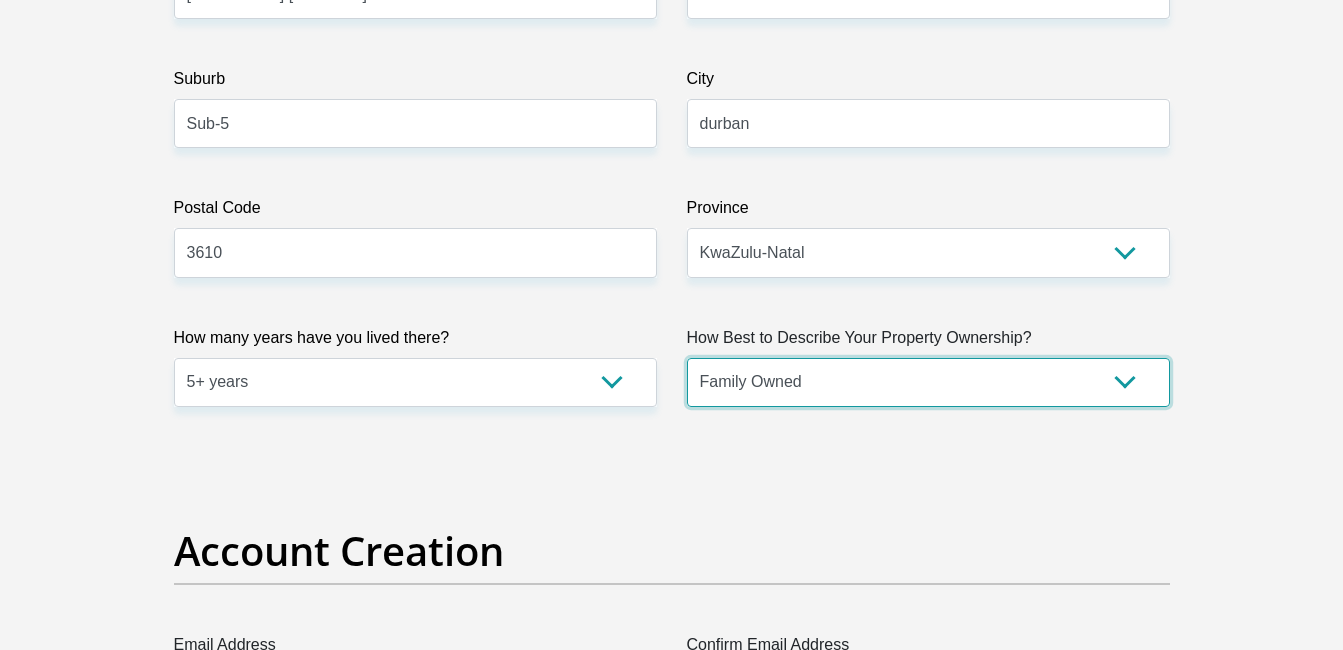 click on "Owned
Rented
Family Owned
Company Dwelling" at bounding box center [928, 382] 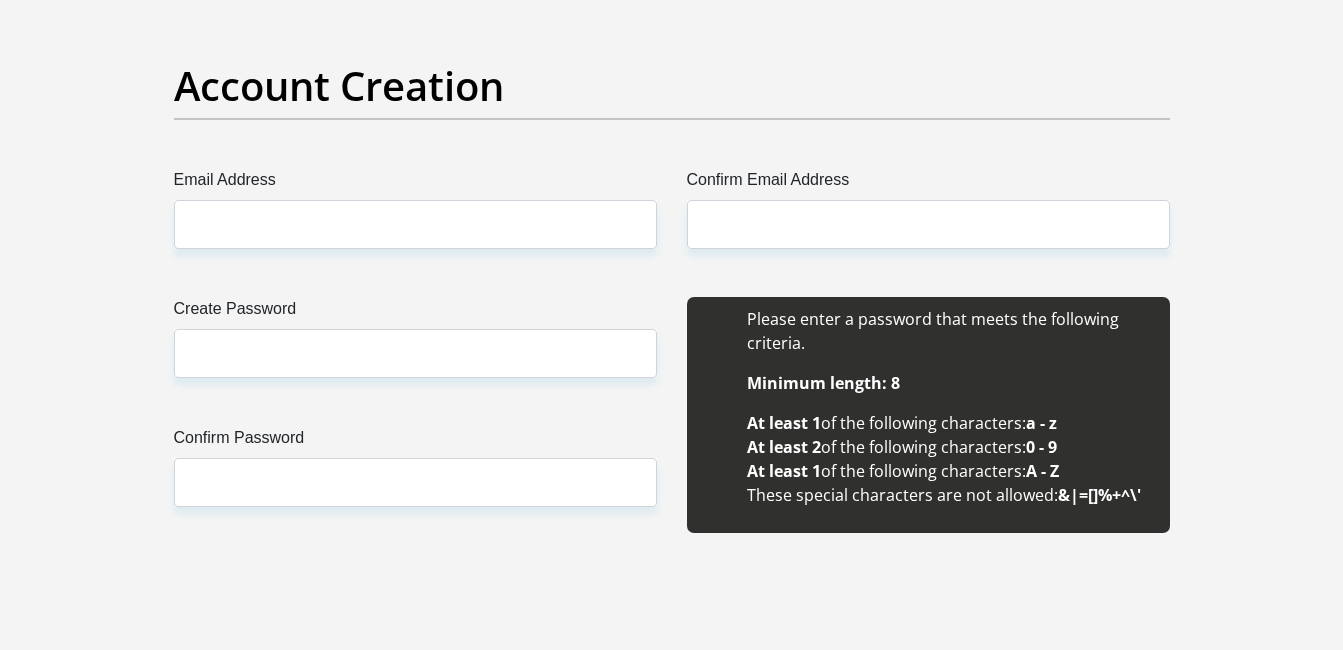scroll, scrollTop: 1700, scrollLeft: 0, axis: vertical 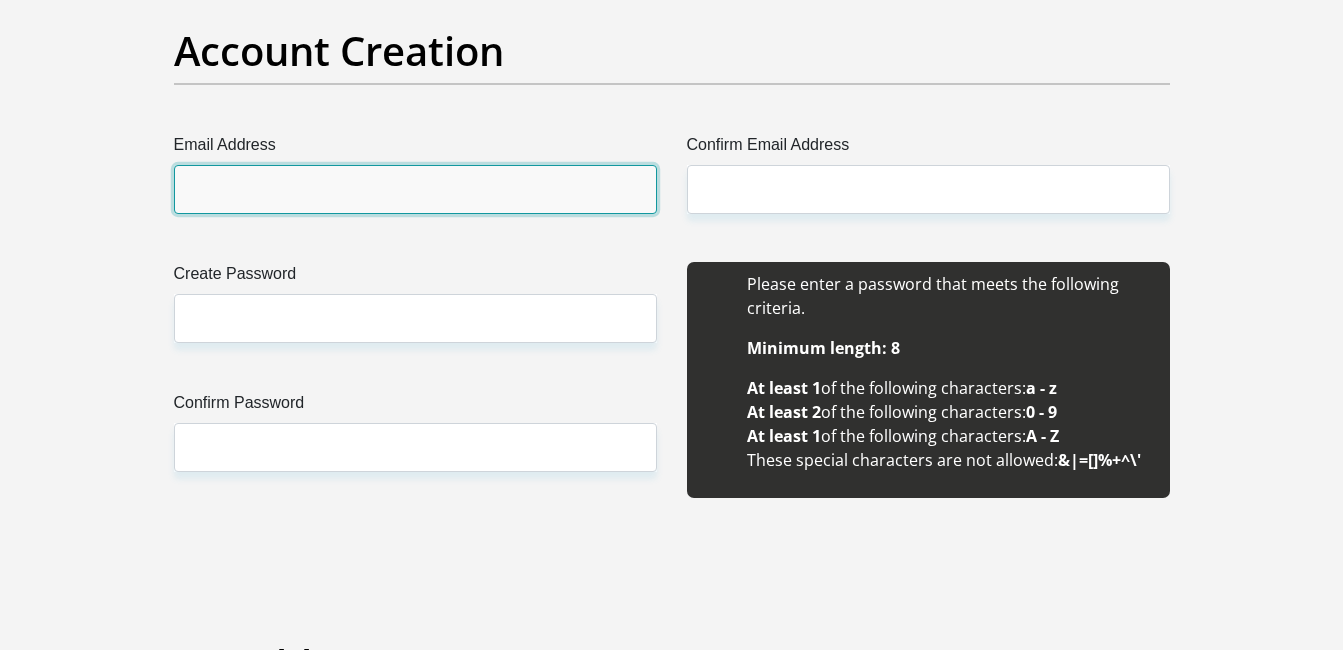 click on "Email Address" at bounding box center (415, 189) 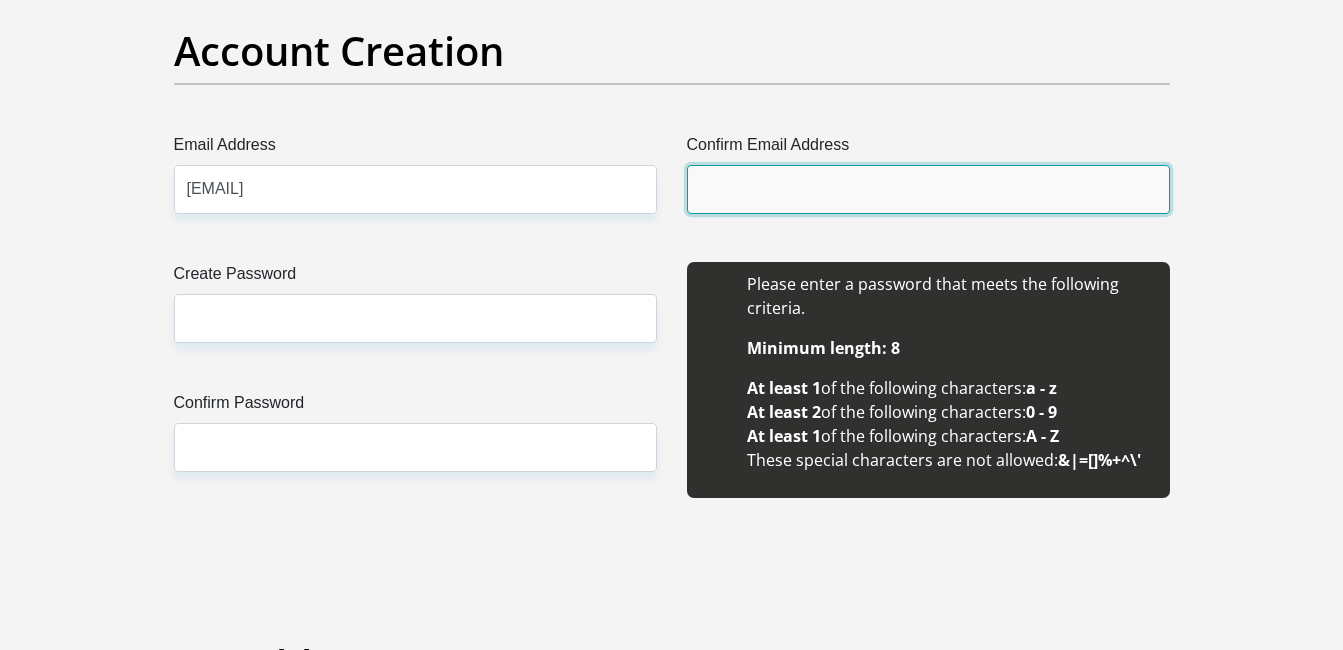 type on "[EMAIL]" 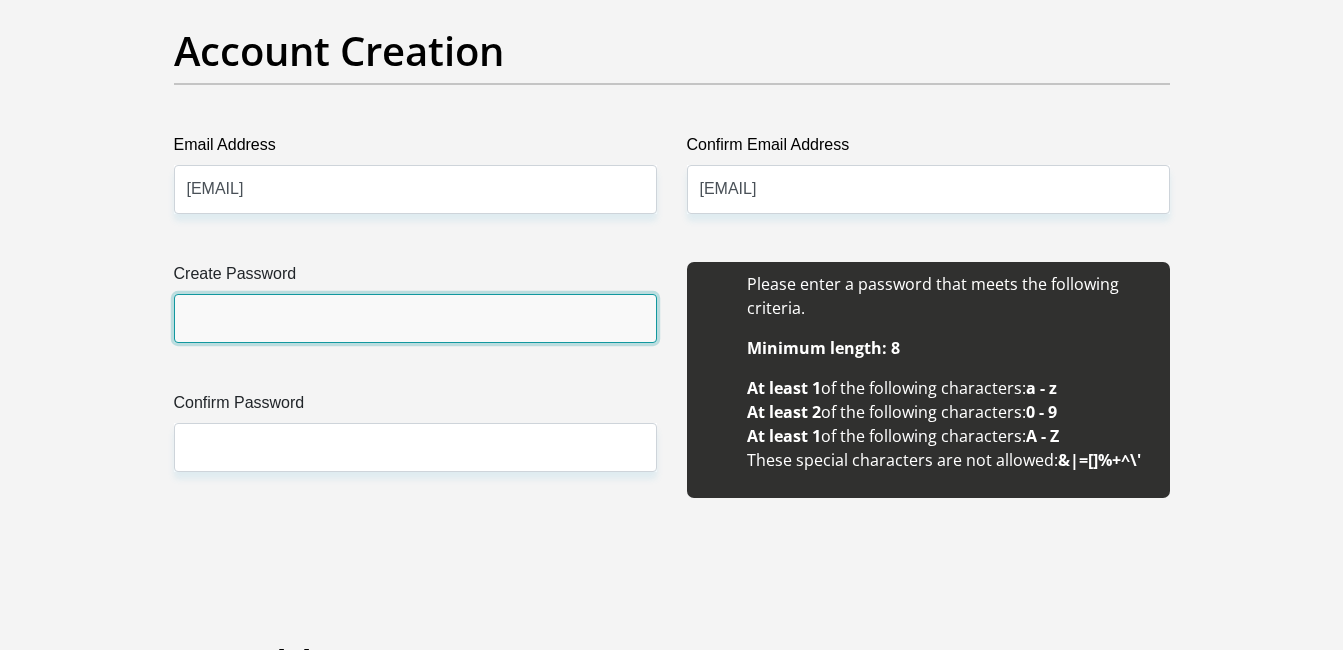 click on "Create Password" at bounding box center (415, 318) 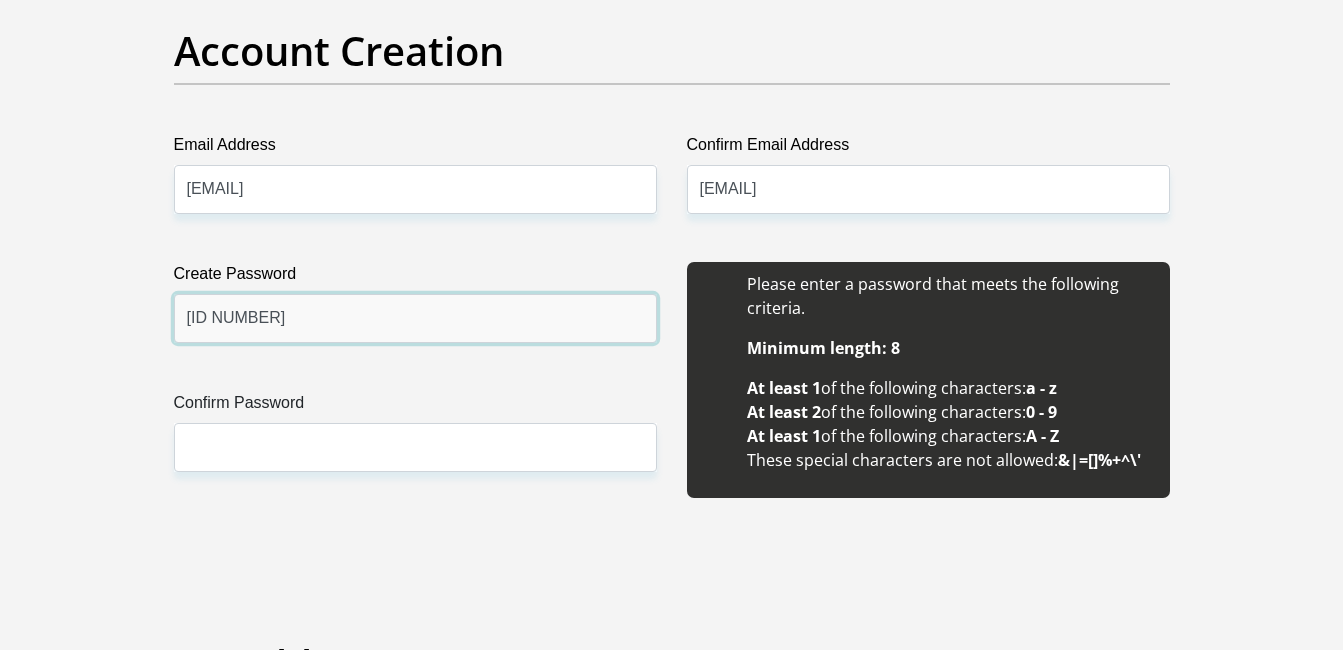 type on "[ID NUMBER]" 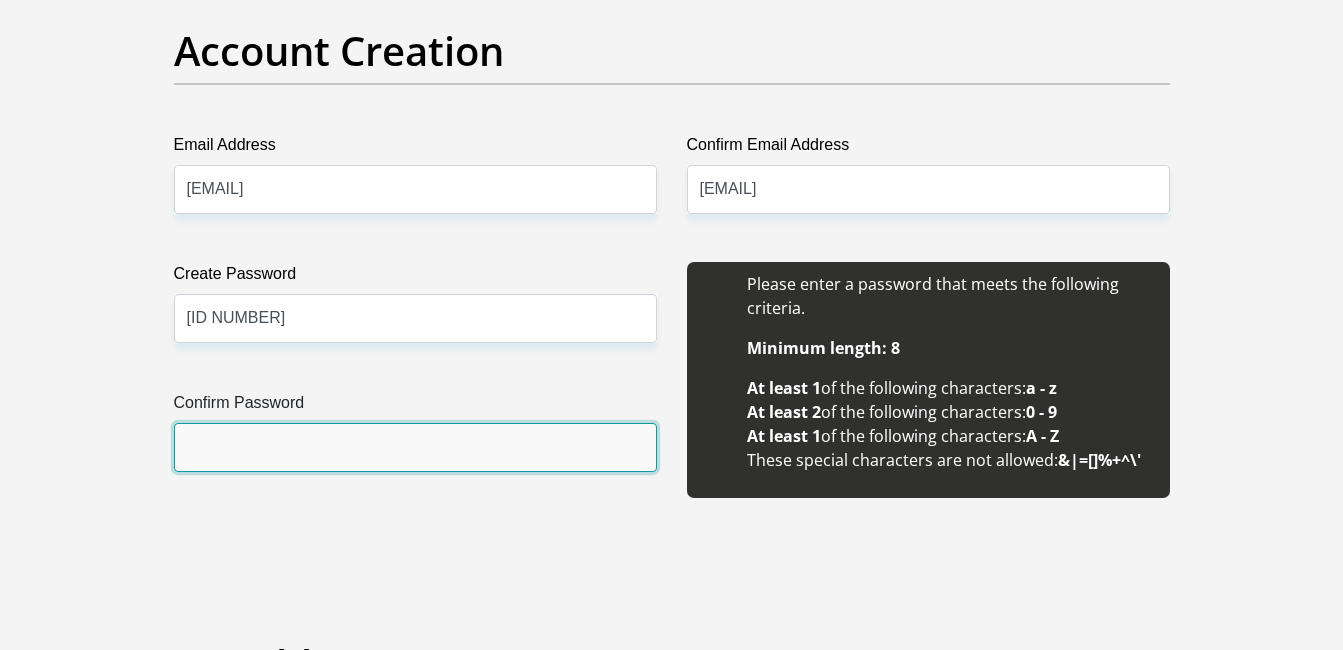 click on "Confirm Password" at bounding box center [415, 447] 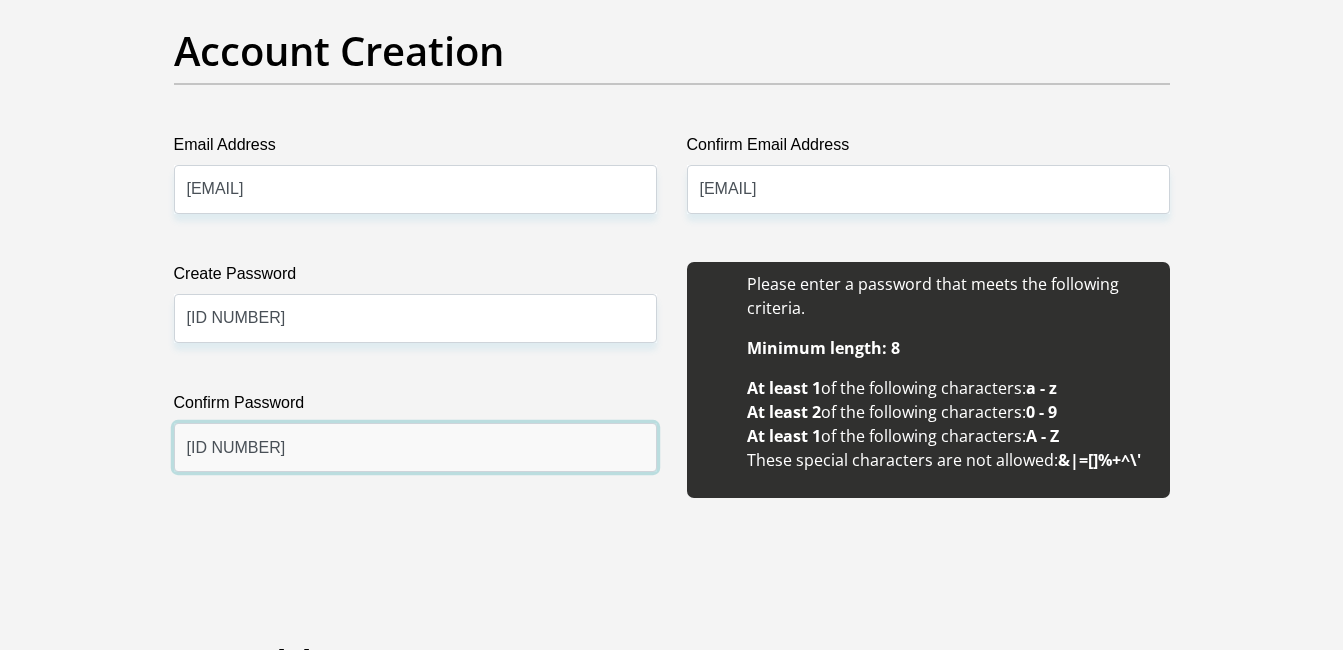type on "[ID NUMBER]" 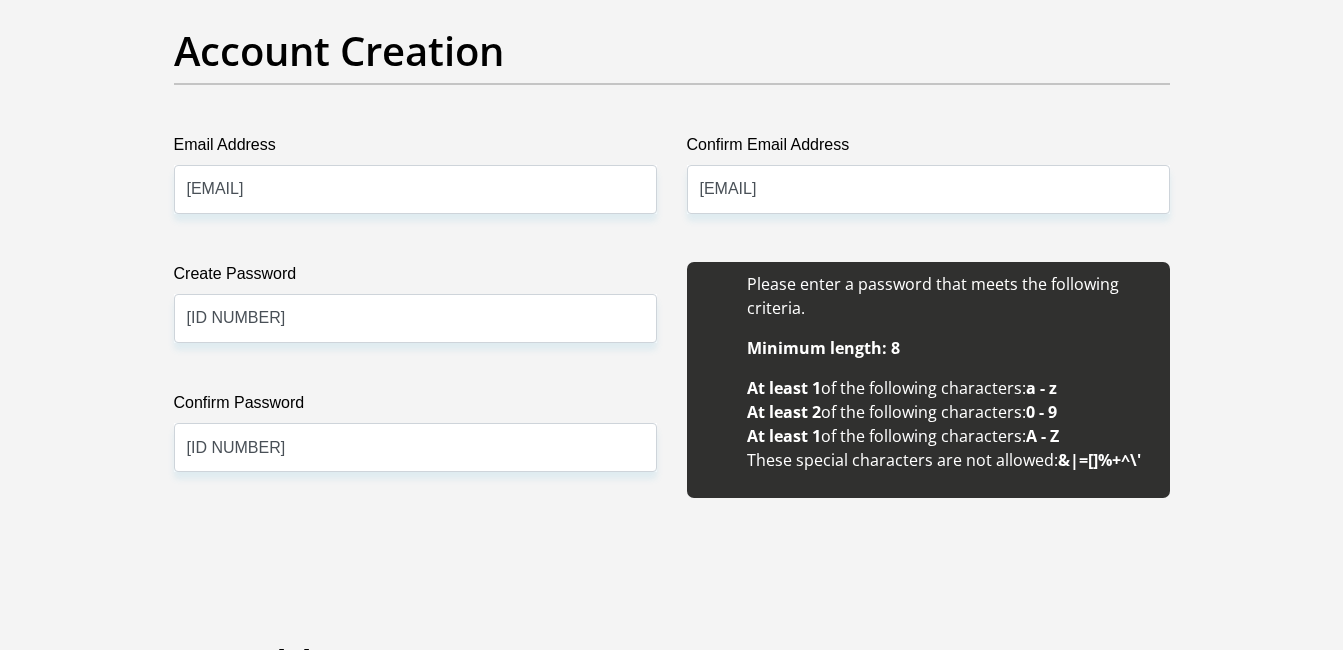 click on "Title
Mr
Ms
Mrs
Dr
Other
First Name
[FIRST]
Surname
[LAST]
ID Number
[ID NUMBER]
Please input valid ID number
Race
Black
Coloured
Indian
White
Other
Contact Number
[PHONE]
Please input valid contact number
Nationality
South Africa
Afghanistan
Aland Islands  Albania" at bounding box center (672, 1867) 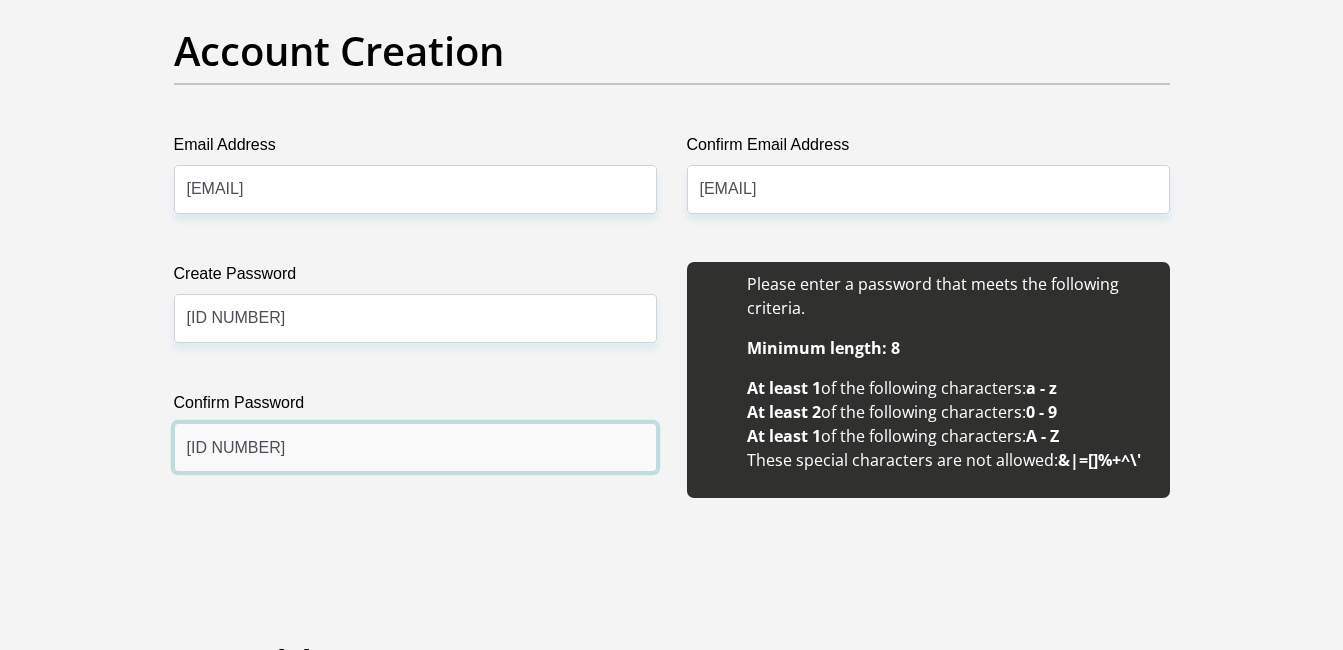 click on "[ID NUMBER]" at bounding box center [415, 447] 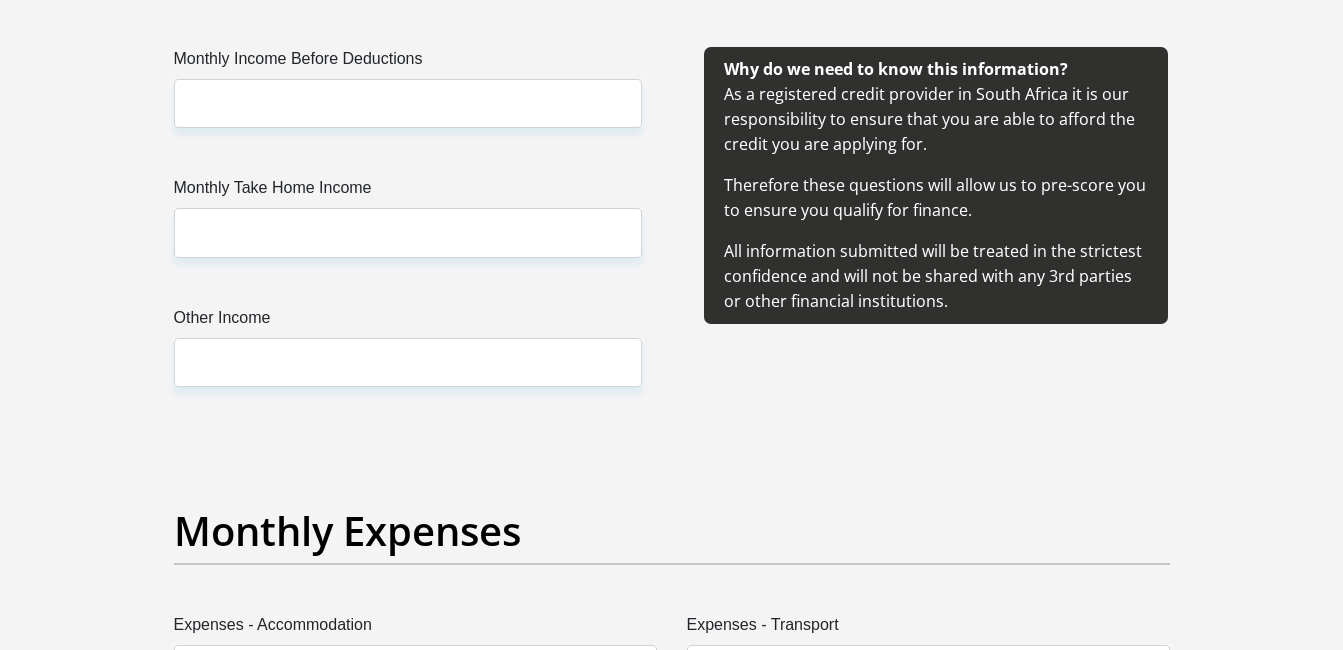 scroll, scrollTop: 2400, scrollLeft: 0, axis: vertical 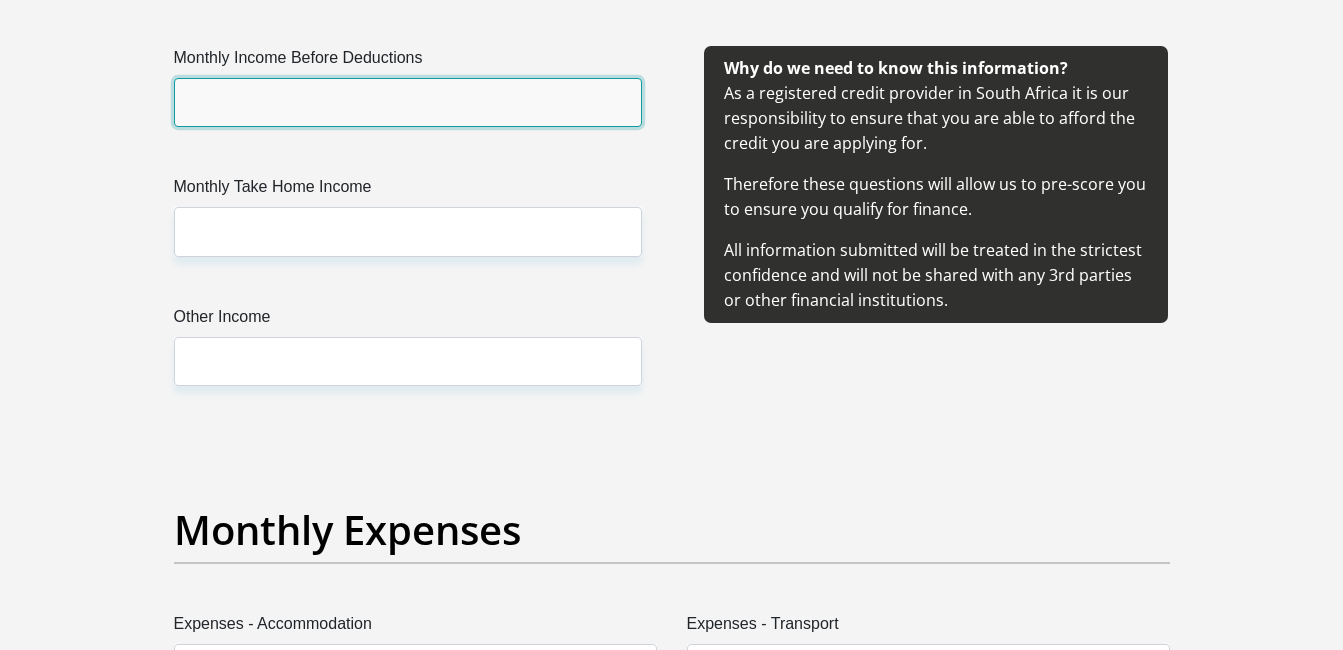 click on "Monthly Income Before Deductions" at bounding box center [408, 102] 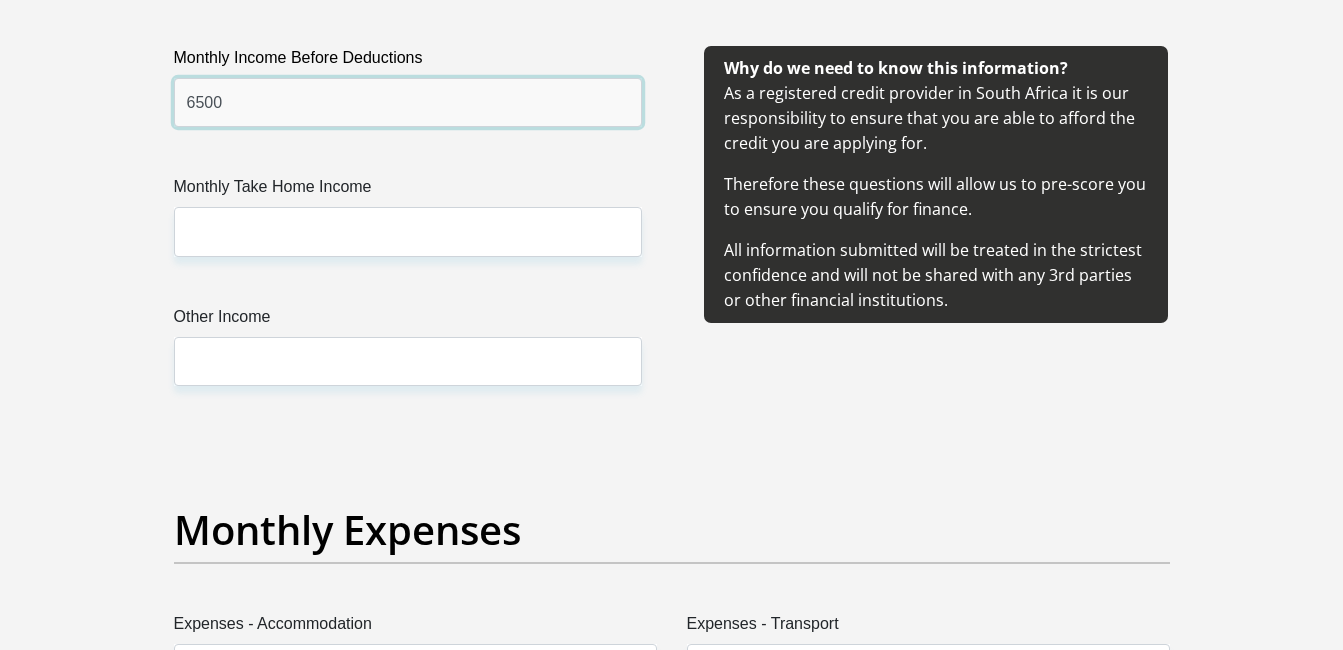 type on "6500" 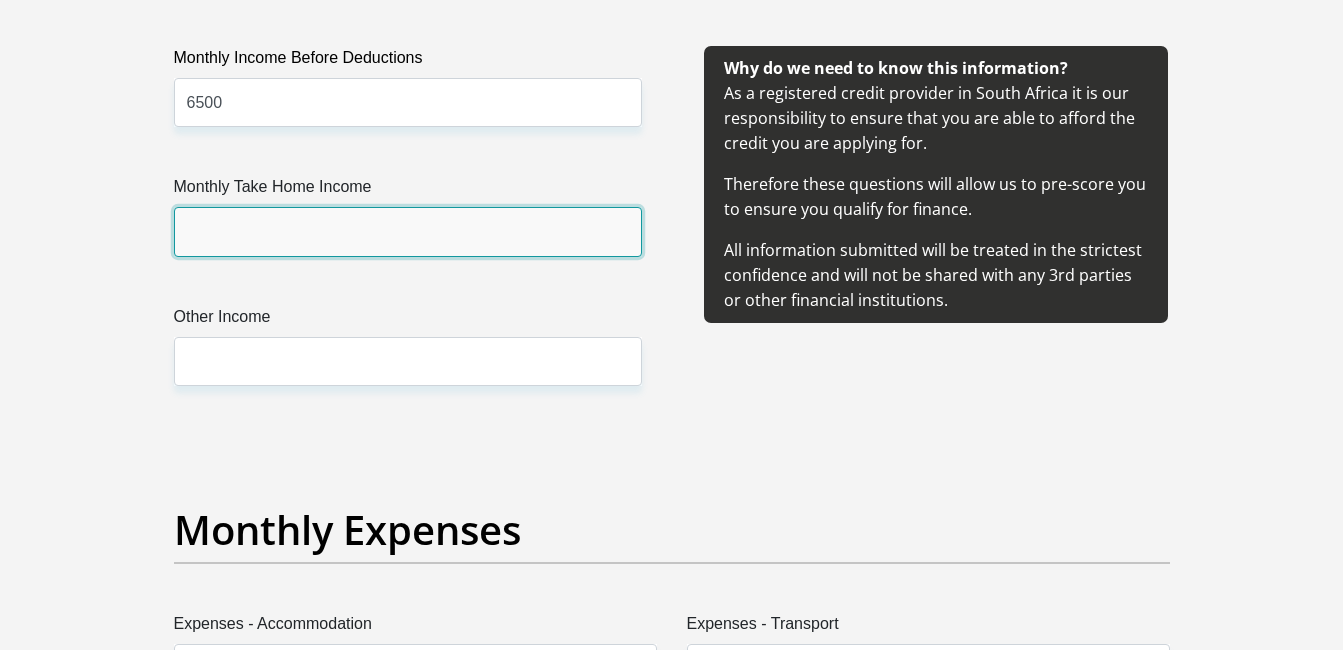 click on "Monthly Take Home Income" at bounding box center [408, 231] 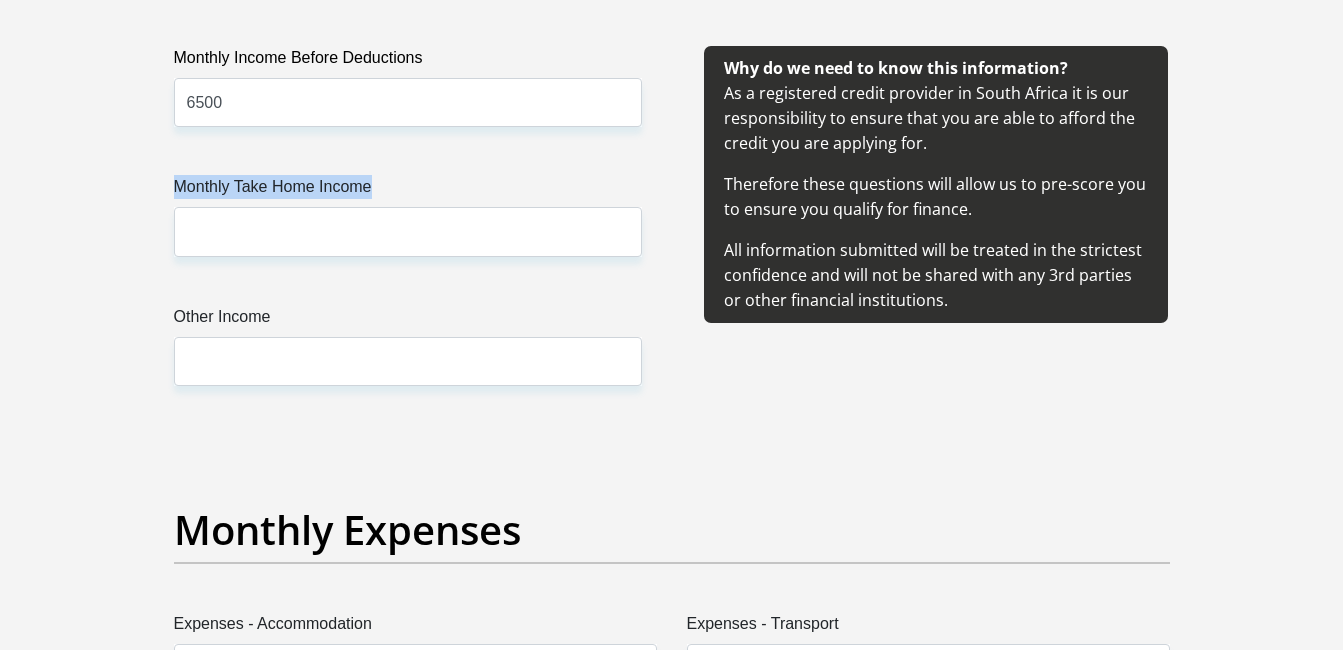 drag, startPoint x: 376, startPoint y: 186, endPoint x: 165, endPoint y: 186, distance: 211 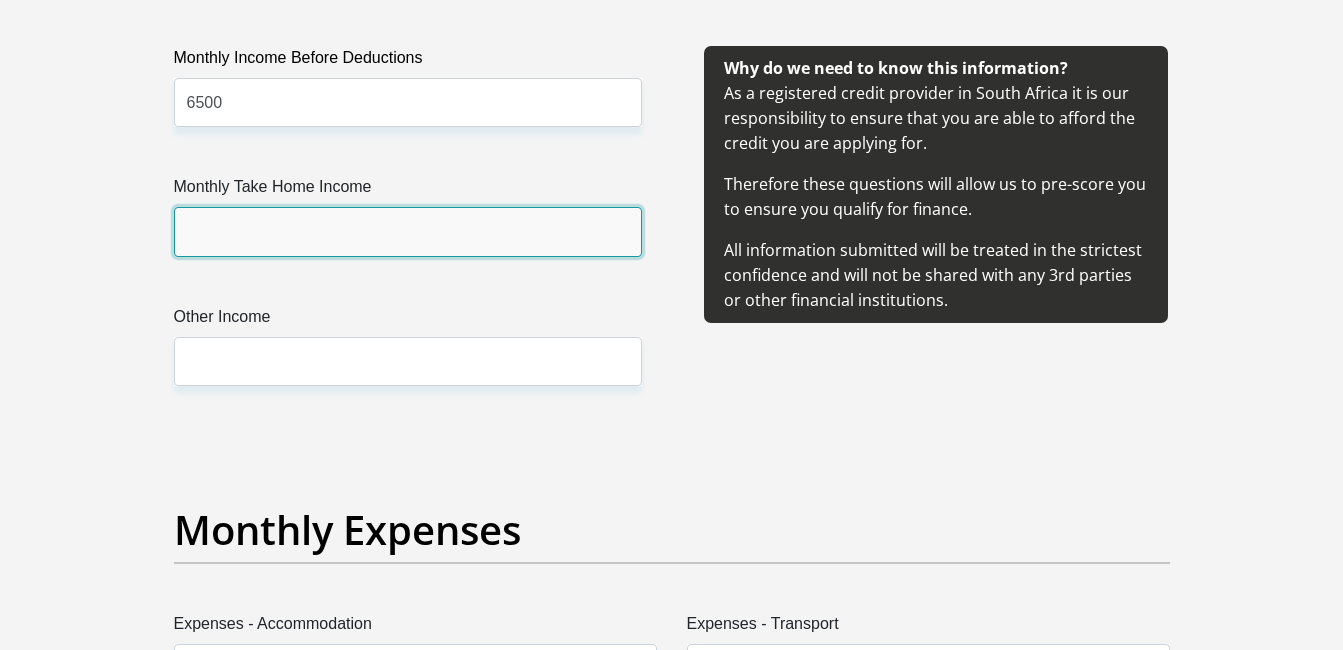 click on "Monthly Take Home Income" at bounding box center (408, 231) 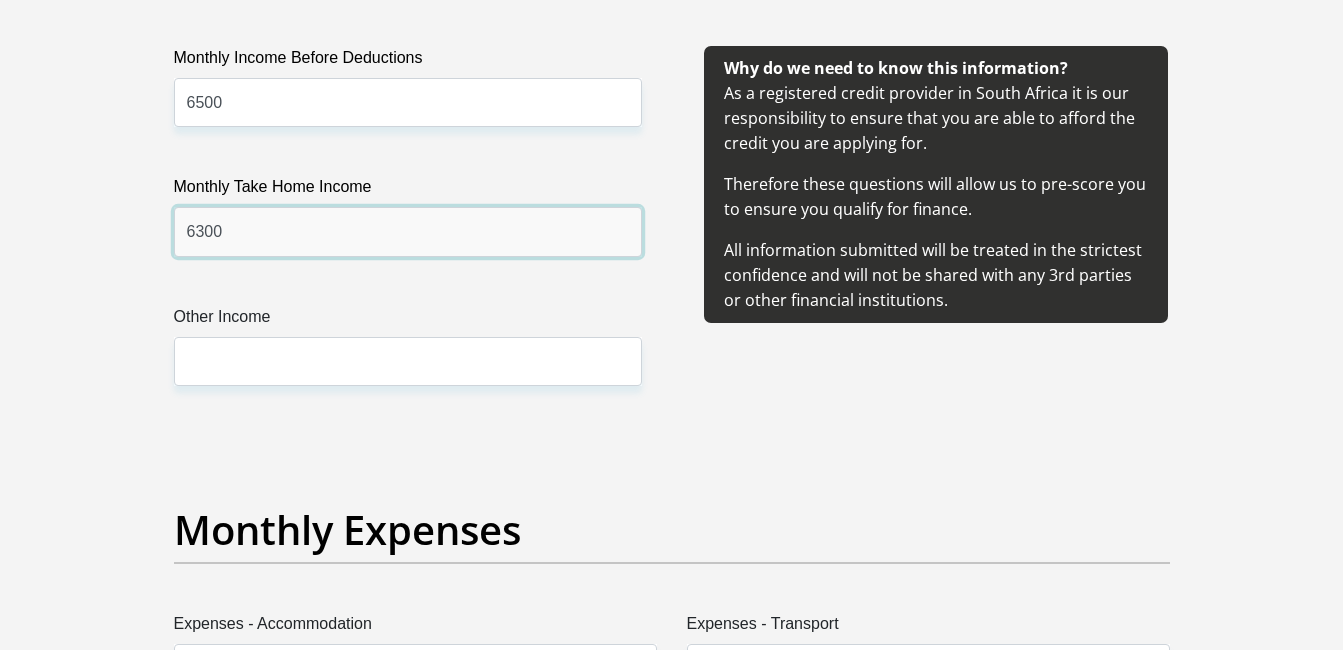 type on "6300" 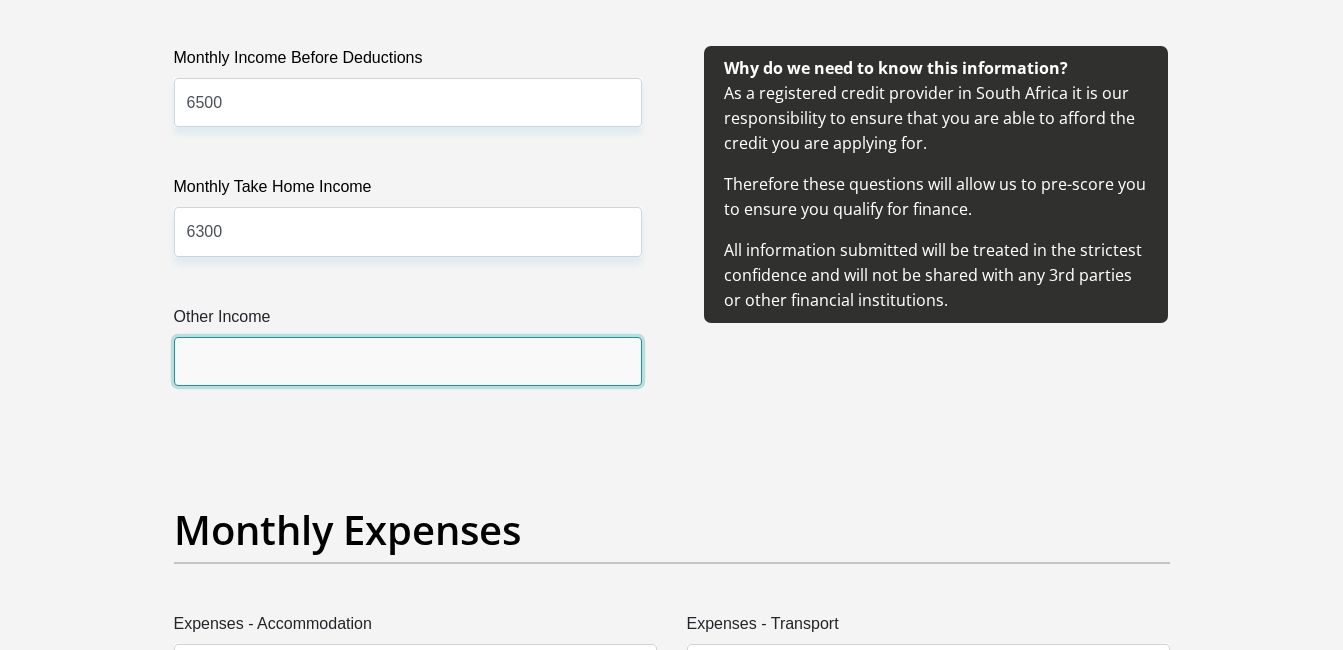 click on "Other Income" at bounding box center (408, 361) 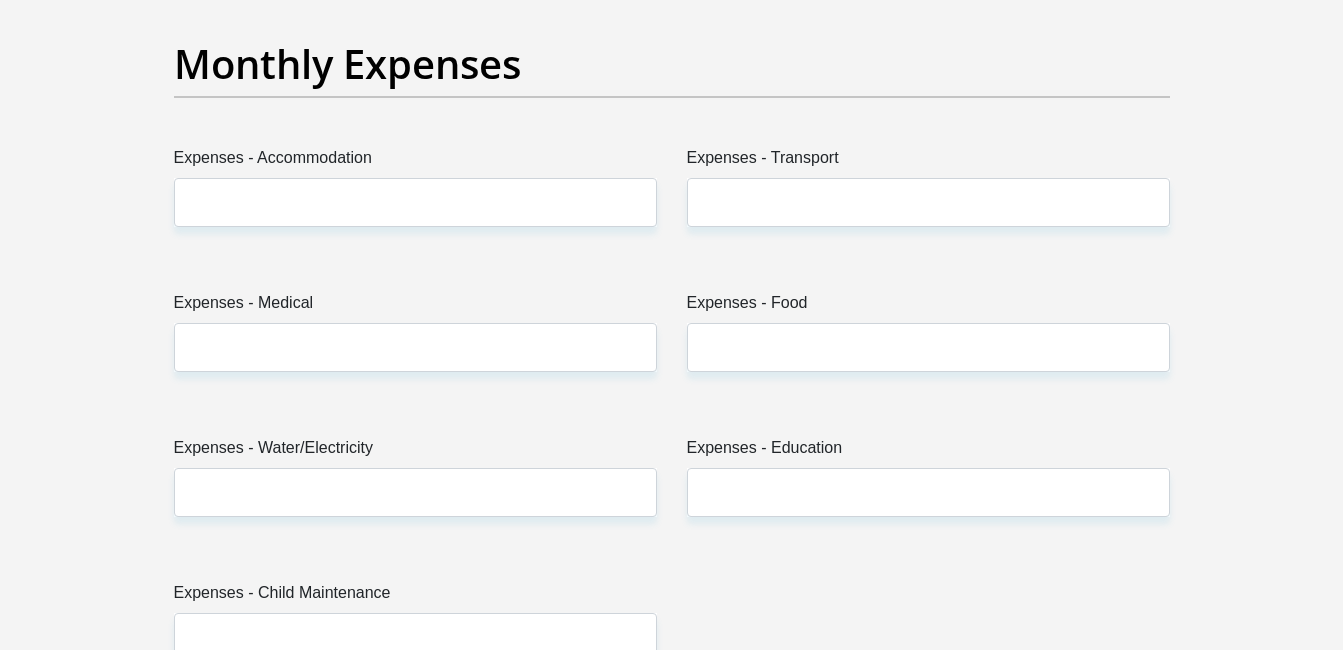 scroll, scrollTop: 2900, scrollLeft: 0, axis: vertical 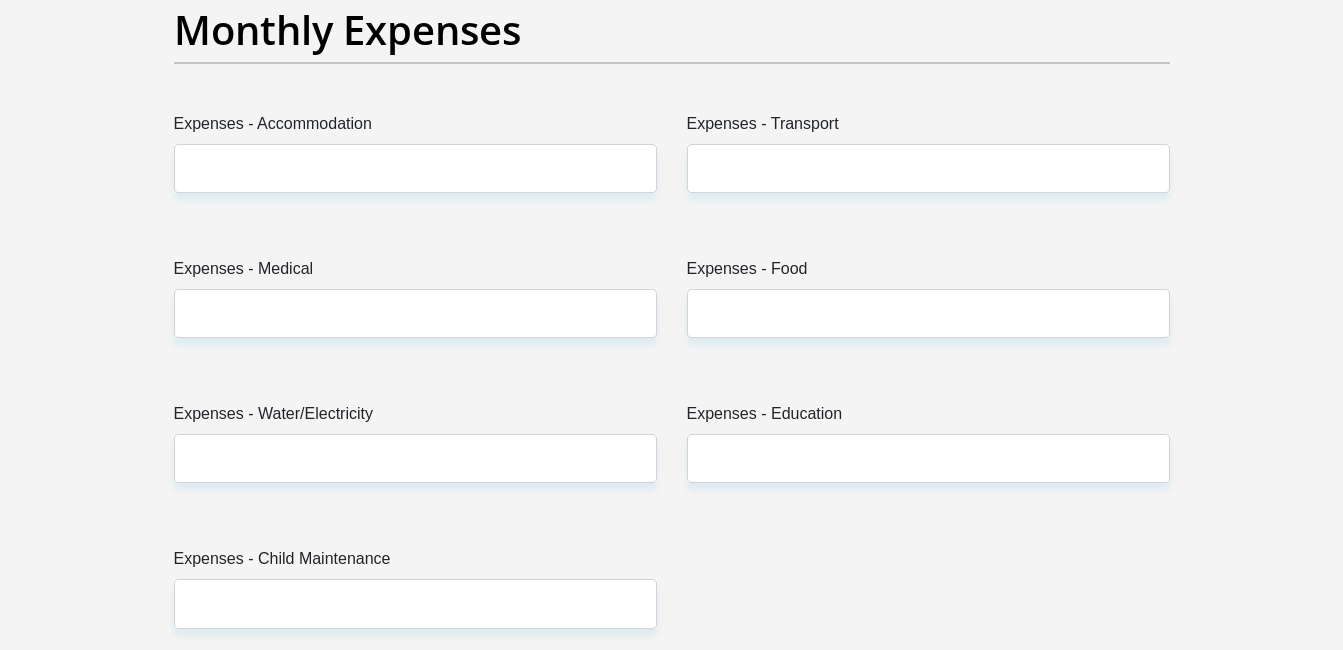 type on "2000" 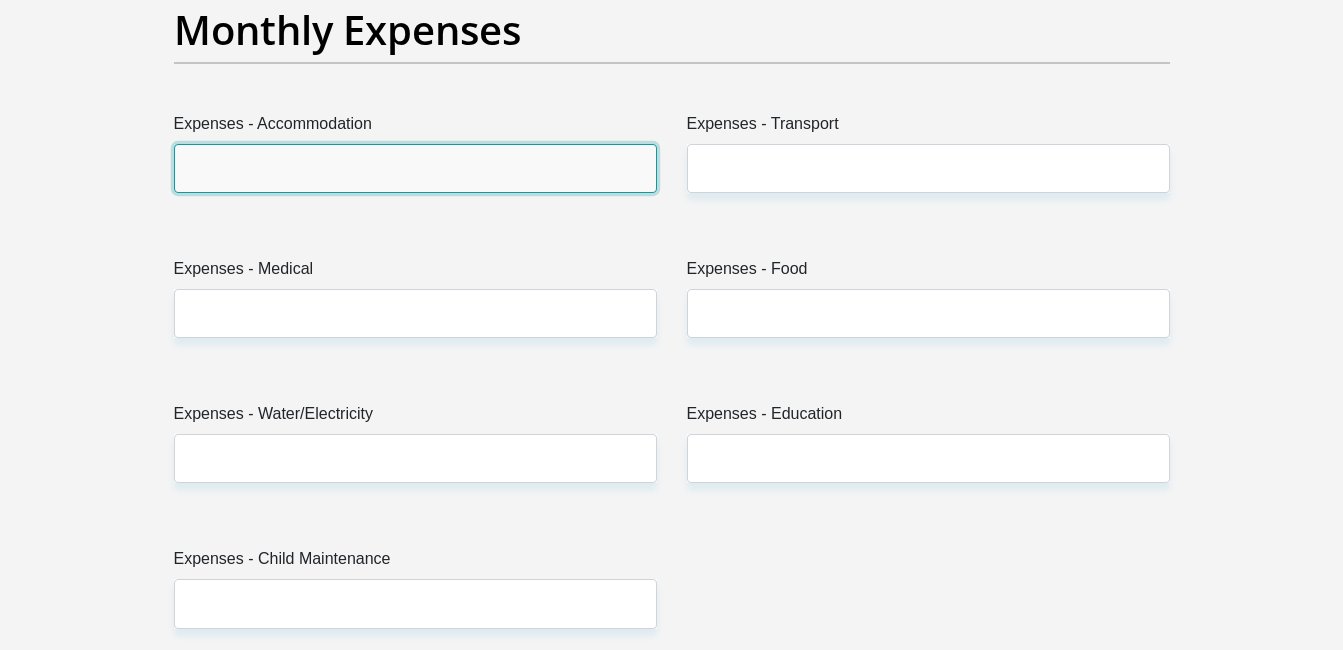 click on "Expenses - Accommodation" at bounding box center (415, 168) 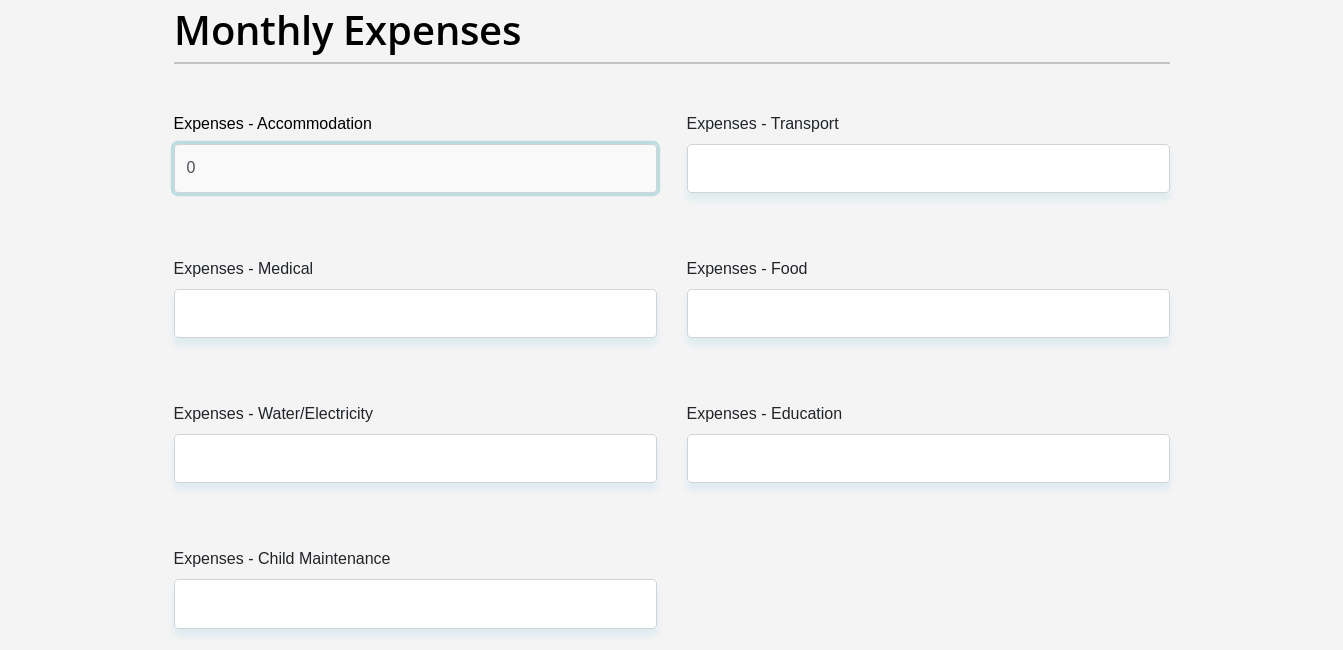 type on "0" 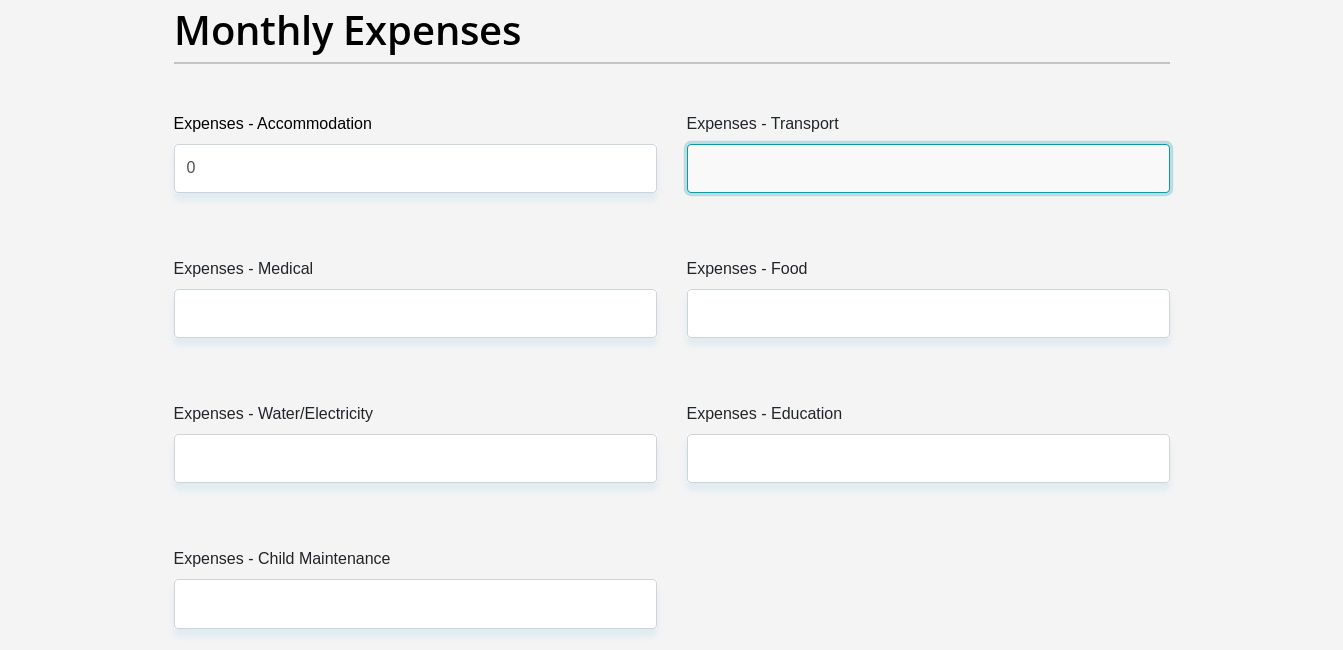 click on "Expenses - Transport" at bounding box center [928, 168] 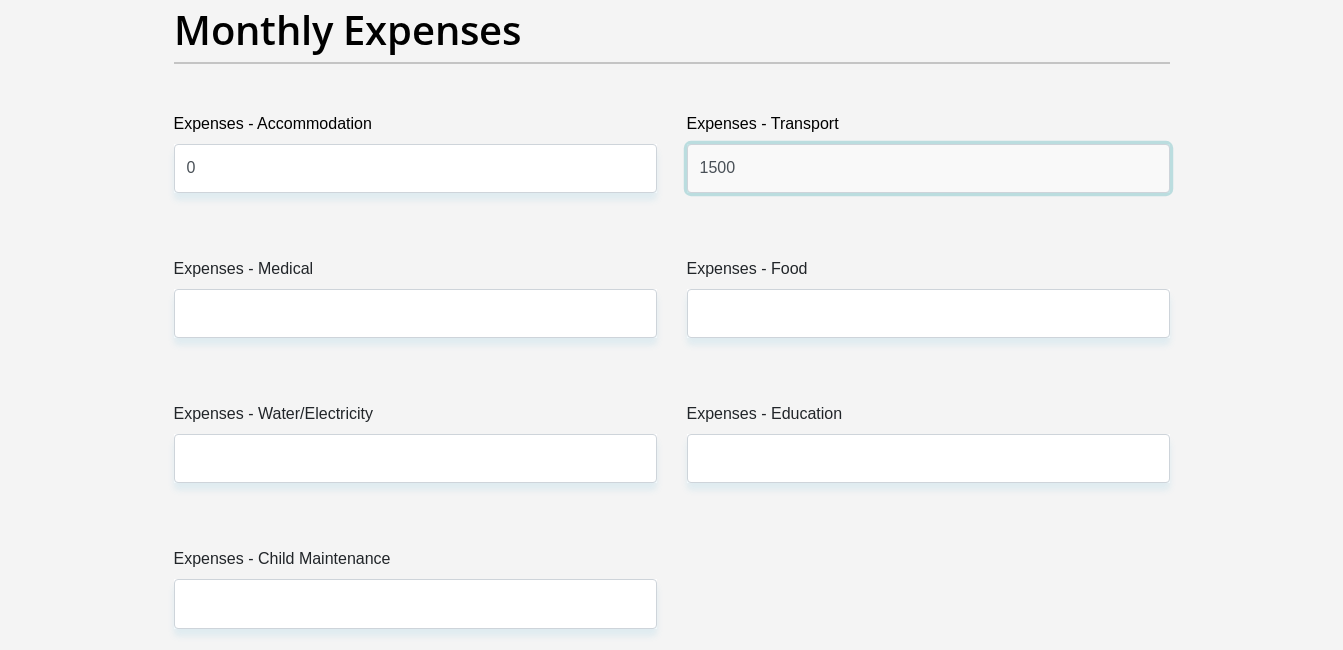 type on "1500" 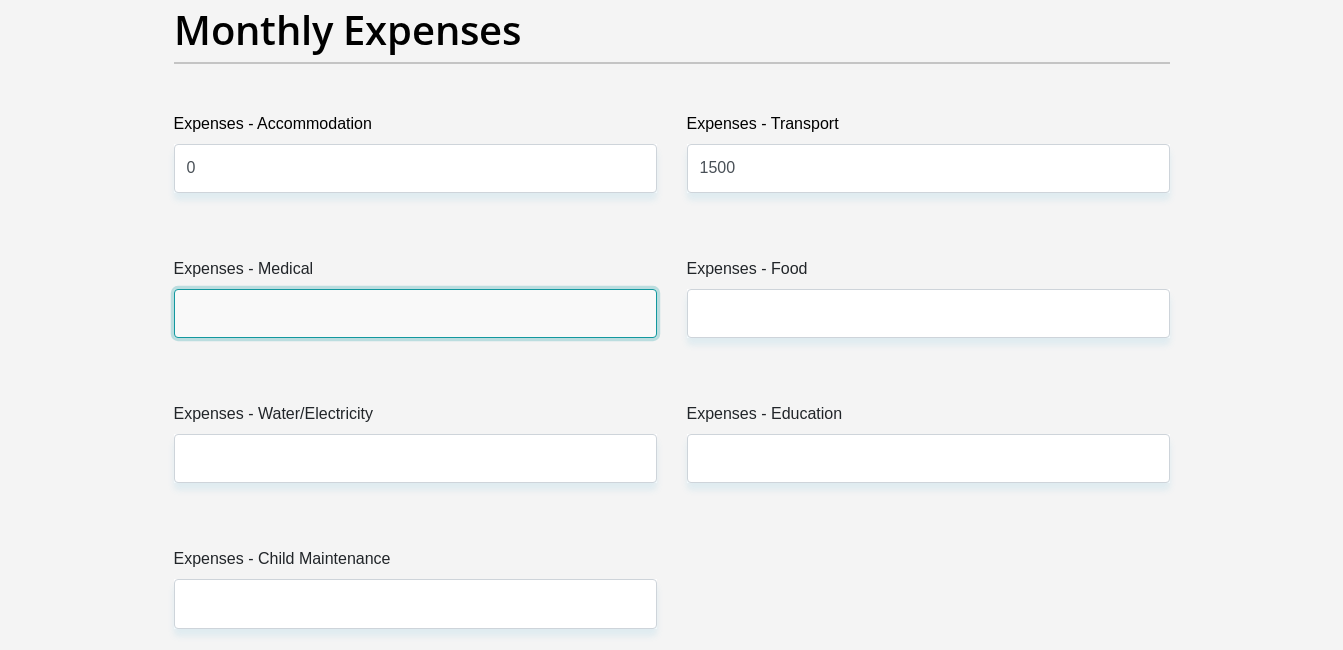 click on "Expenses - Medical" at bounding box center (415, 313) 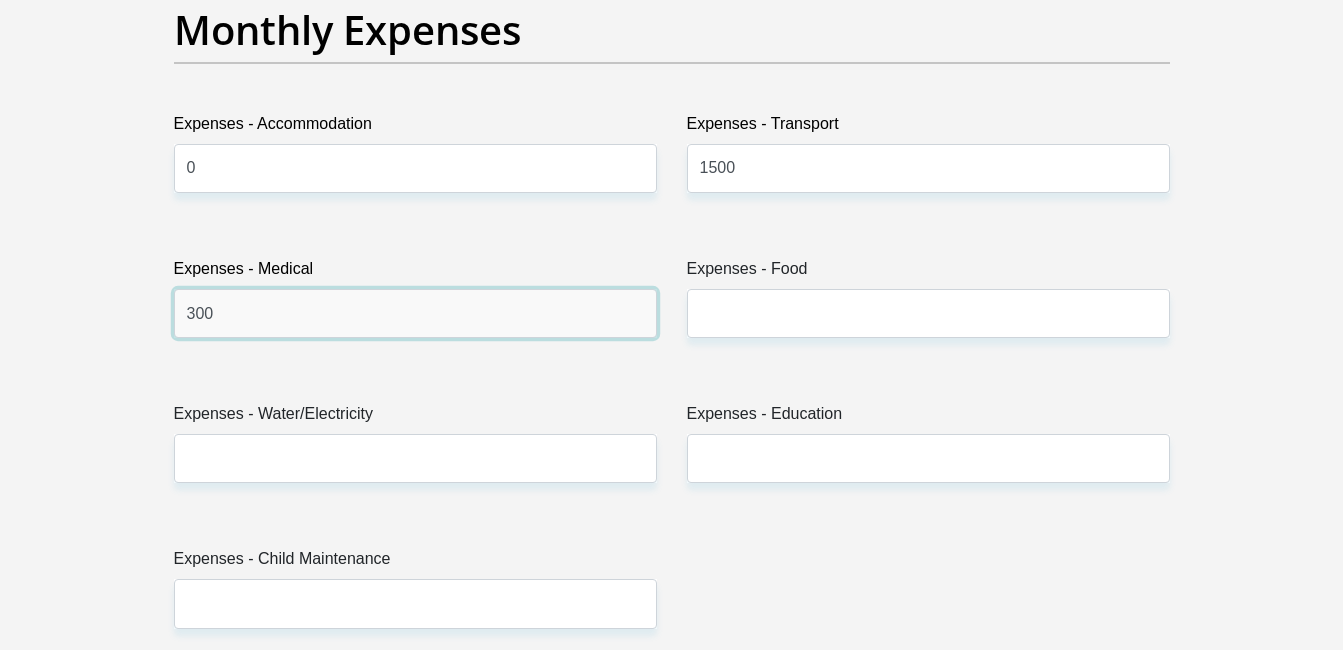 type on "300" 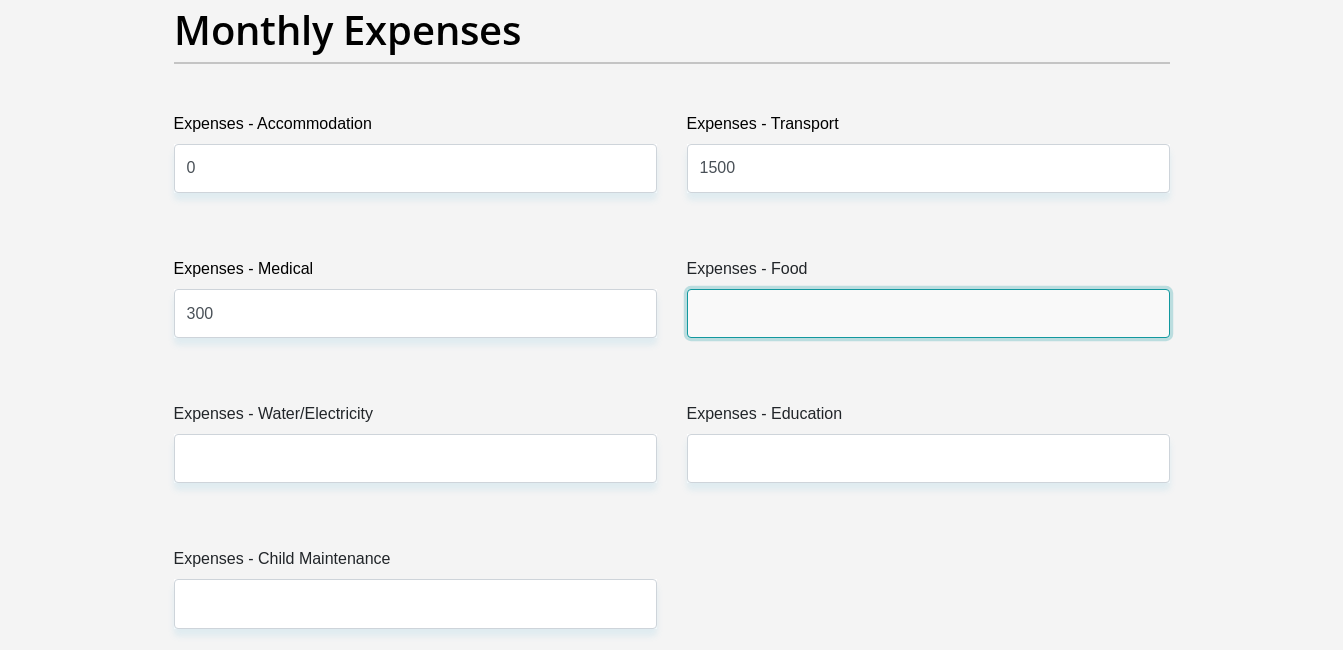 click on "Expenses - Food" at bounding box center [928, 313] 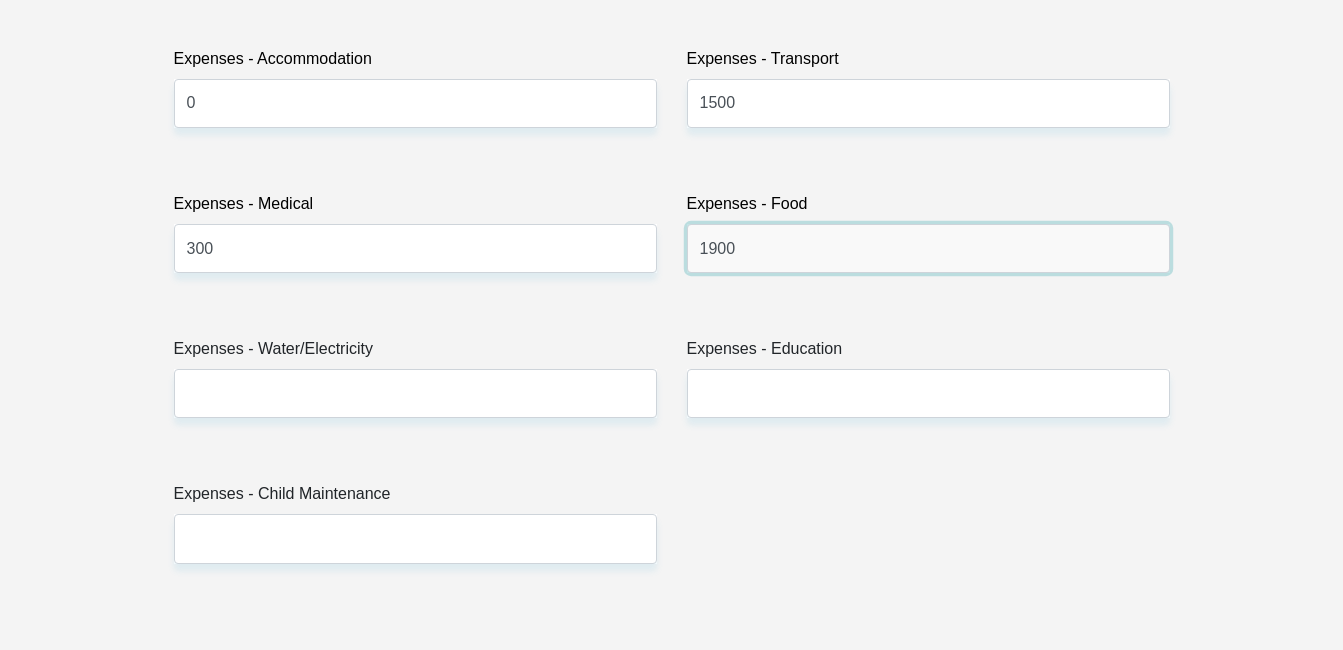 scroll, scrollTop: 3000, scrollLeft: 0, axis: vertical 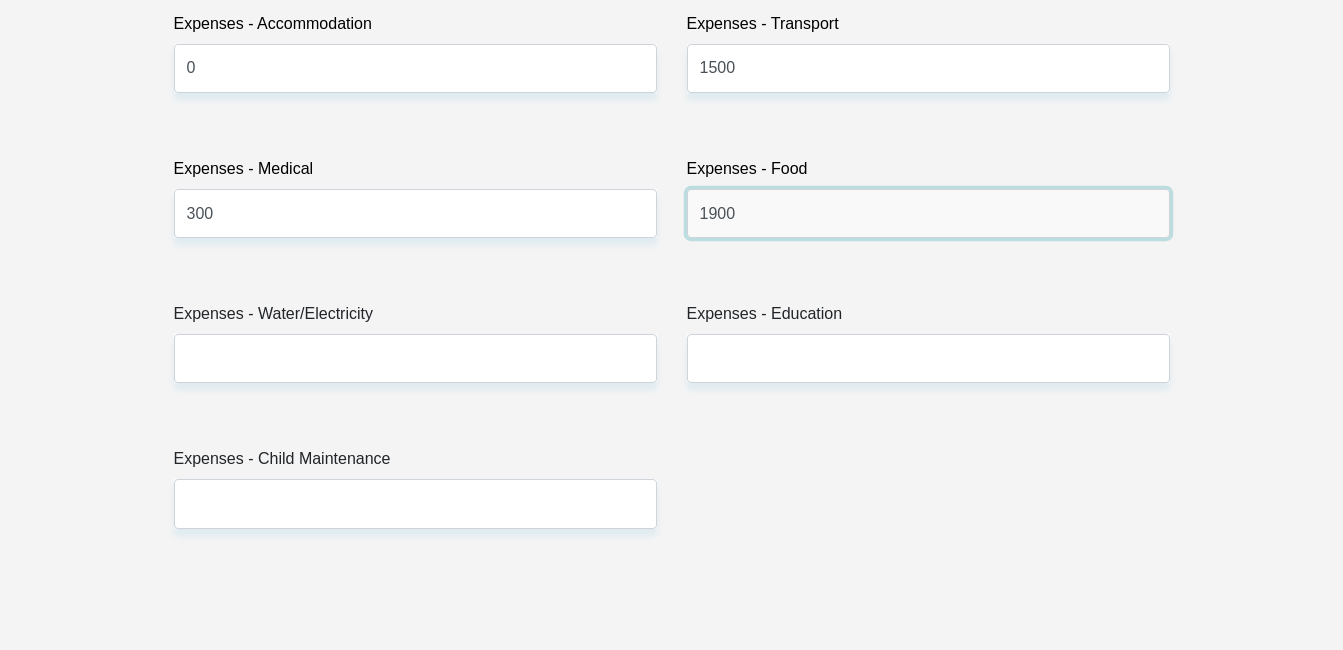 type on "1900" 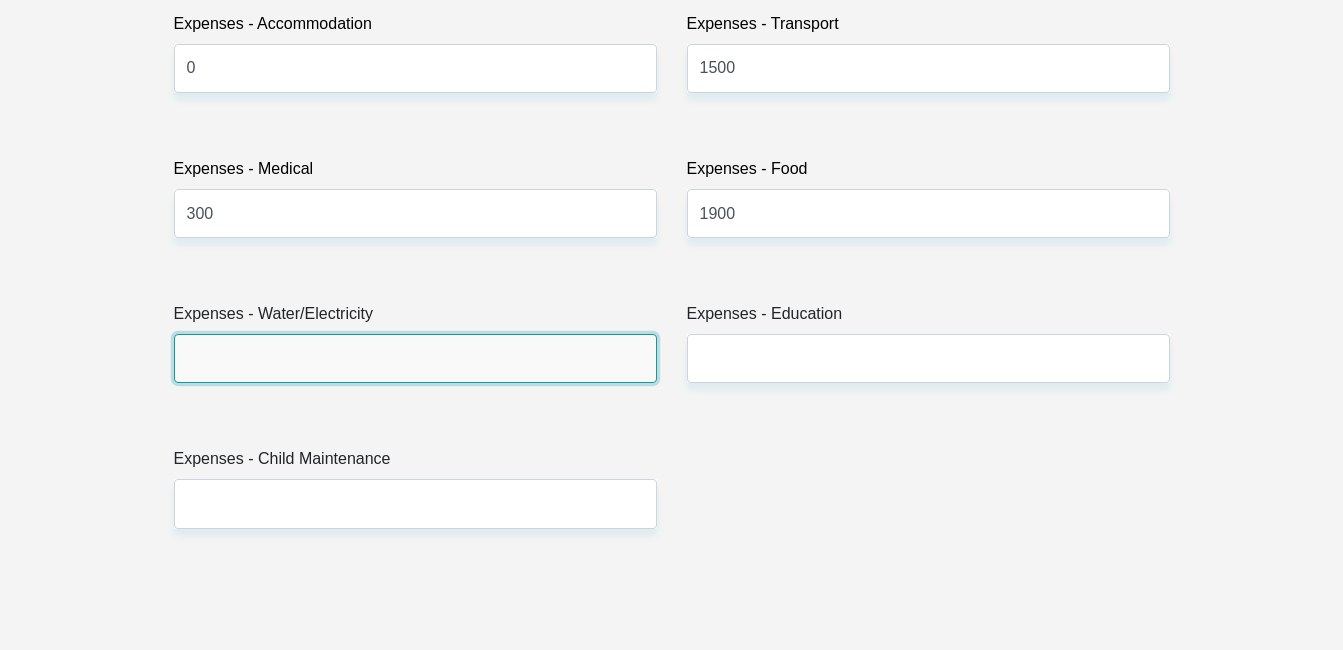 click on "Expenses - Water/Electricity" at bounding box center (415, 358) 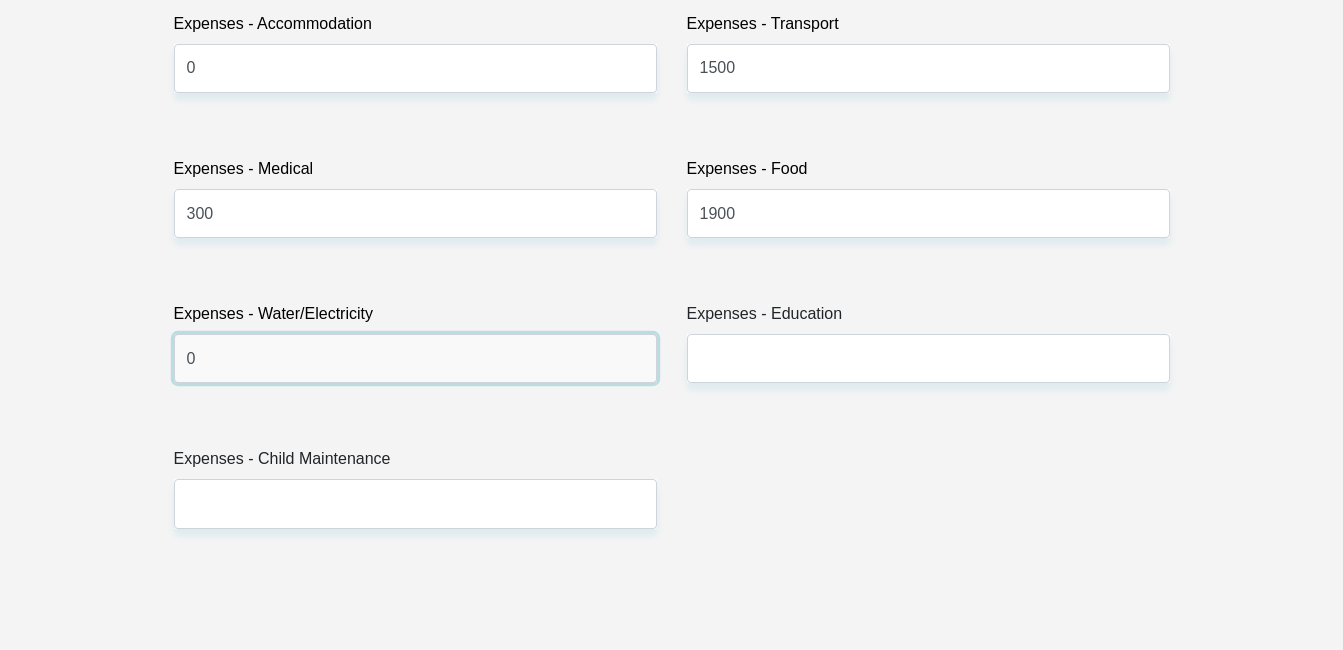 type on "0" 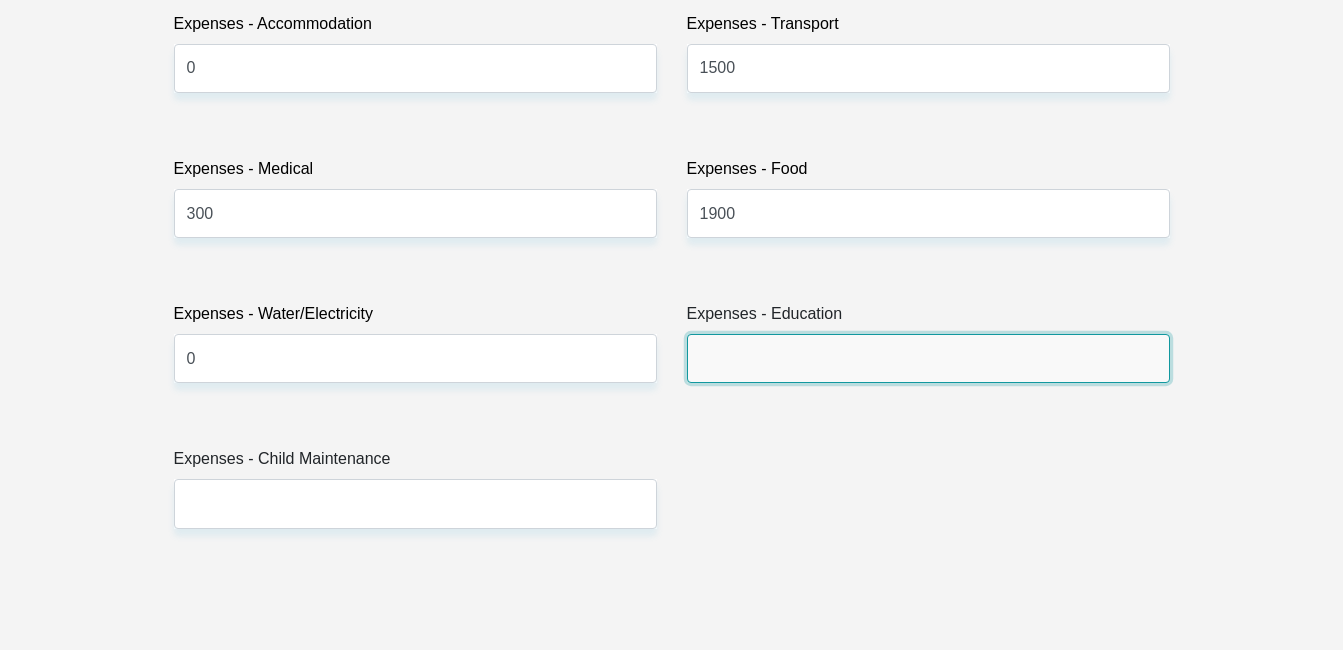 click on "Expenses - Education" at bounding box center (928, 358) 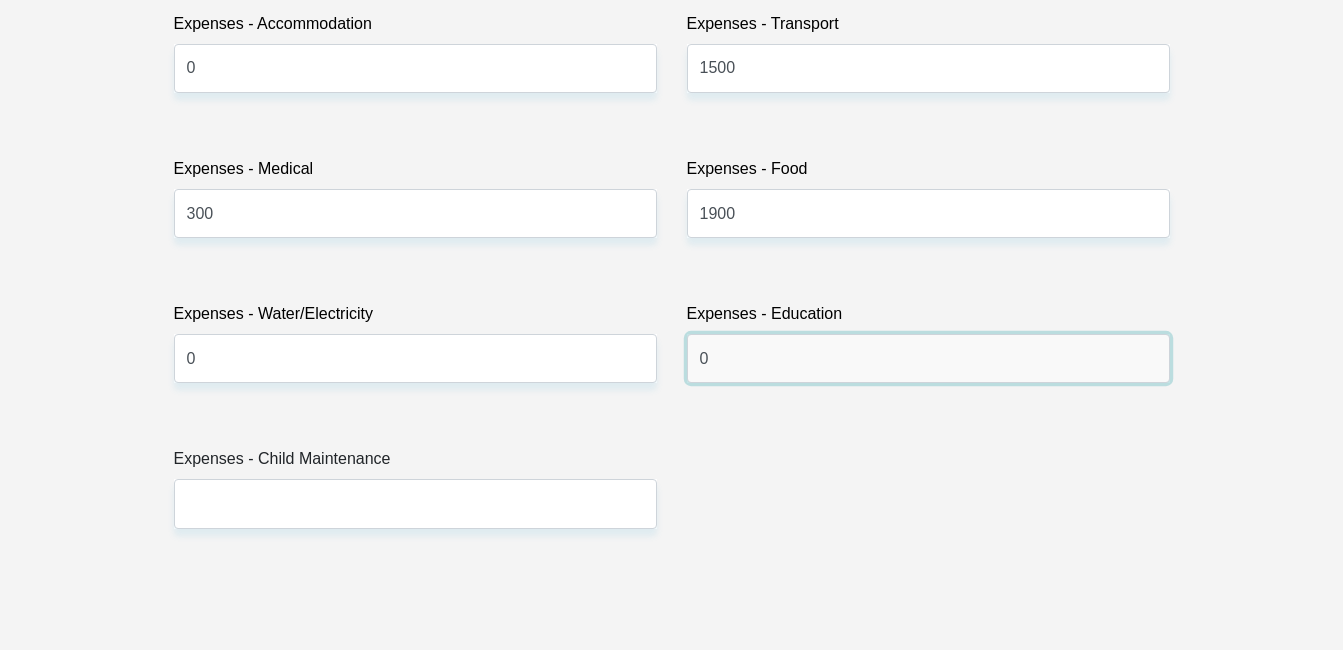 type on "0" 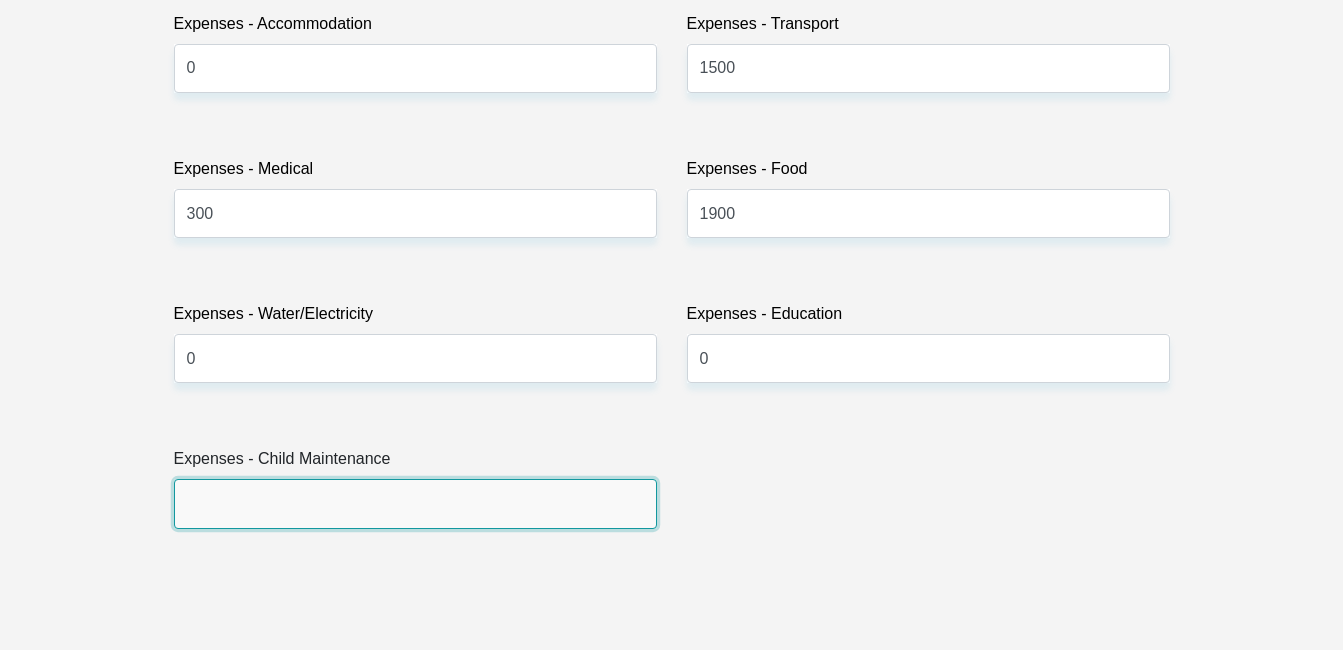 click on "Expenses - Child Maintenance" at bounding box center (415, 503) 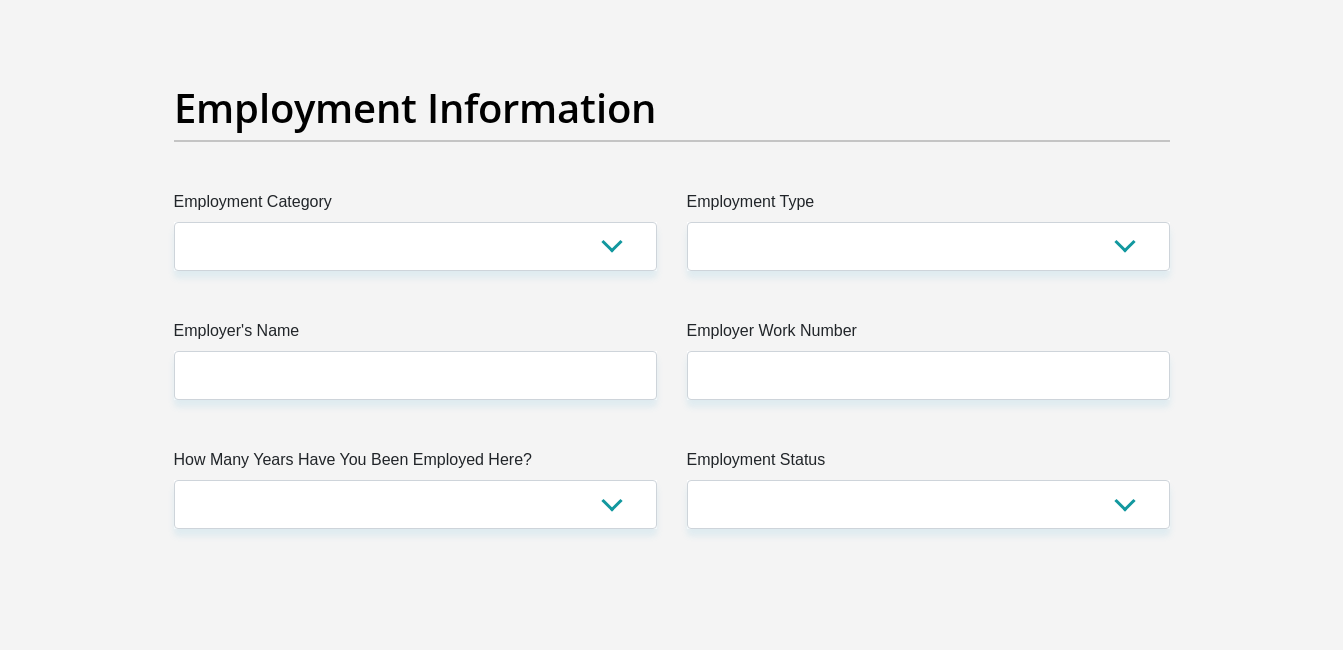 scroll, scrollTop: 3600, scrollLeft: 0, axis: vertical 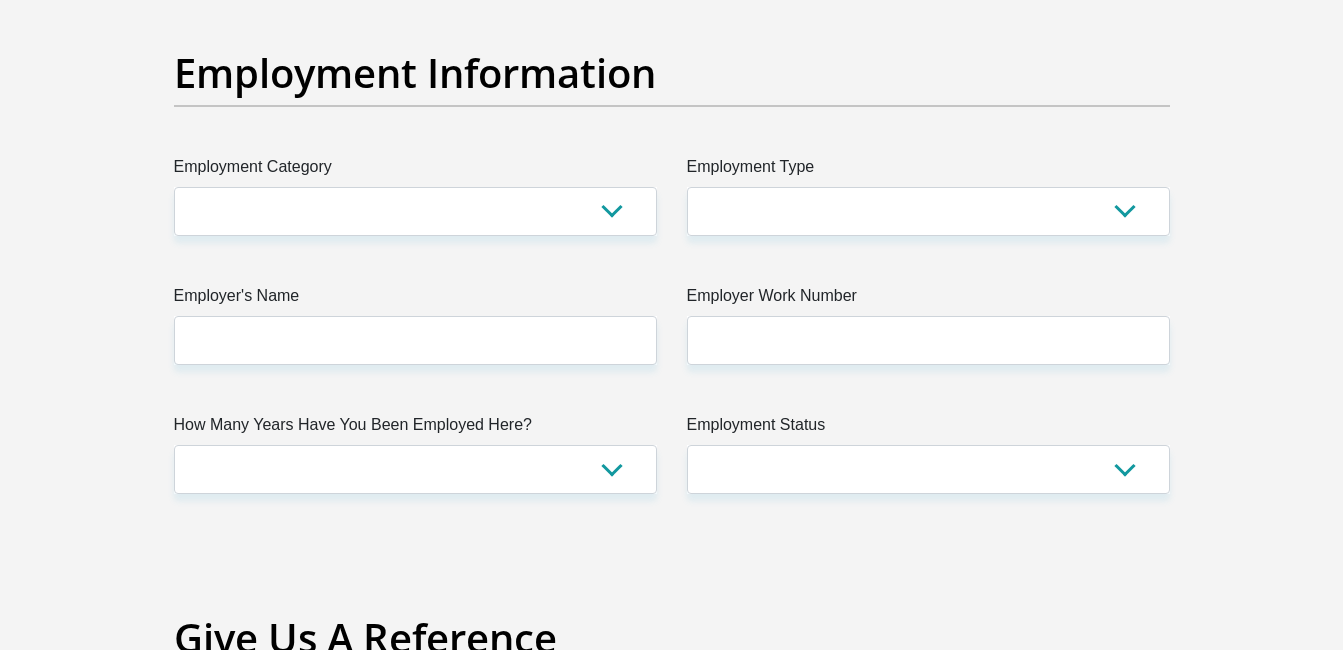 type on "500" 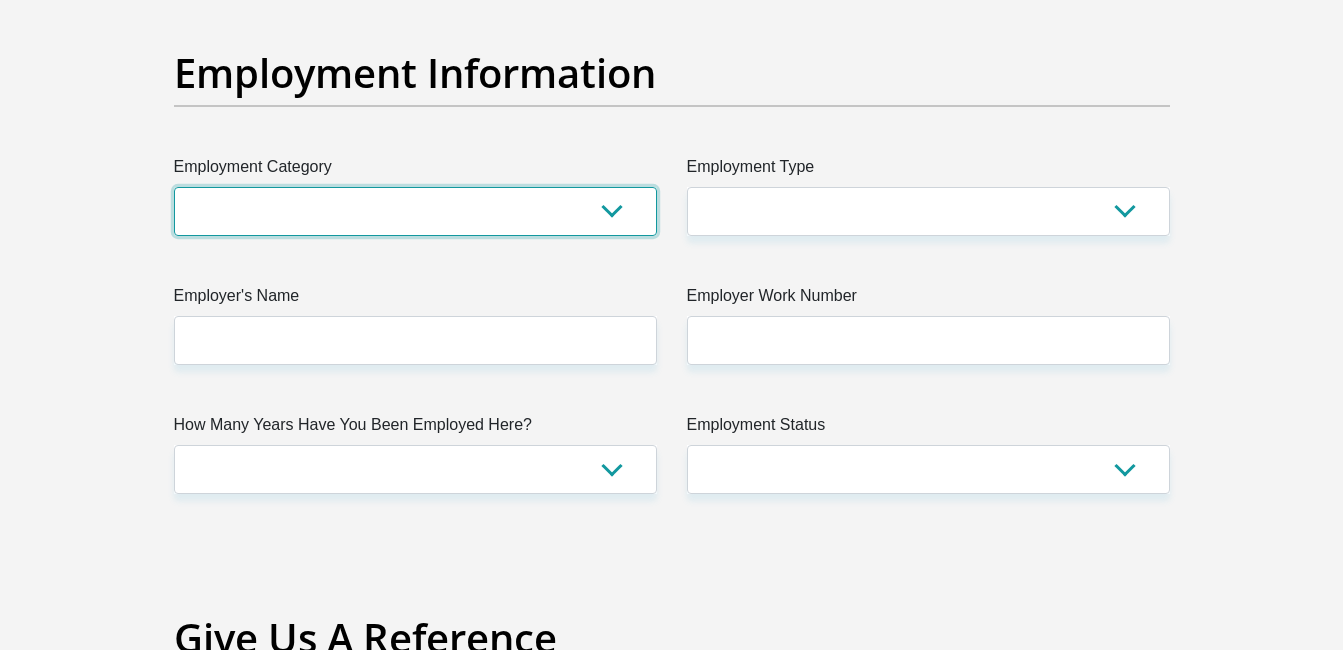click on "AGRICULTURE
ALCOHOL & TOBACCO
CONSTRUCTION MATERIALS
METALLURGY
EQUIPMENT FOR RENEWABLE ENERGY
SPECIALIZED CONTRACTORS
CAR
GAMING (INCL. INTERNET
OTHER WHOLESALE
UNLICENSED PHARMACEUTICALS
CURRENCY EXCHANGE HOUSES
OTHER FINANCIAL INSTITUTIONS & INSURANCE
REAL ESTATE AGENTS
OIL & GAS
OTHER MATERIALS (E.G. IRON ORE)
PRECIOUS STONES & PRECIOUS METALS
POLITICAL ORGANIZATIONS
RELIGIOUS ORGANIZATIONS(NOT SECTS)
ACTI. HAVING BUSINESS DEAL WITH PUBLIC ADMINISTRATION
LAUNDROMATS" at bounding box center (415, 211) 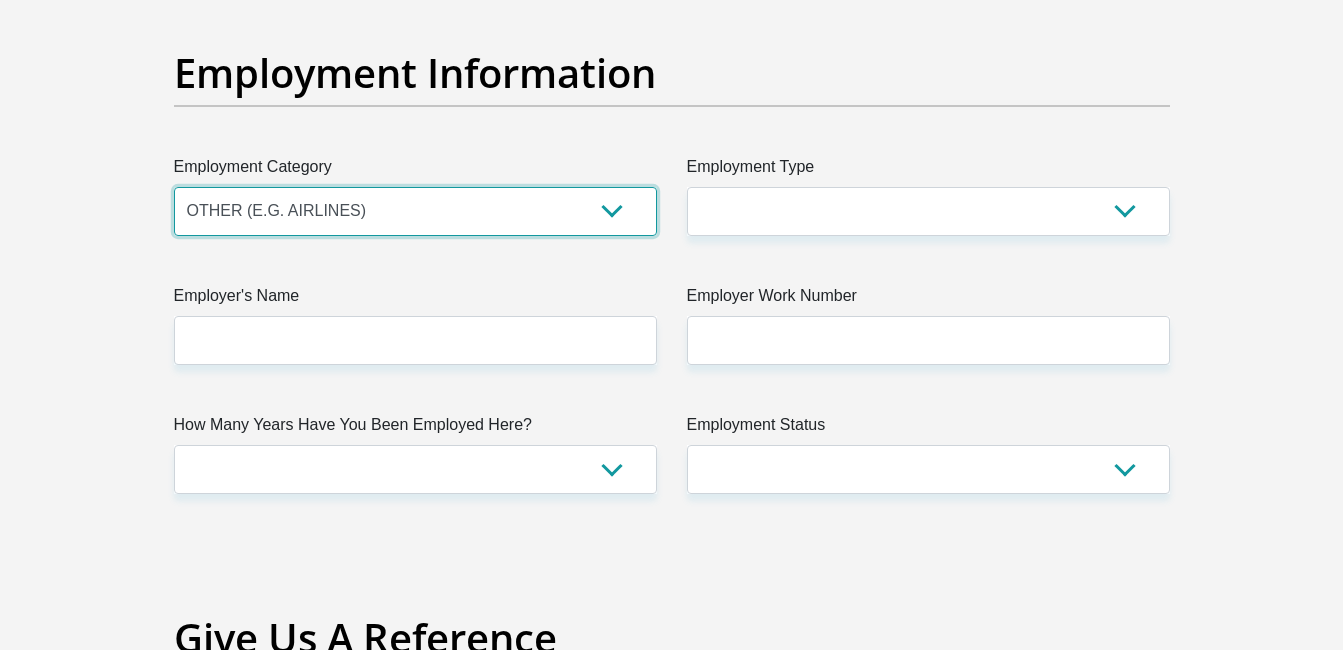 click on "AGRICULTURE
ALCOHOL & TOBACCO
CONSTRUCTION MATERIALS
METALLURGY
EQUIPMENT FOR RENEWABLE ENERGY
SPECIALIZED CONTRACTORS
CAR
GAMING (INCL. INTERNET
OTHER WHOLESALE
UNLICENSED PHARMACEUTICALS
CURRENCY EXCHANGE HOUSES
OTHER FINANCIAL INSTITUTIONS & INSURANCE
REAL ESTATE AGENTS
OIL & GAS
OTHER MATERIALS (E.G. IRON ORE)
PRECIOUS STONES & PRECIOUS METALS
POLITICAL ORGANIZATIONS
RELIGIOUS ORGANIZATIONS(NOT SECTS)
ACTI. HAVING BUSINESS DEAL WITH PUBLIC ADMINISTRATION
LAUNDROMATS" at bounding box center [415, 211] 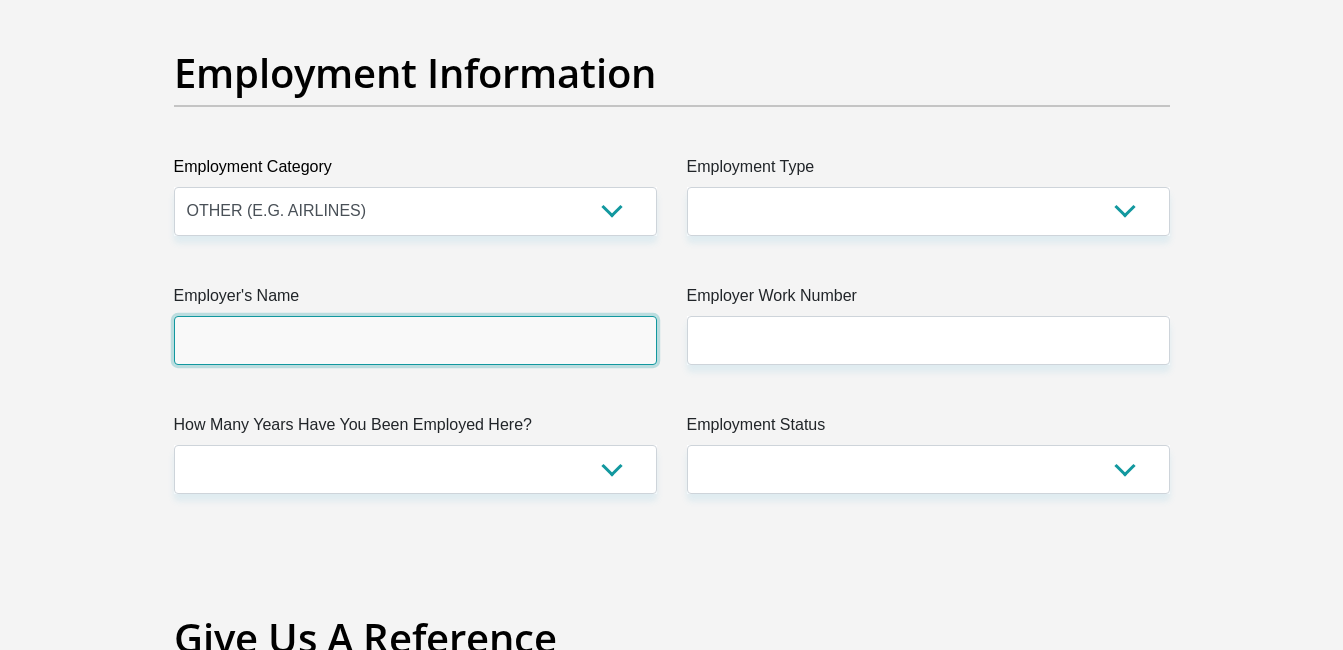click on "Employer's Name" at bounding box center [415, 340] 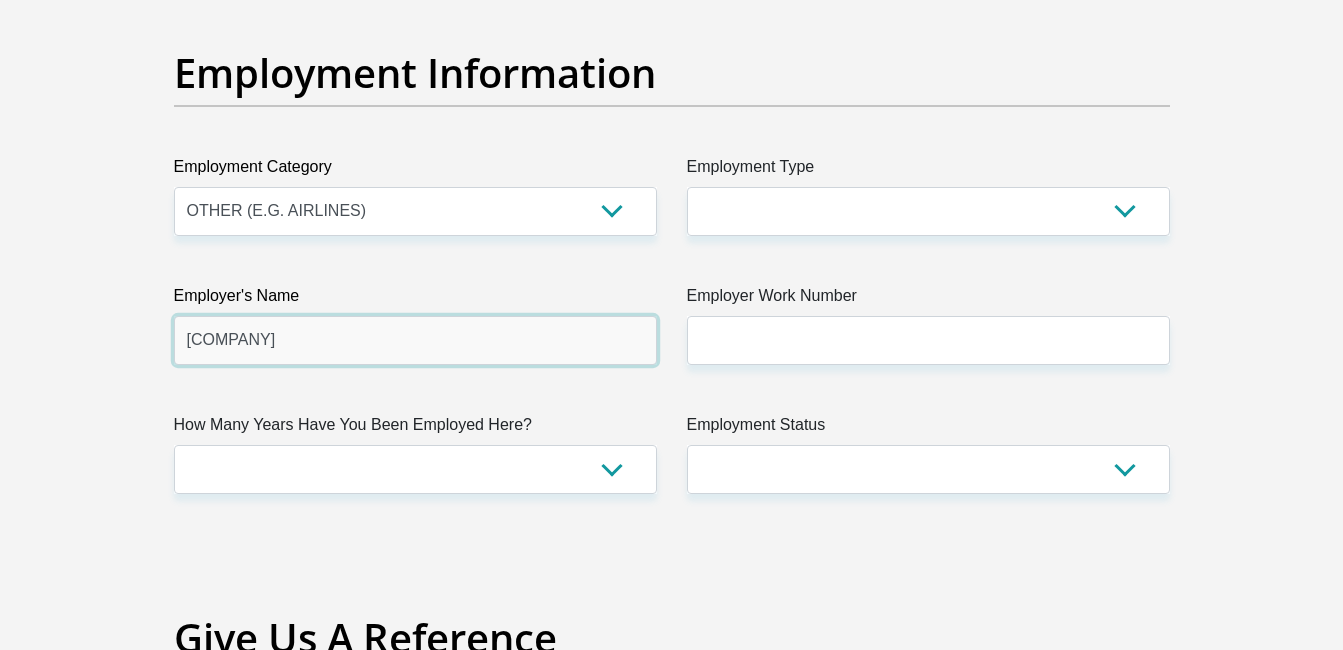type on "[COMPANY]" 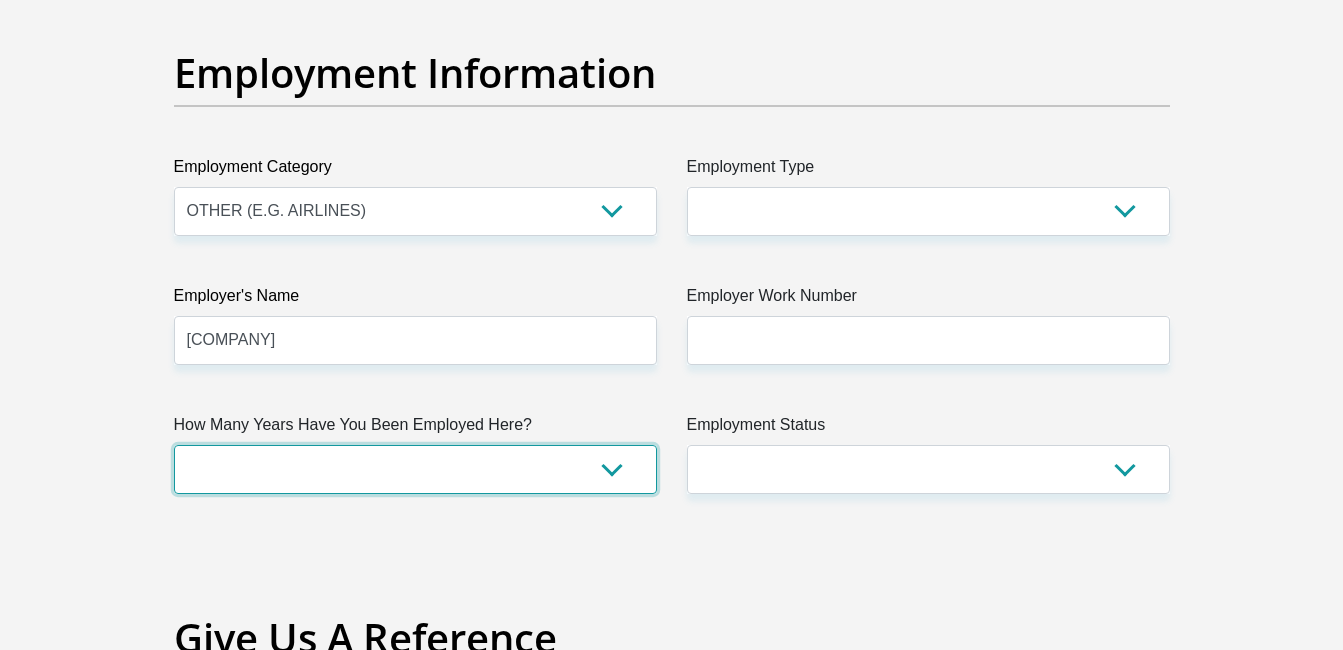 click on "less than 1 year
1-3 years
3-5 years
5+ years" at bounding box center (415, 469) 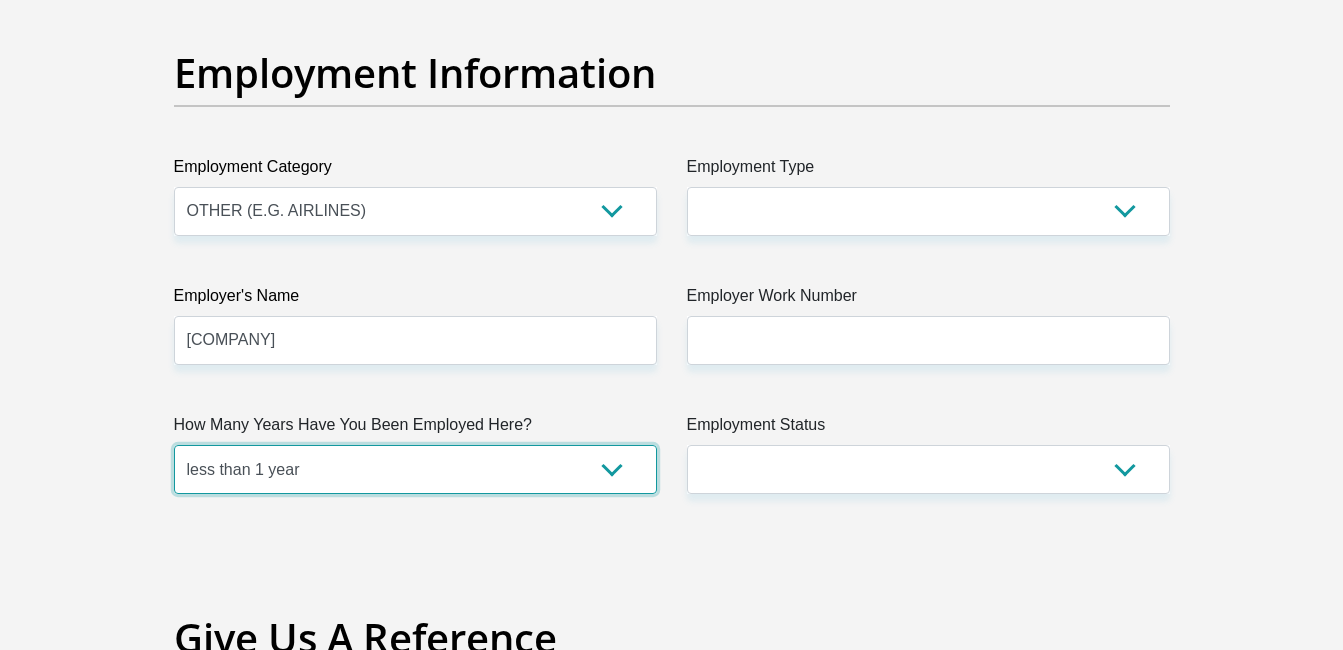 click on "less than 1 year
1-3 years
3-5 years
5+ years" at bounding box center (415, 469) 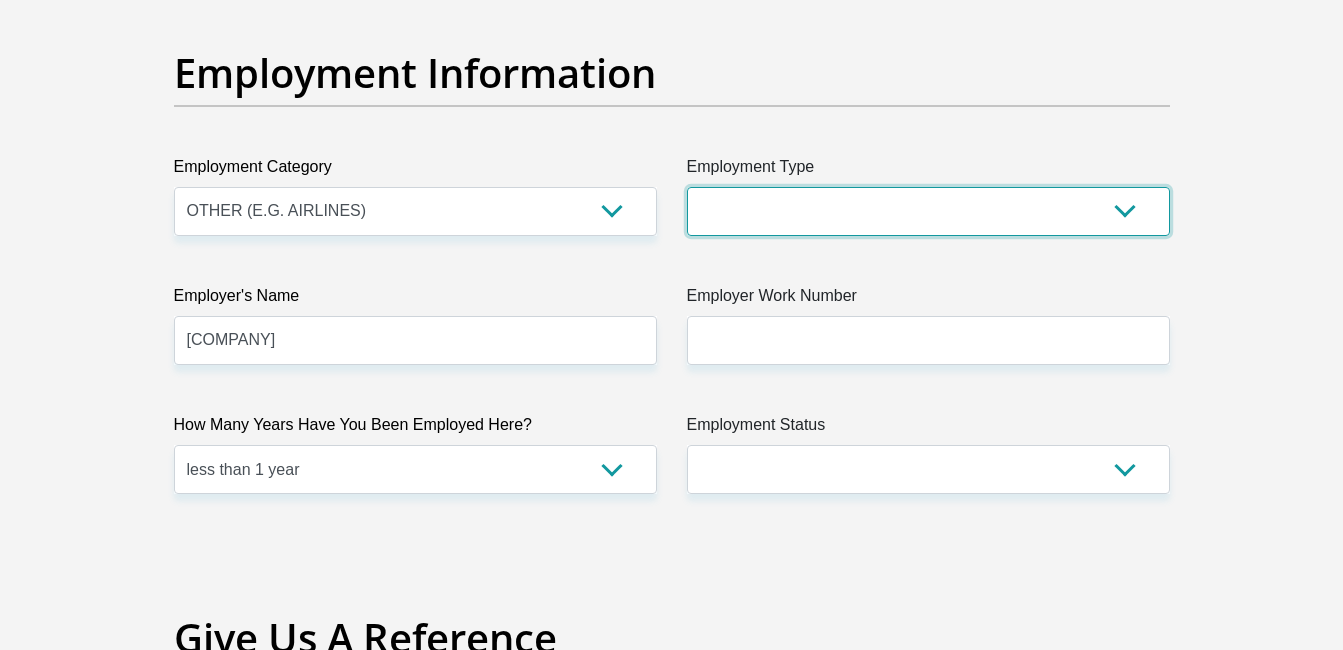 click on "College/Lecturer
Craft Seller
Creative
Driver
Executive
Farmer
Forces - Non Commissioned
Forces - Officer
Hawker
Housewife
Labourer
Licenced Professional
Manager
Miner
Non Licenced Professional
Office Staff/Clerk
Outside Worker
Pensioner
Permanent Teacher
Production/Manufacturing
Sales
Self-Employed
Semi-Professional Worker
Service Industry  Social Worker  Student" at bounding box center (928, 211) 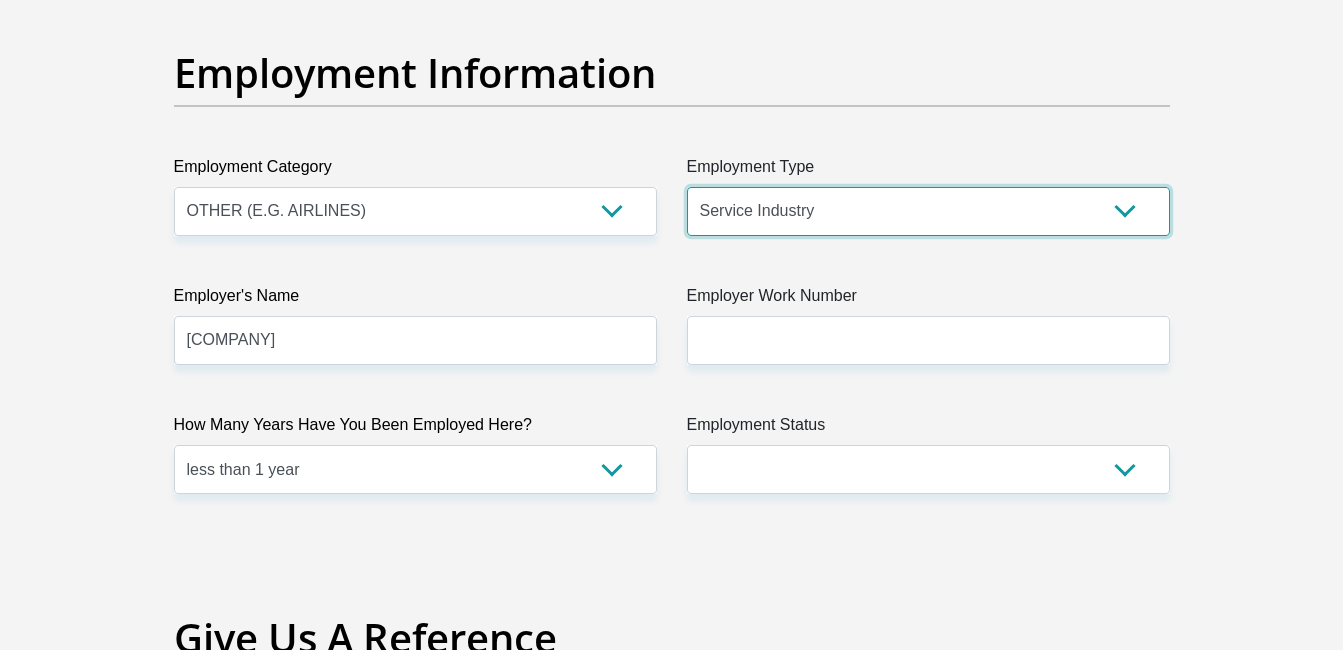 click on "College/Lecturer
Craft Seller
Creative
Driver
Executive
Farmer
Forces - Non Commissioned
Forces - Officer
Hawker
Housewife
Labourer
Licenced Professional
Manager
Miner
Non Licenced Professional
Office Staff/Clerk
Outside Worker
Pensioner
Permanent Teacher
Production/Manufacturing
Sales
Self-Employed
Semi-Professional Worker
Service Industry  Social Worker  Student" at bounding box center (928, 211) 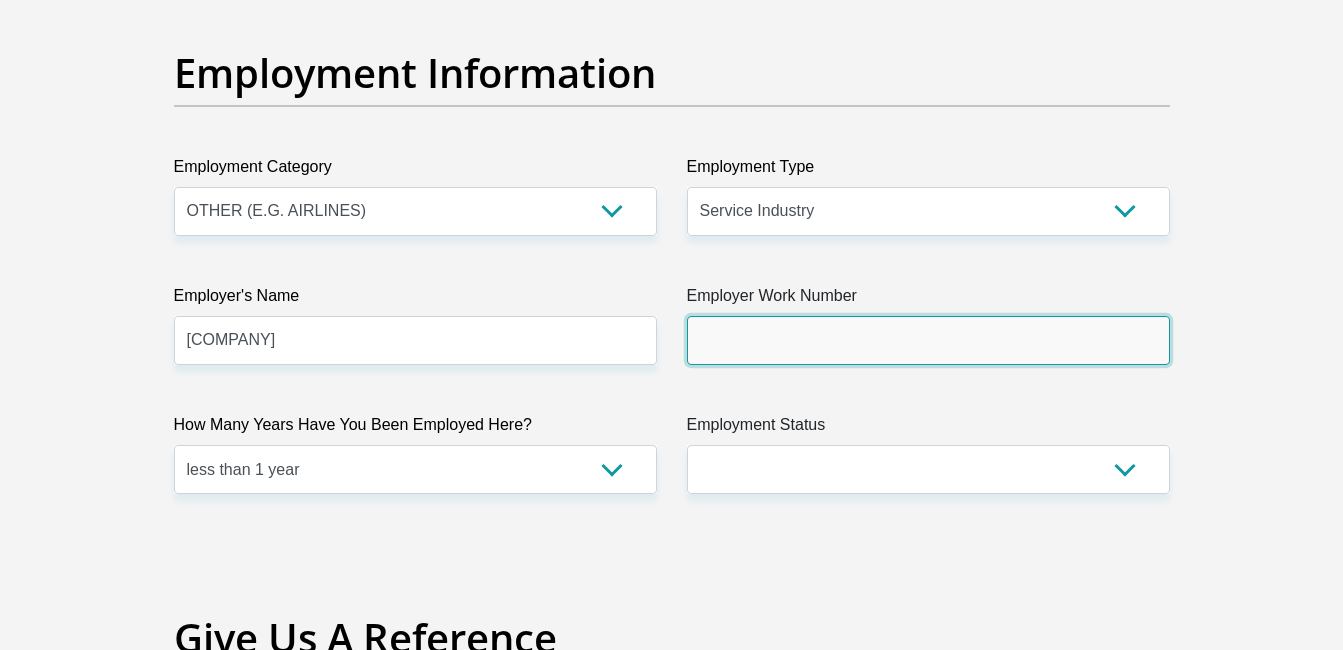 click on "Employer Work Number" at bounding box center (928, 340) 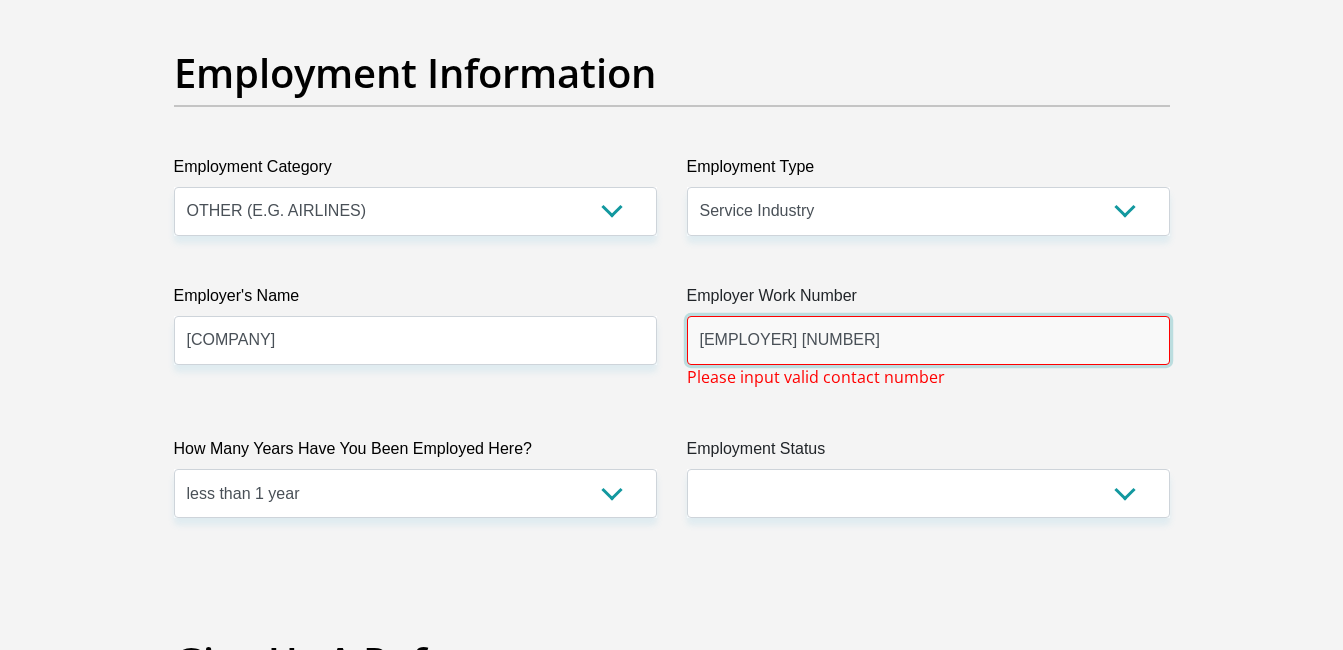 click on "[EMPLOYER] [NUMBER]" at bounding box center [928, 340] 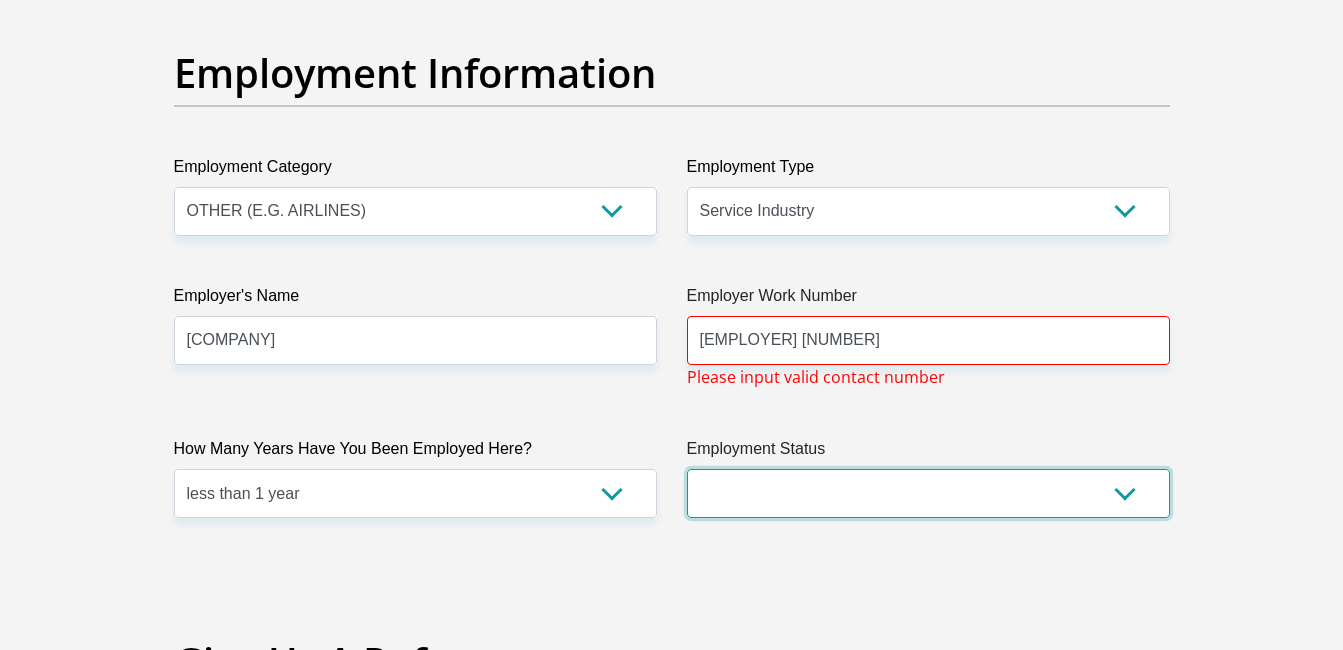 click on "Permanent/Full-time
Part-time/Casual
Contract Worker
Self-Employed
Housewife
Retired
Student
Medically Boarded
Disability
Unemployed" at bounding box center [928, 493] 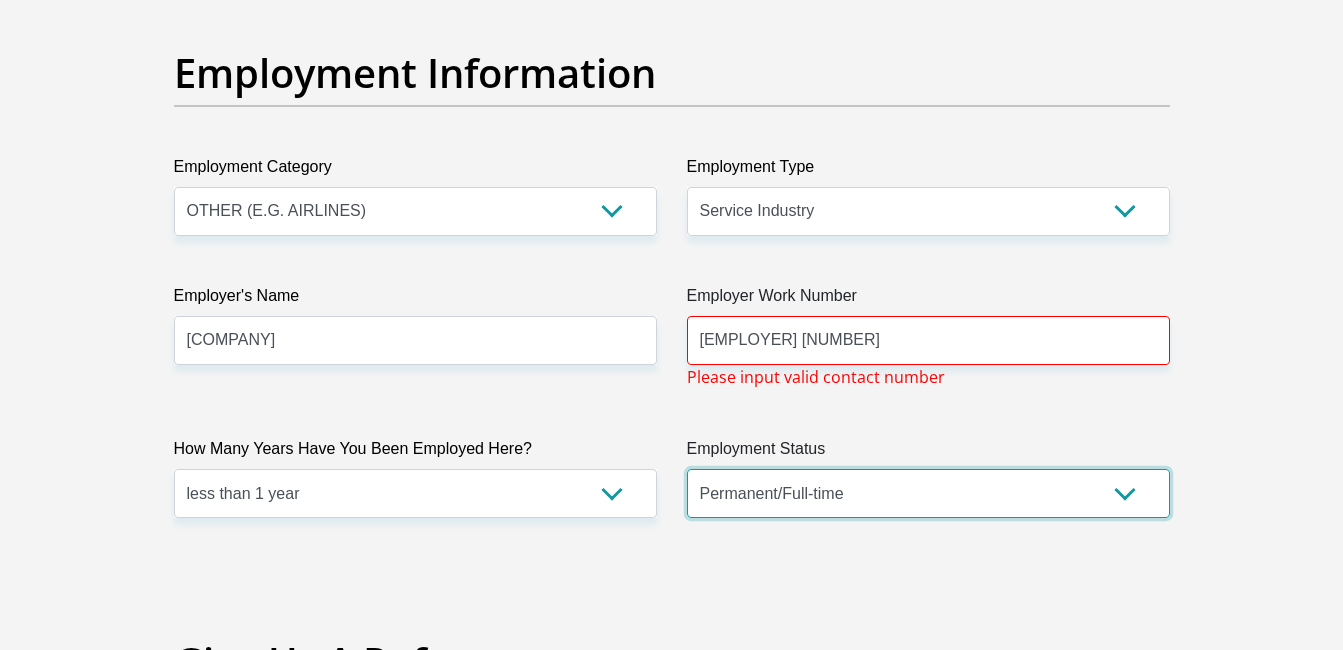 click on "Permanent/Full-time
Part-time/Casual
Contract Worker
Self-Employed
Housewife
Retired
Student
Medically Boarded
Disability
Unemployed" at bounding box center (928, 493) 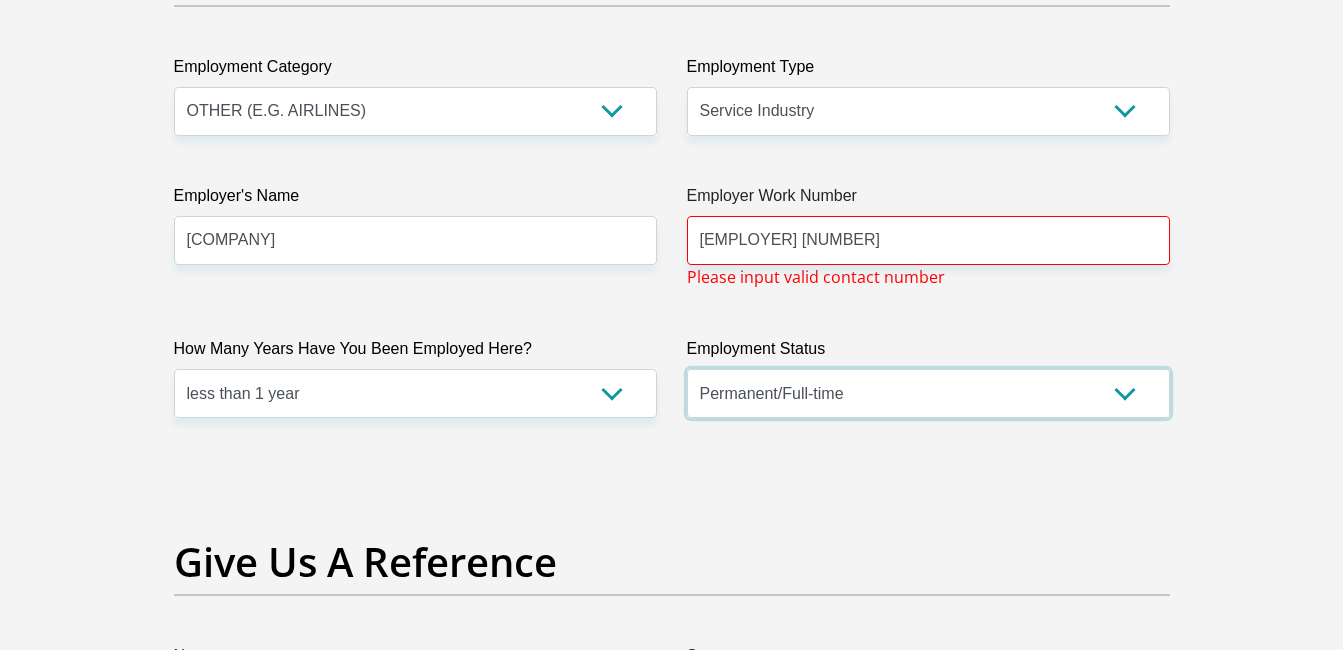 scroll, scrollTop: 3600, scrollLeft: 0, axis: vertical 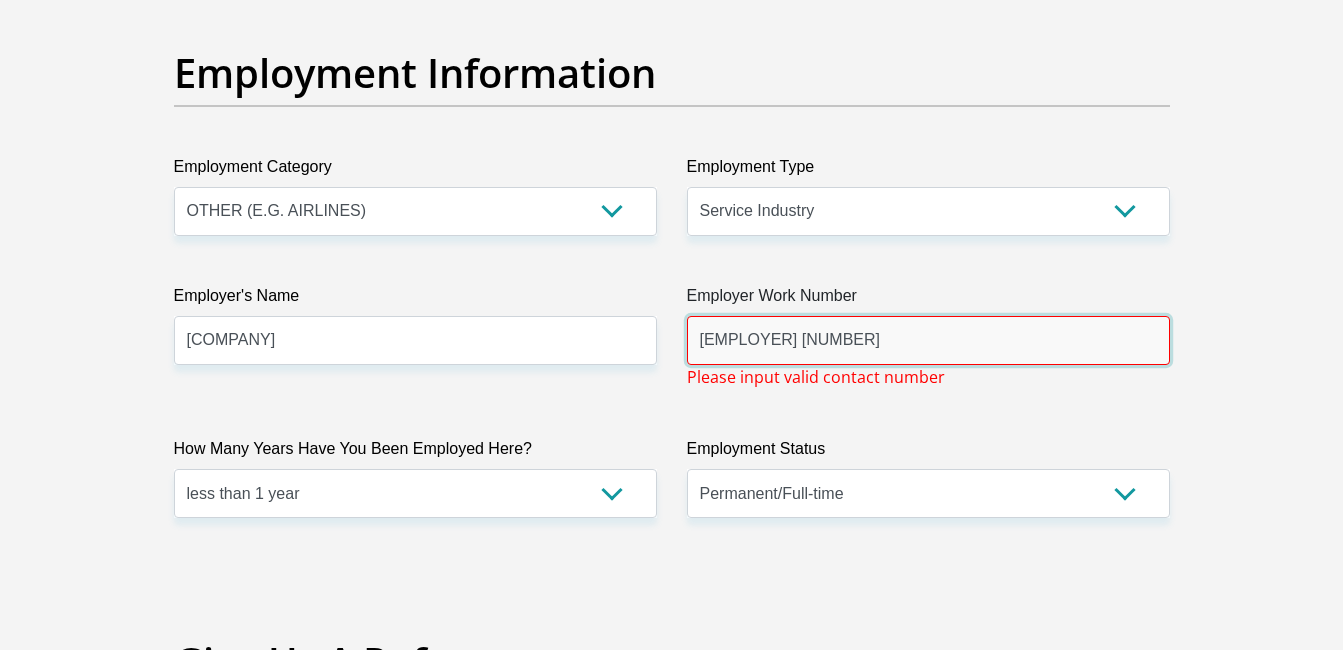 click on "[EMPLOYER] [NUMBER]" at bounding box center (928, 340) 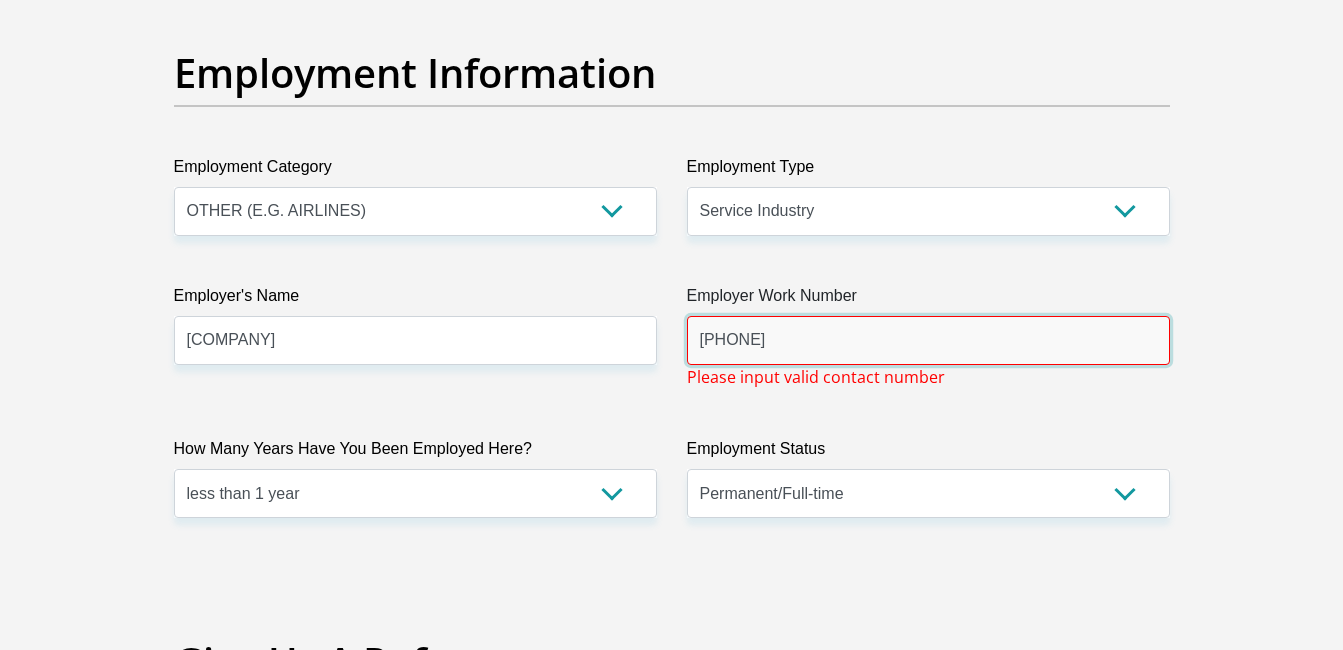 click on "[PHONE]" at bounding box center (928, 340) 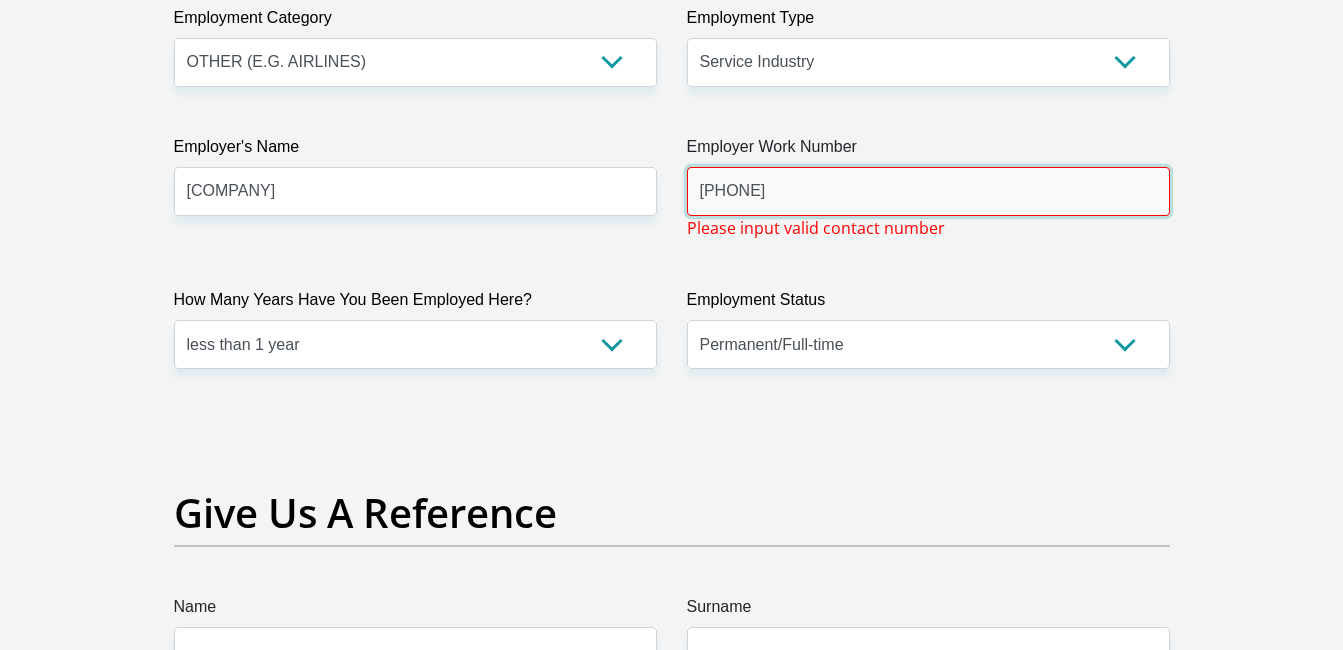 scroll, scrollTop: 3800, scrollLeft: 0, axis: vertical 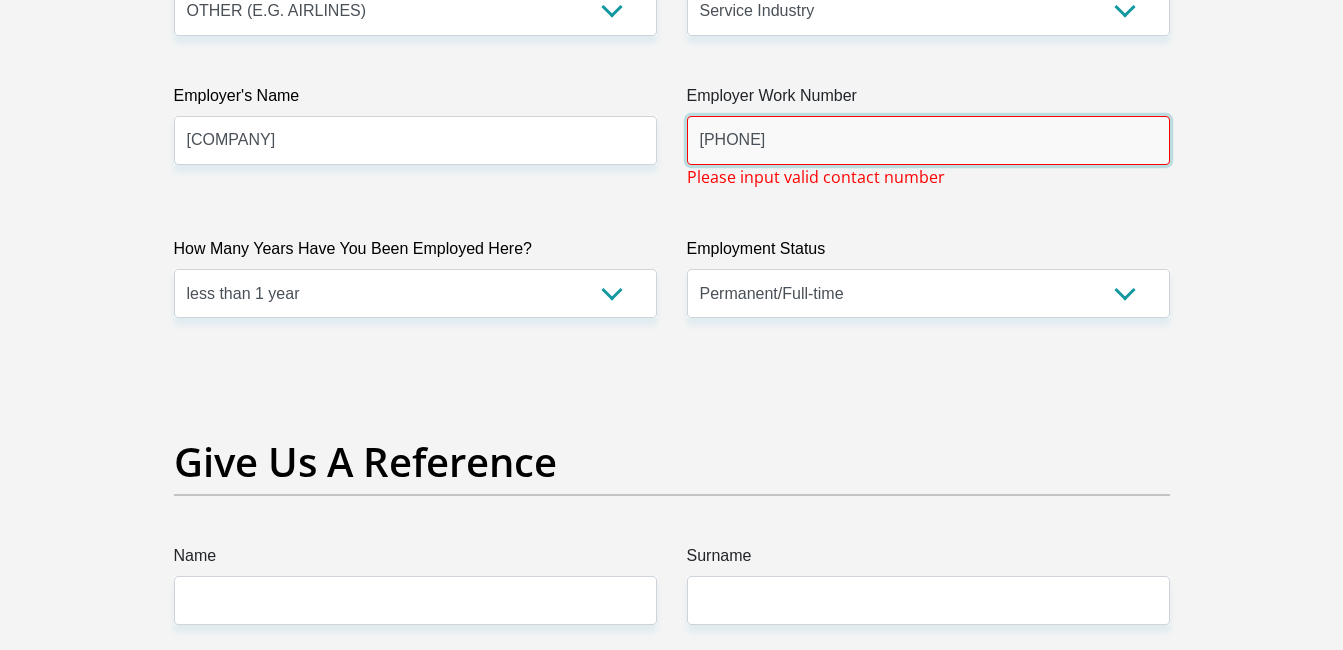 type on "[PHONE]" 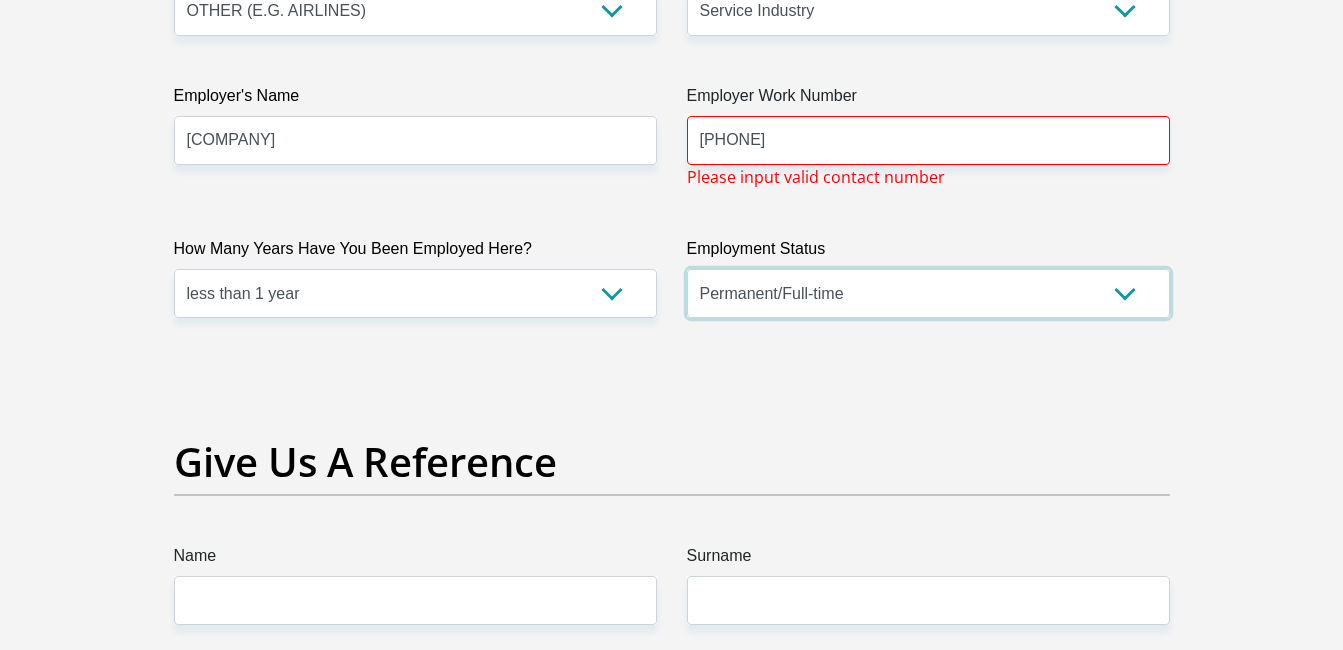 click on "Permanent/Full-time
Part-time/Casual
Contract Worker
Self-Employed
Housewife
Retired
Student
Medically Boarded
Disability
Unemployed" at bounding box center (928, 293) 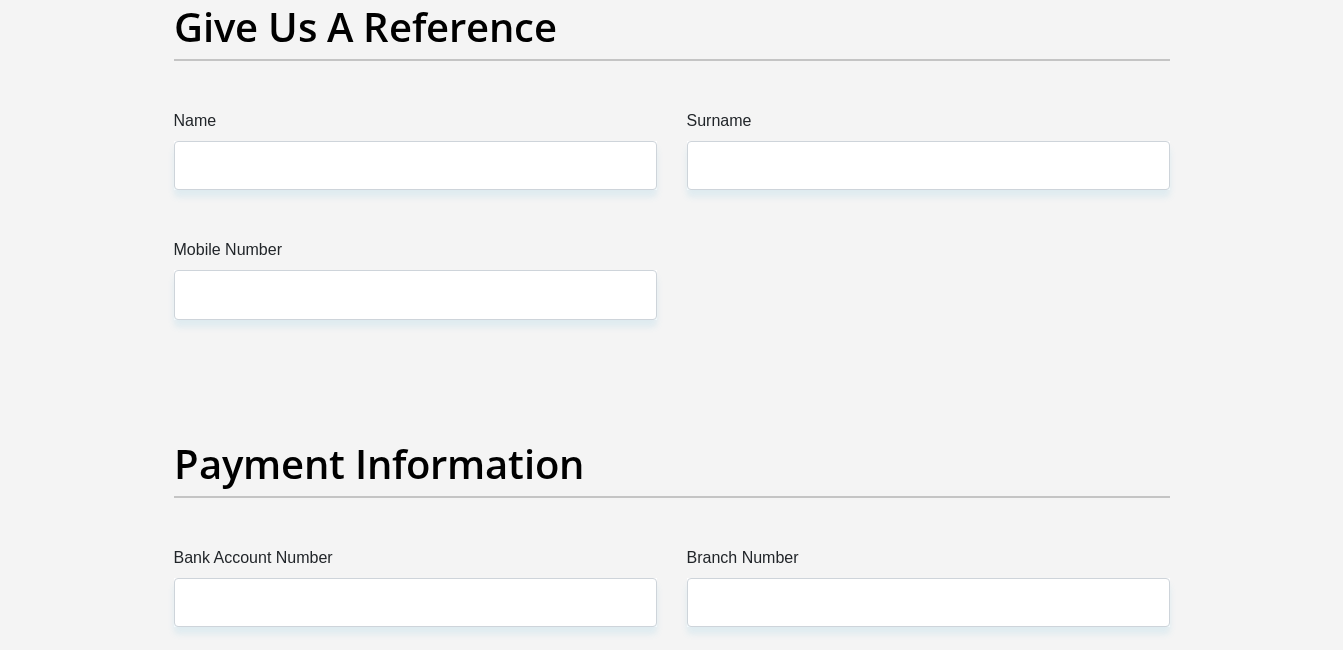 scroll, scrollTop: 4200, scrollLeft: 0, axis: vertical 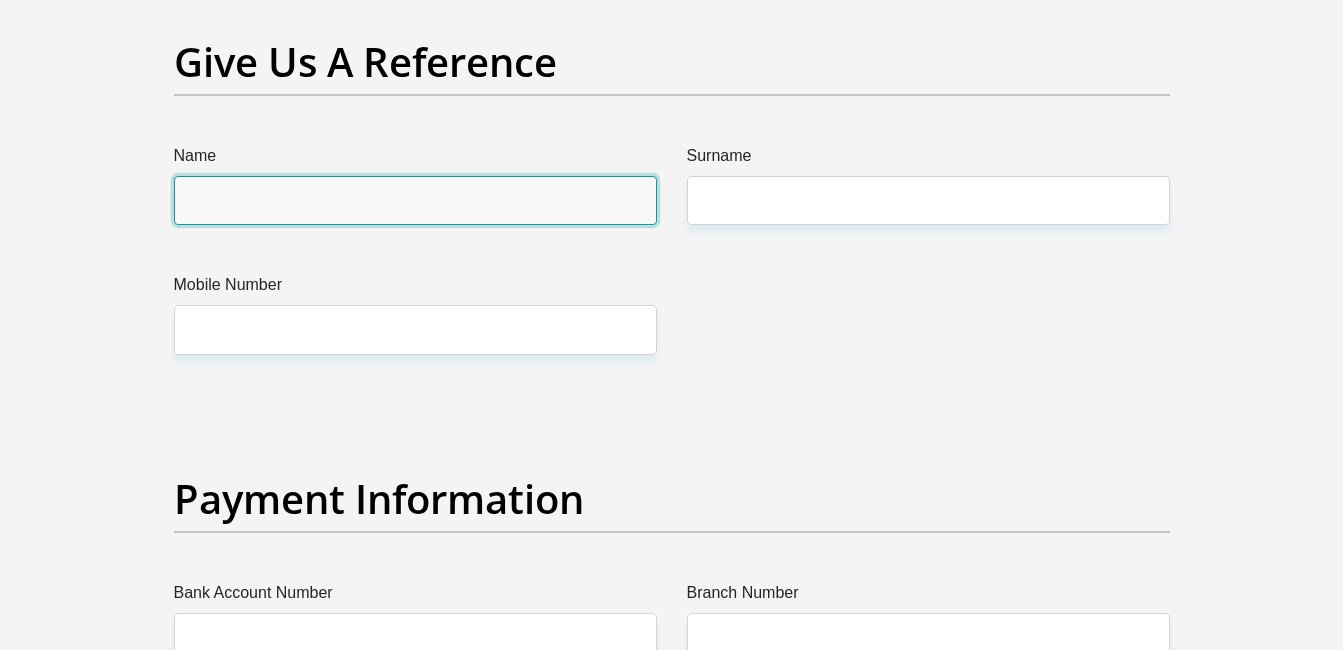 click on "Name" at bounding box center [415, 200] 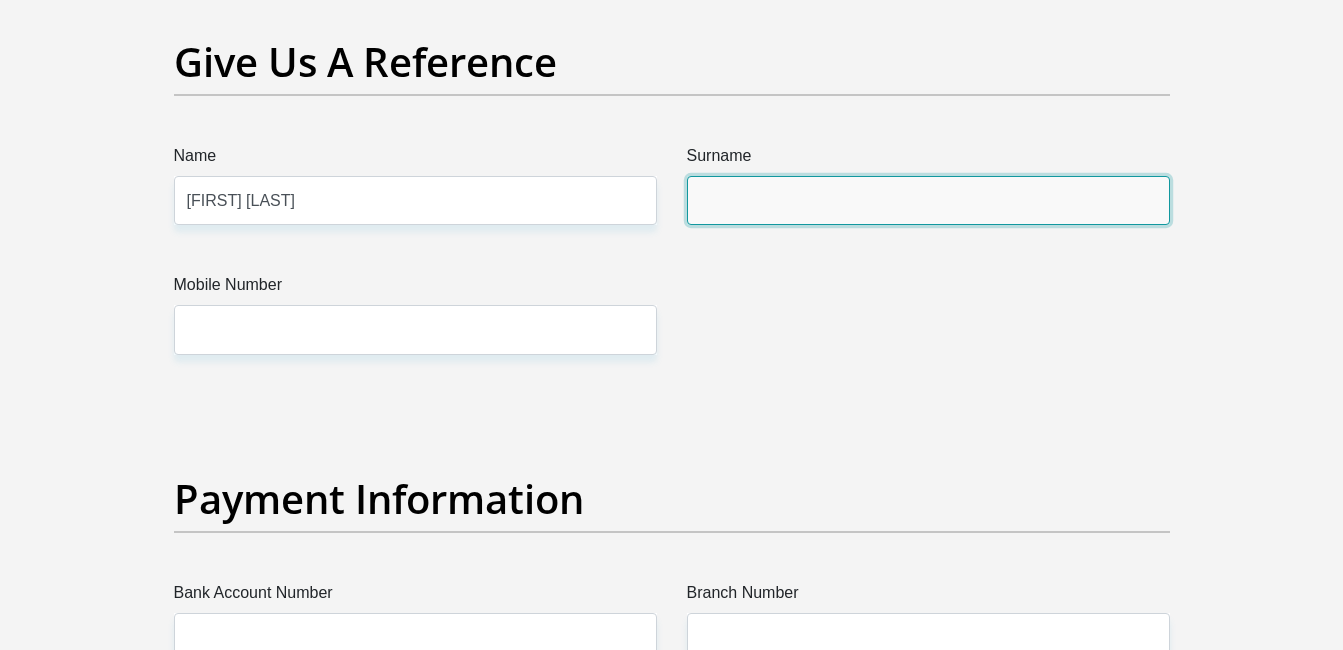 type on "[LAST]" 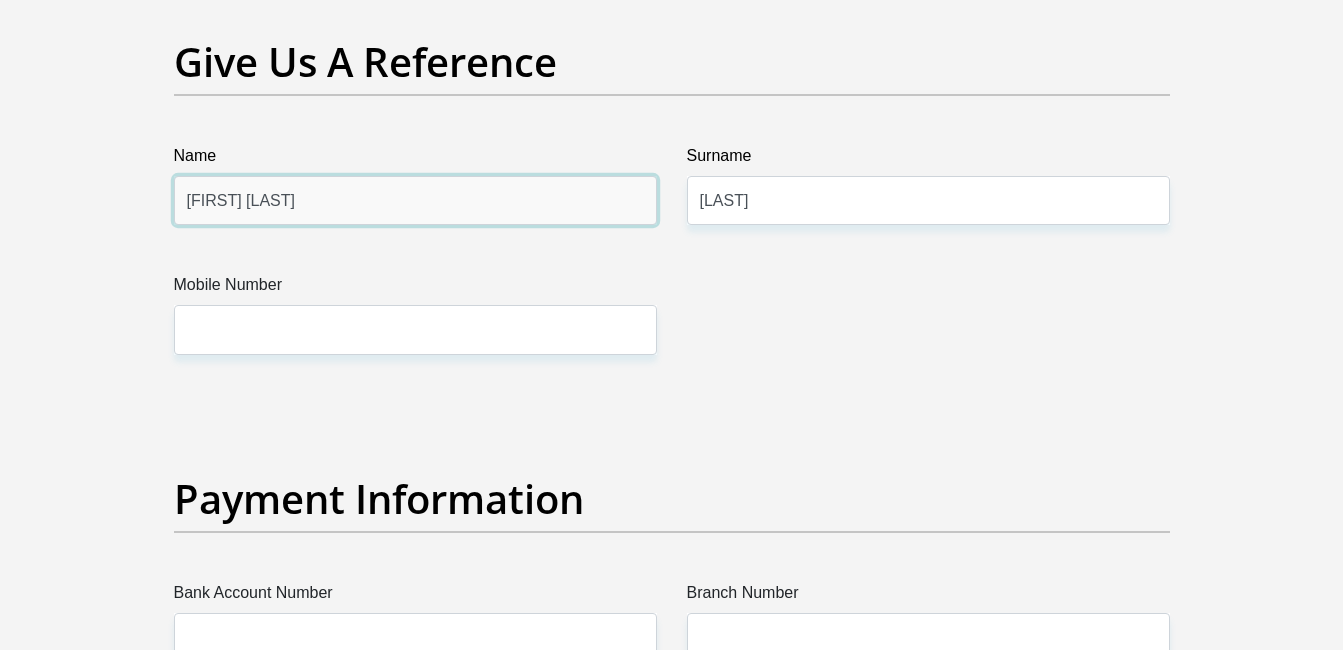 drag, startPoint x: 485, startPoint y: 219, endPoint x: 85, endPoint y: 231, distance: 400.17996 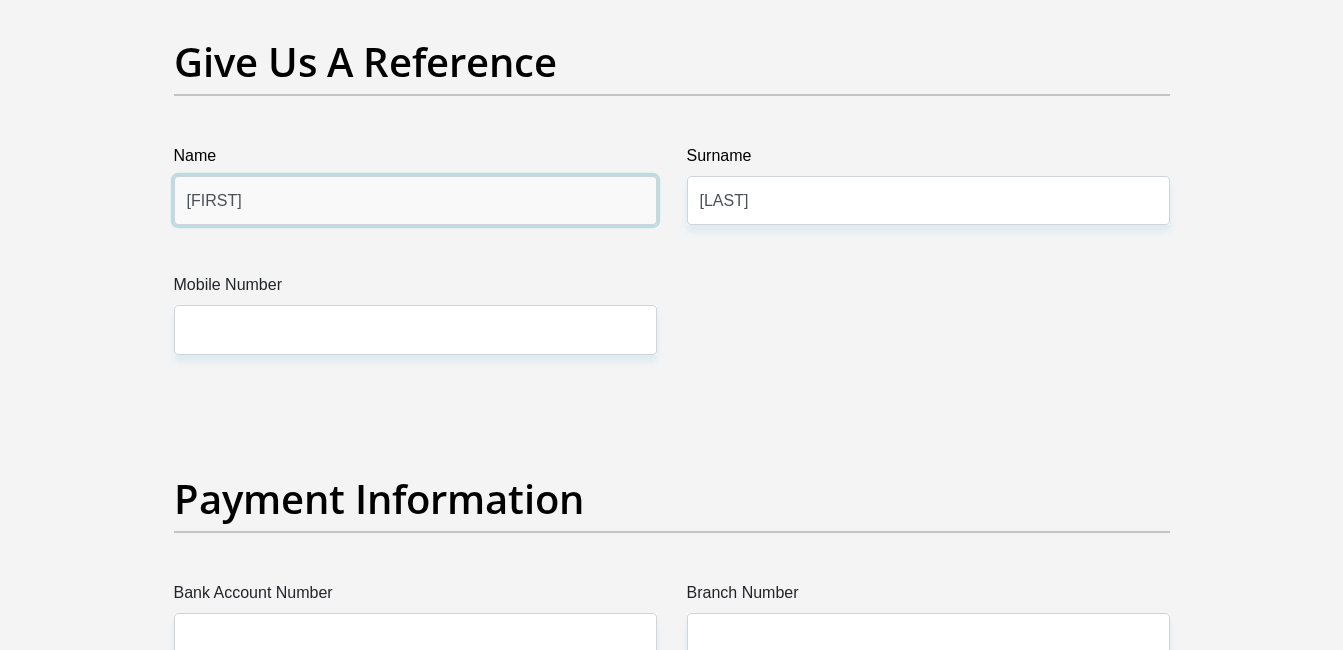 type on "[FIRST]" 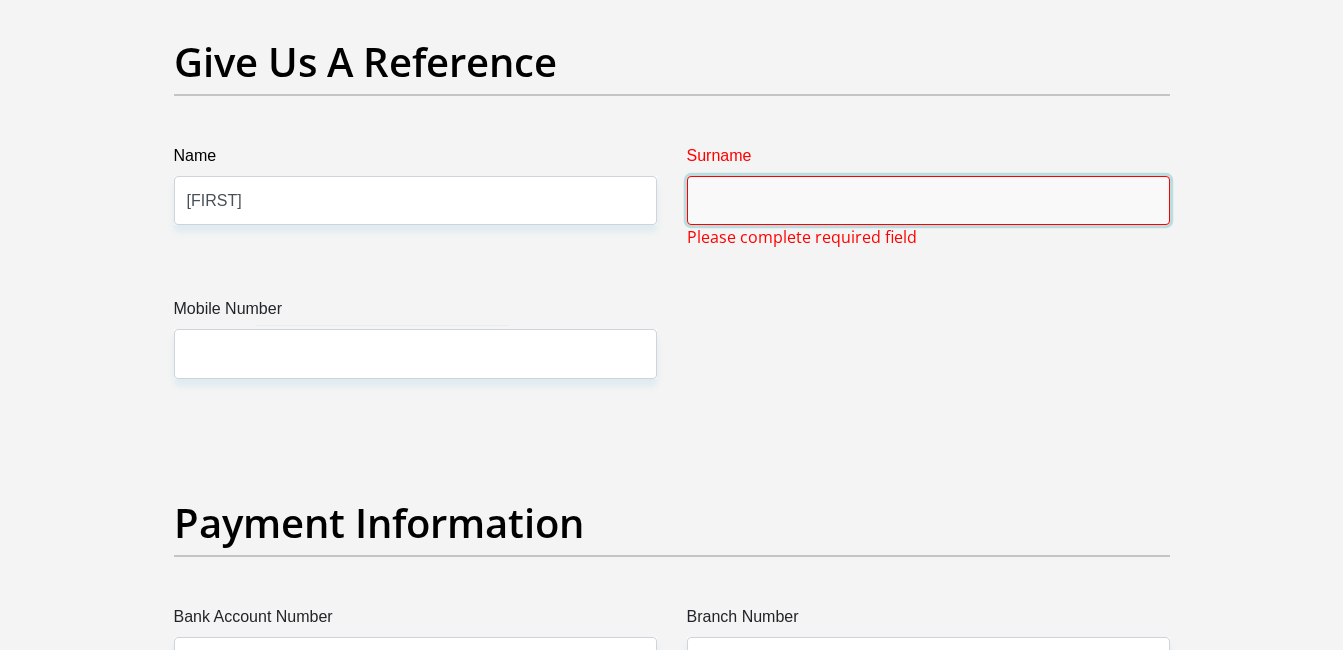 click on "Surname" at bounding box center [928, 200] 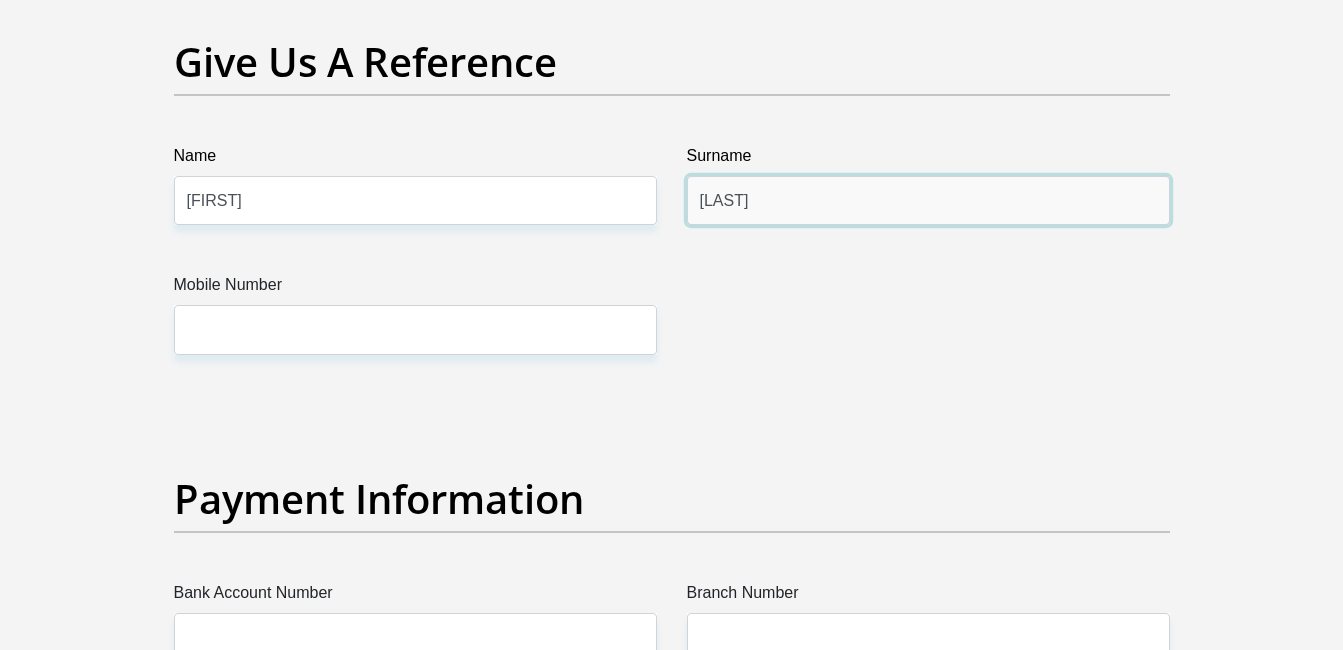 type on "[LAST]" 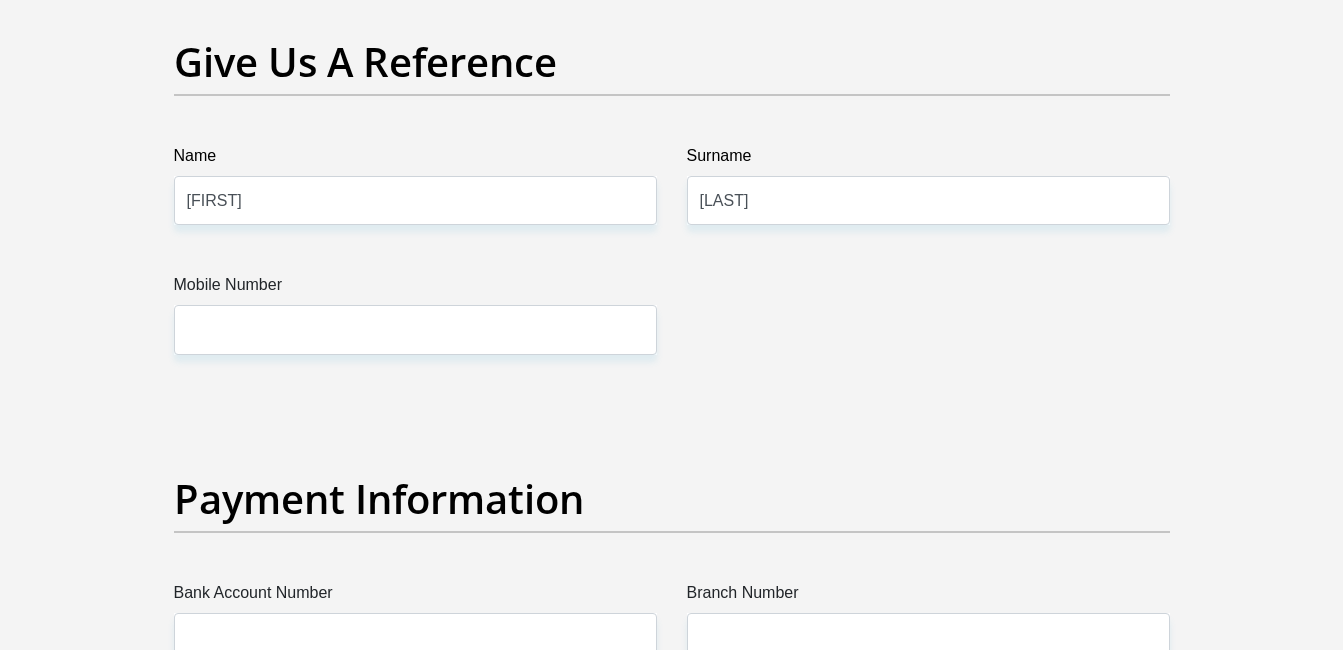 click on "Mobile Number" at bounding box center [415, 289] 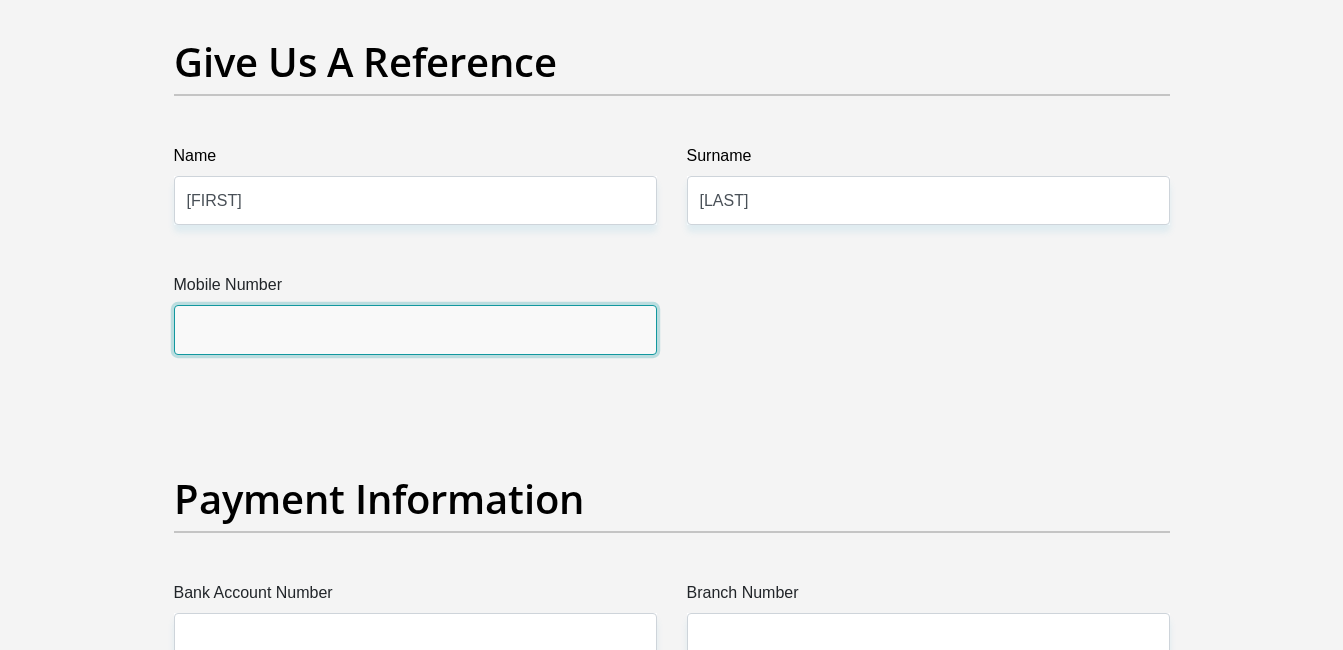 click on "Mobile Number" at bounding box center [415, 329] 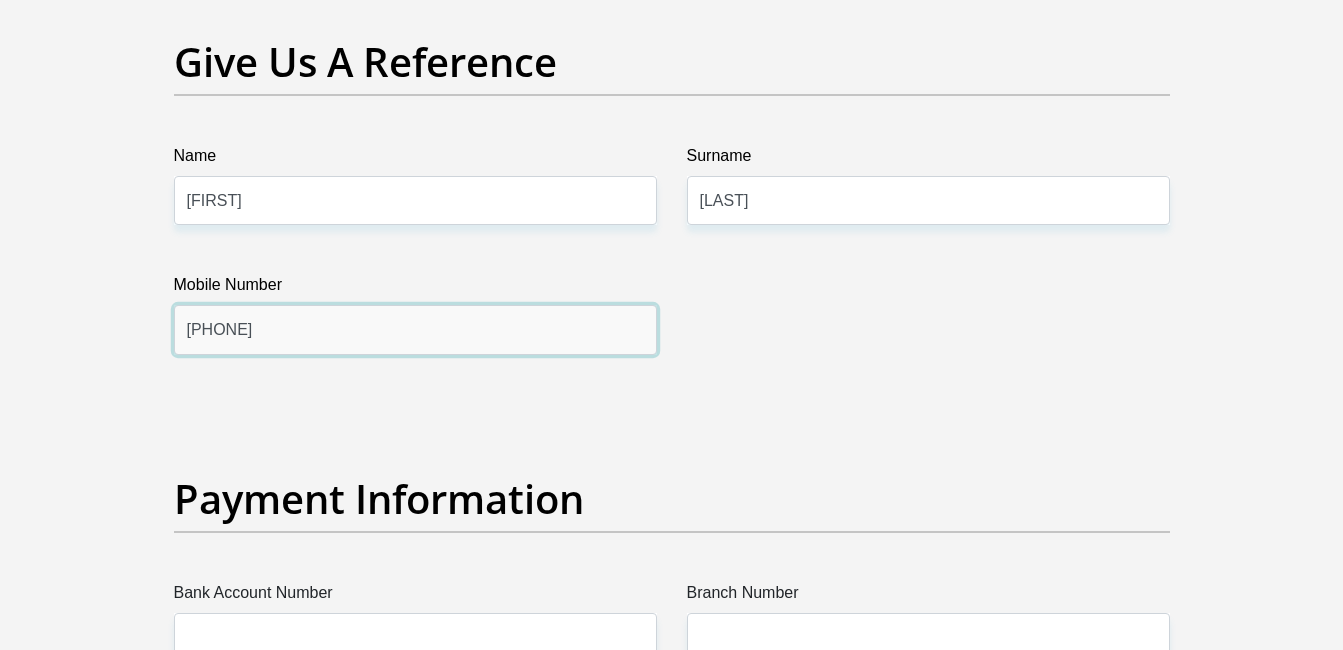 type on "[PHONE]" 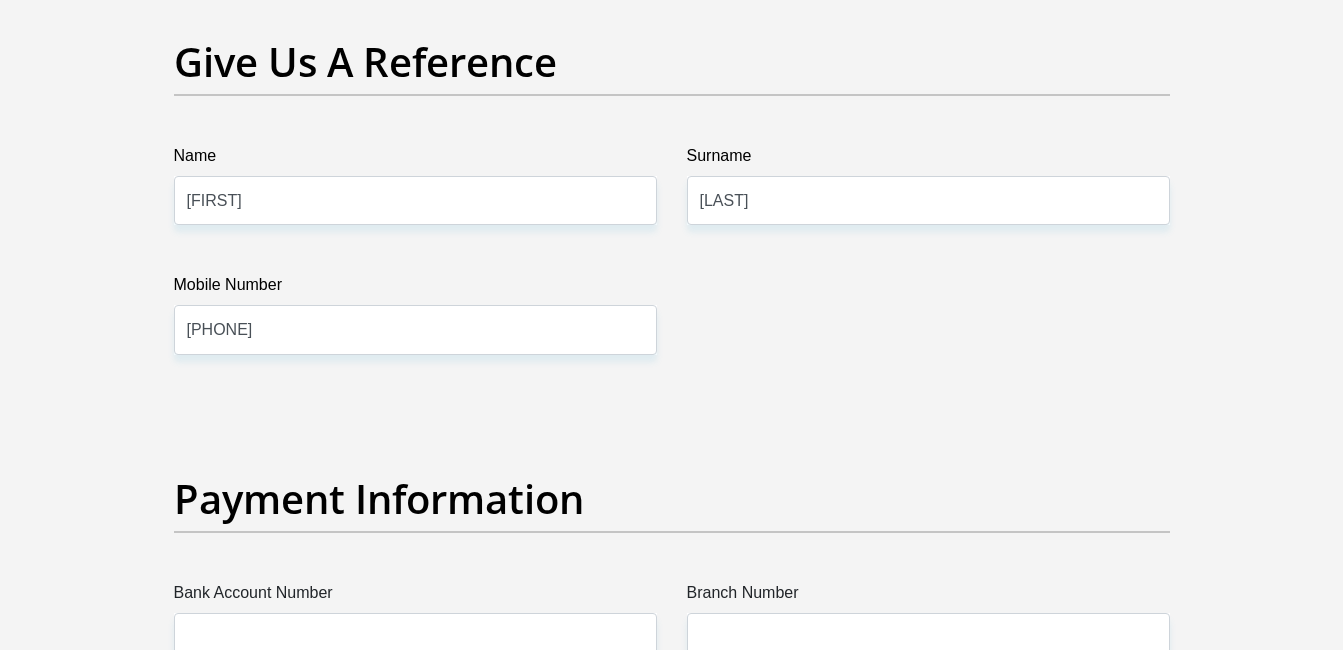 click on "Title
Mr
Ms
Mrs
Dr
Other
First Name
[FIRST]
Surname
[LAST]
ID Number
[ID NUMBER]
Please input valid ID number
Race
Black
Coloured
Indian
White
Other
Contact Number
[PHONE]
Please input valid contact number
Nationality
South Africa
Afghanistan
Aland Islands  Albania" at bounding box center [672, -621] 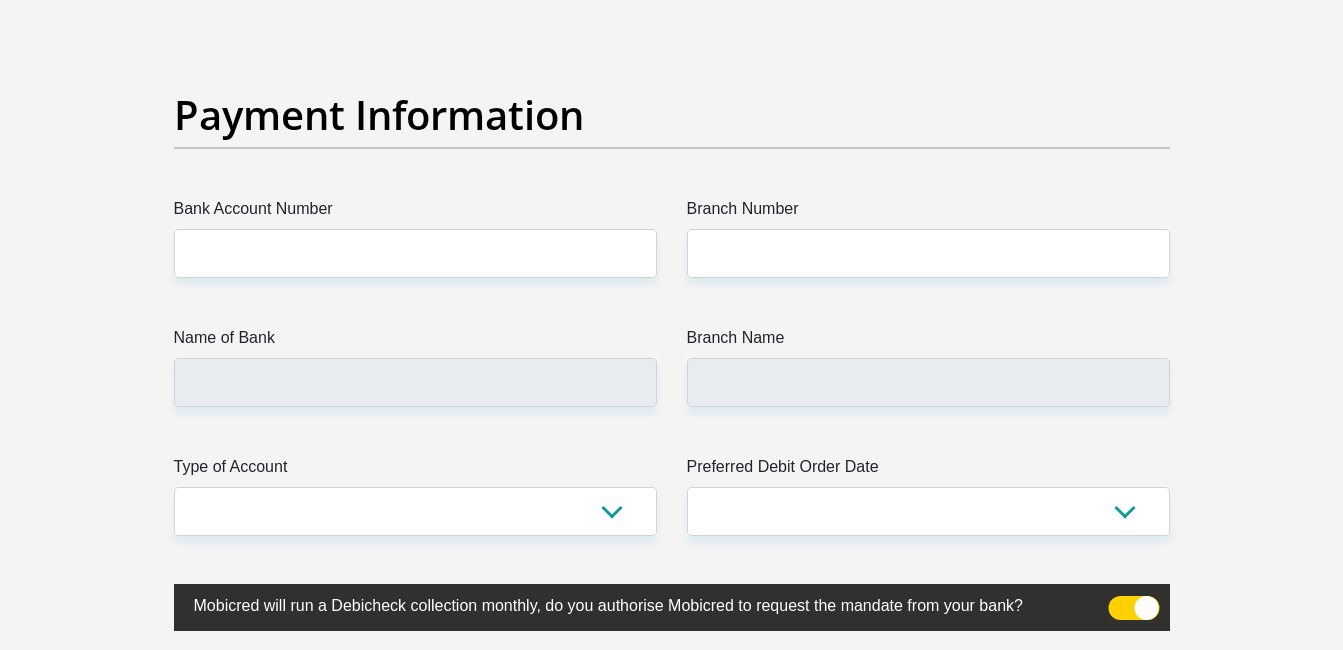 scroll, scrollTop: 4600, scrollLeft: 0, axis: vertical 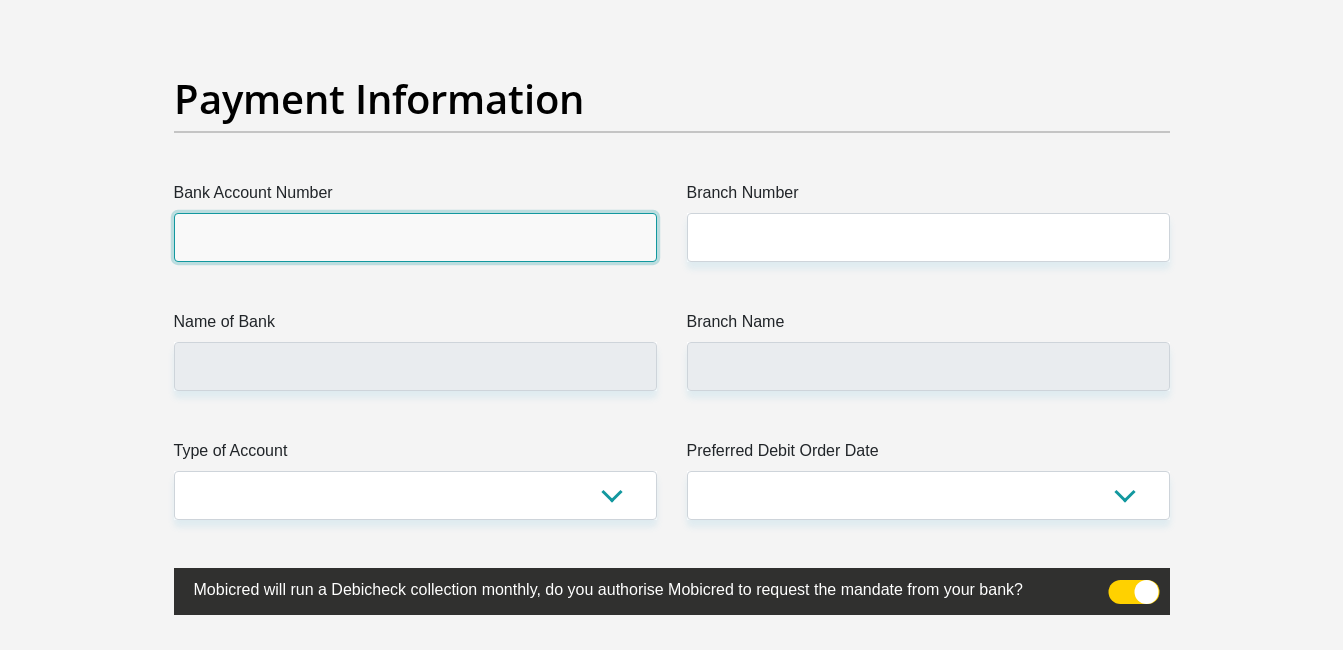 click on "Bank Account Number" at bounding box center (415, 237) 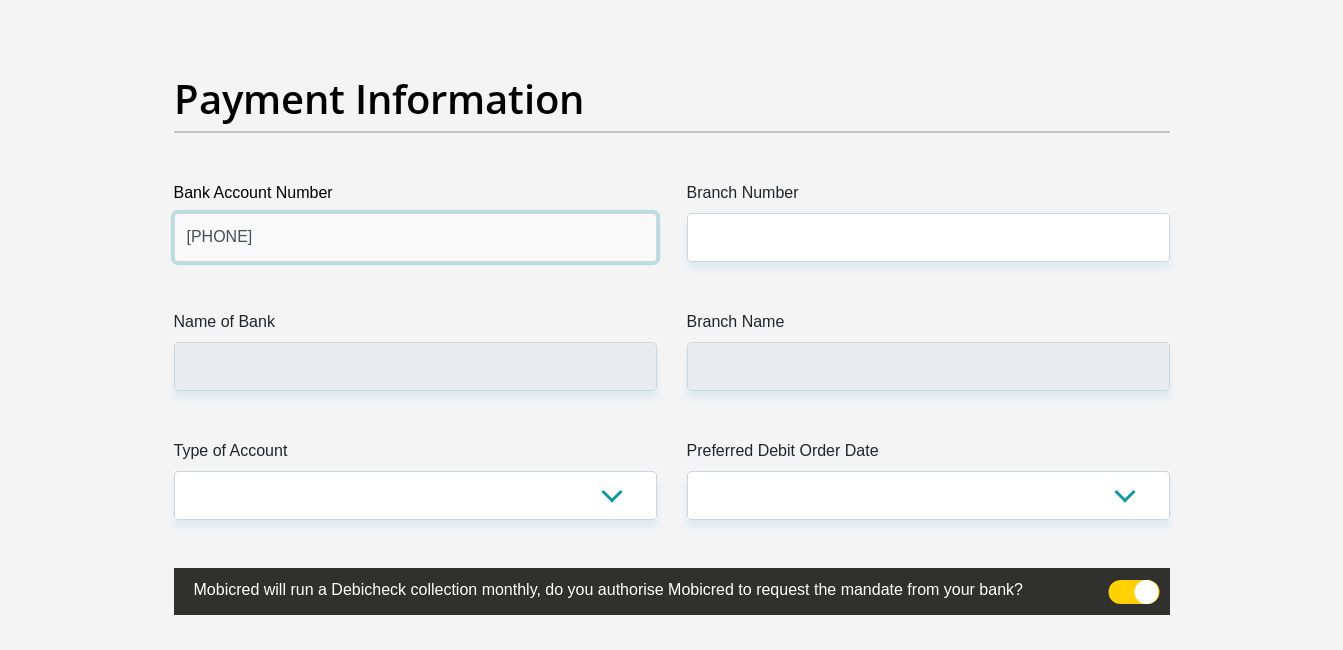 type on "[PHONE]" 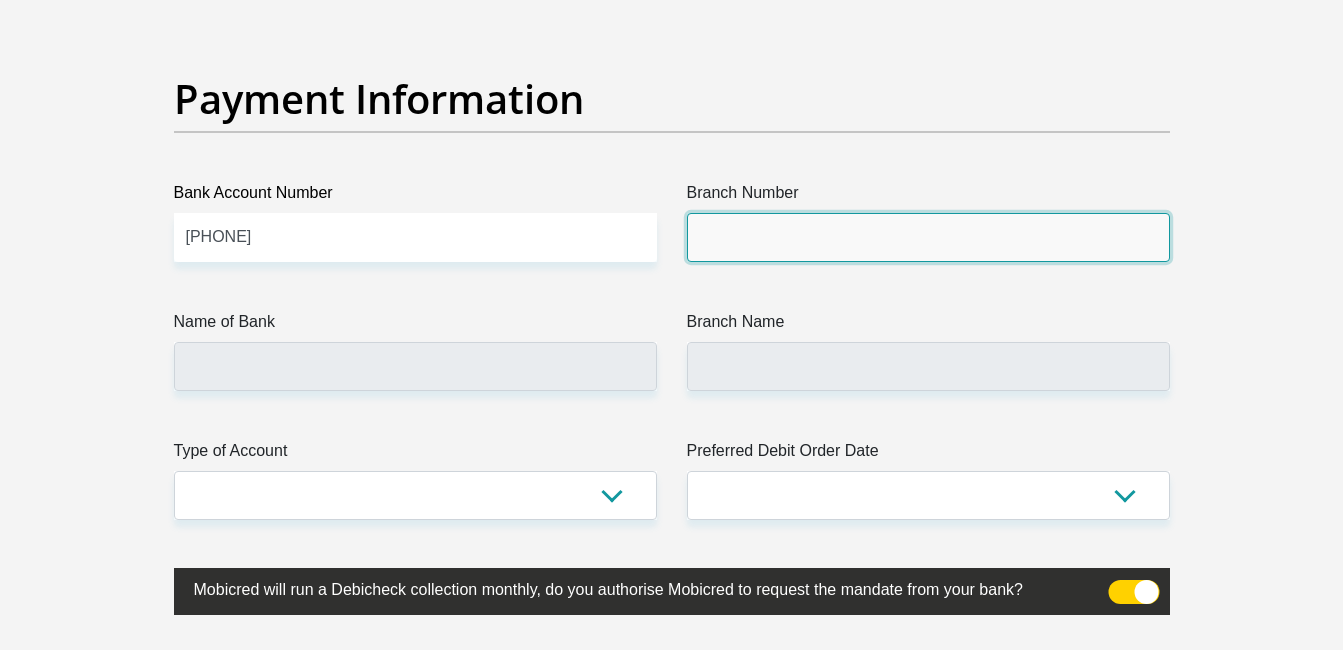 click on "Branch Number" at bounding box center [928, 237] 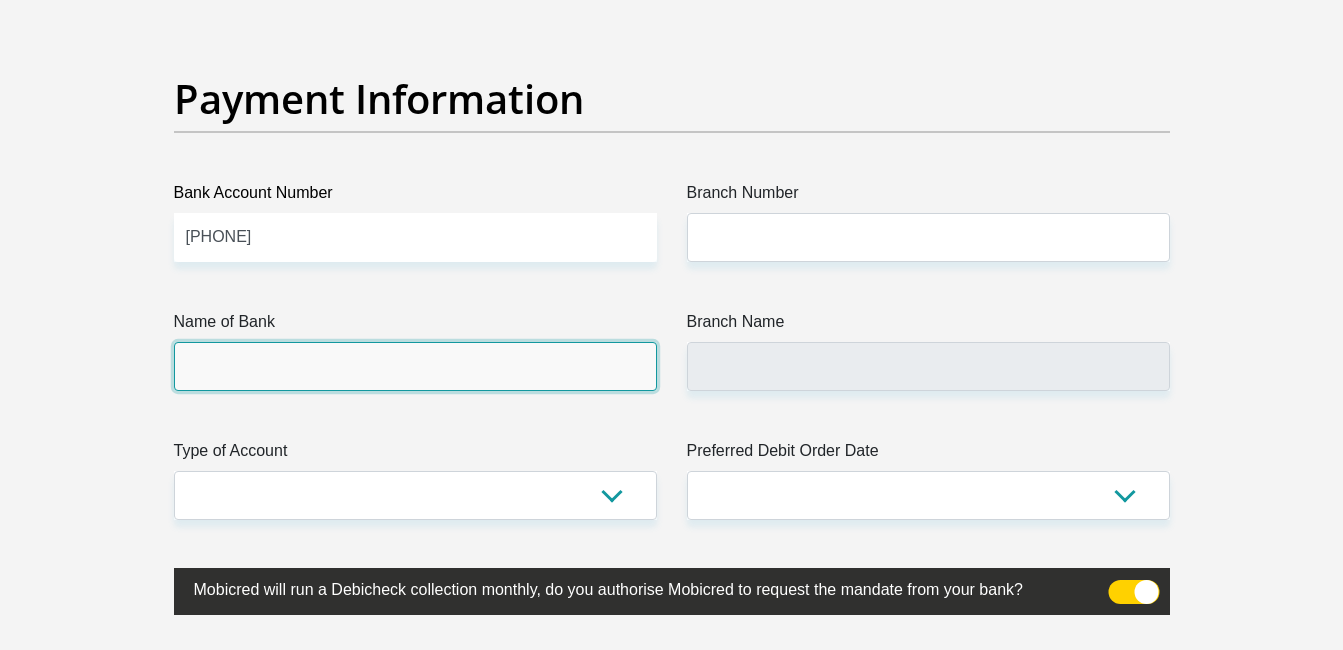 click on "Name of Bank" at bounding box center (415, 366) 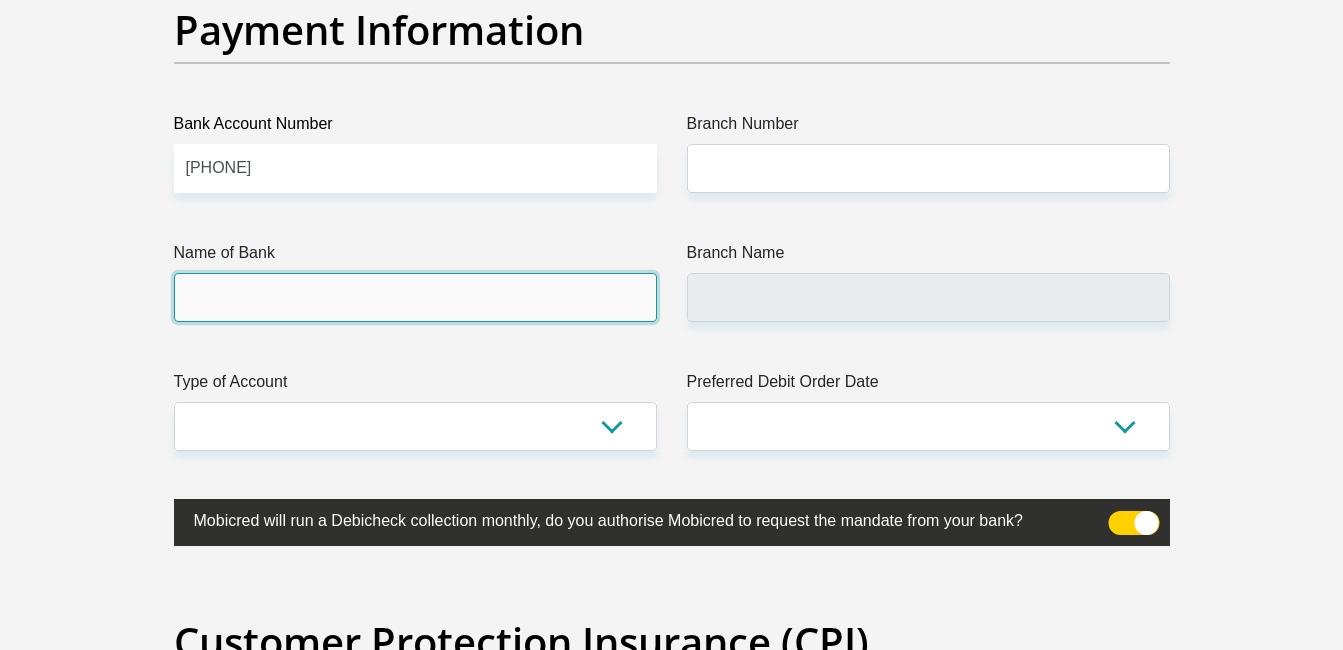 scroll, scrollTop: 4668, scrollLeft: 0, axis: vertical 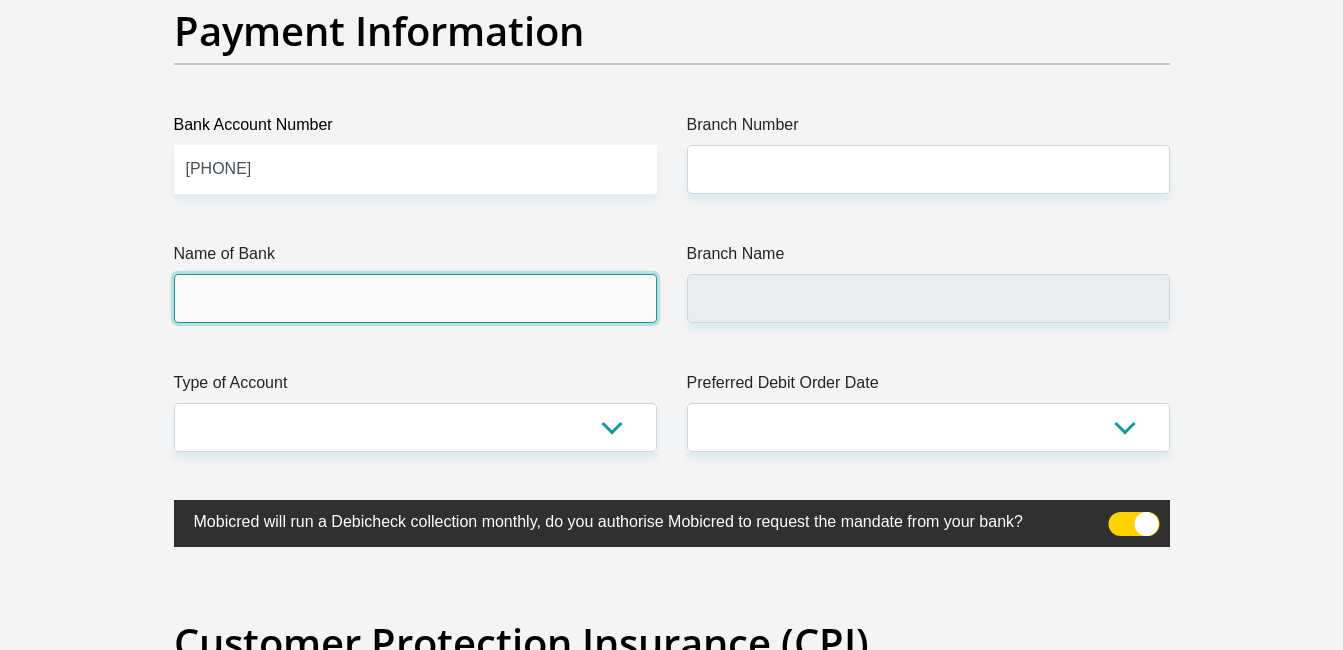 click on "Name of Bank" at bounding box center (415, 298) 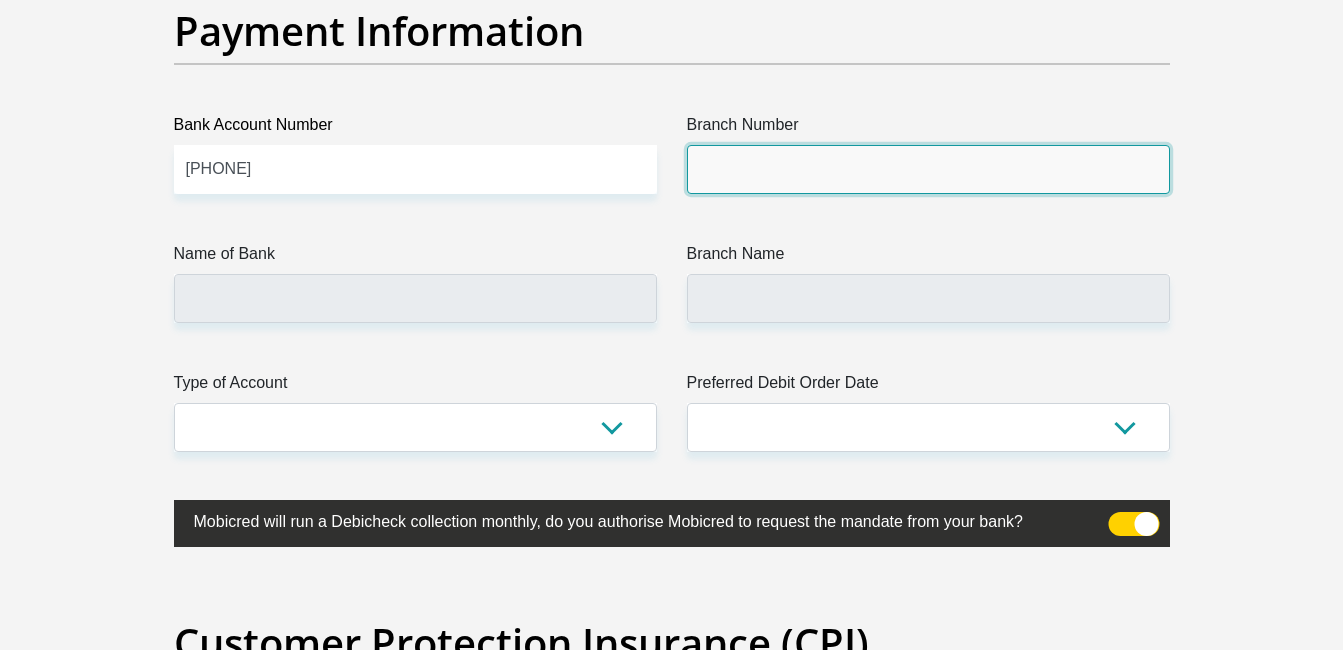 click on "Branch Number" at bounding box center (928, 169) 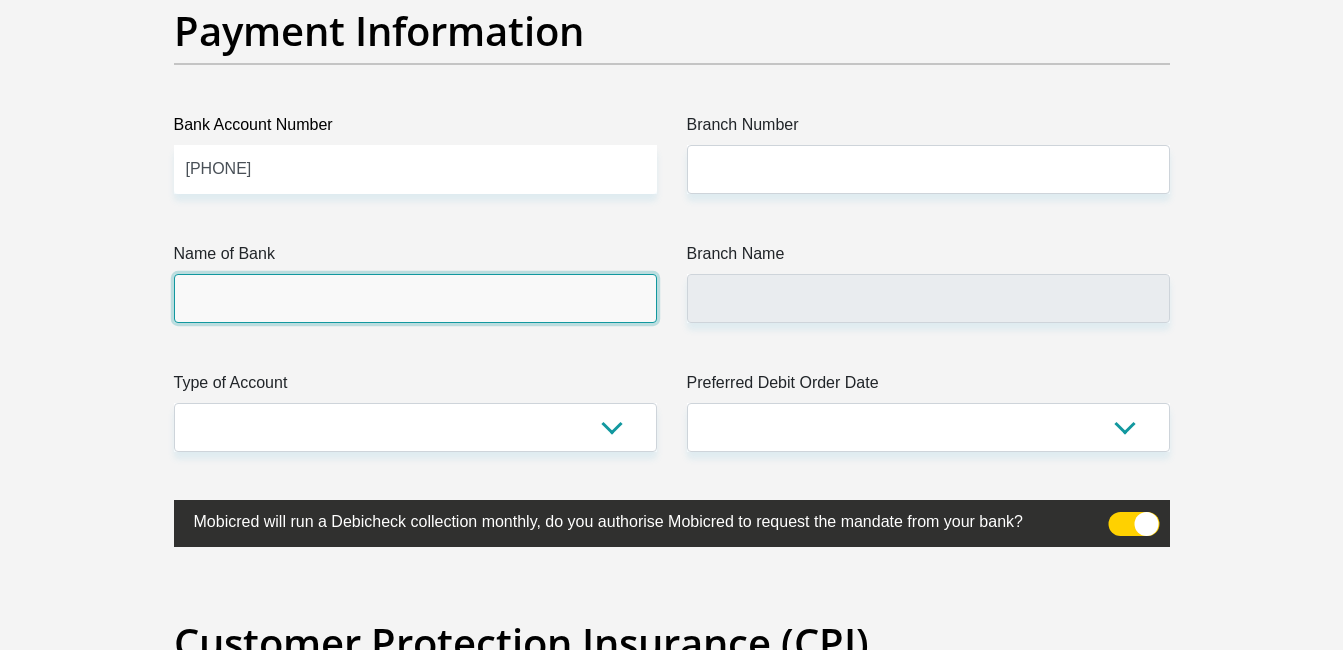click on "Name of Bank" at bounding box center (415, 298) 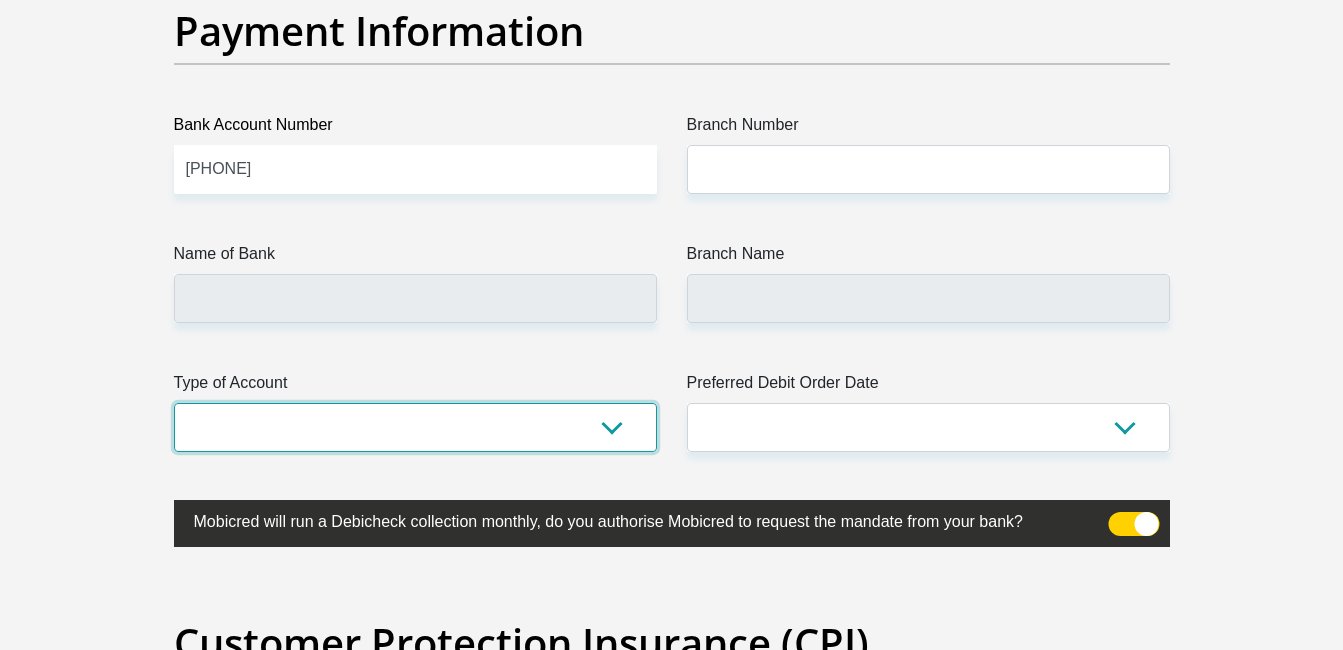 click on "Cheque
Savings" at bounding box center [415, 427] 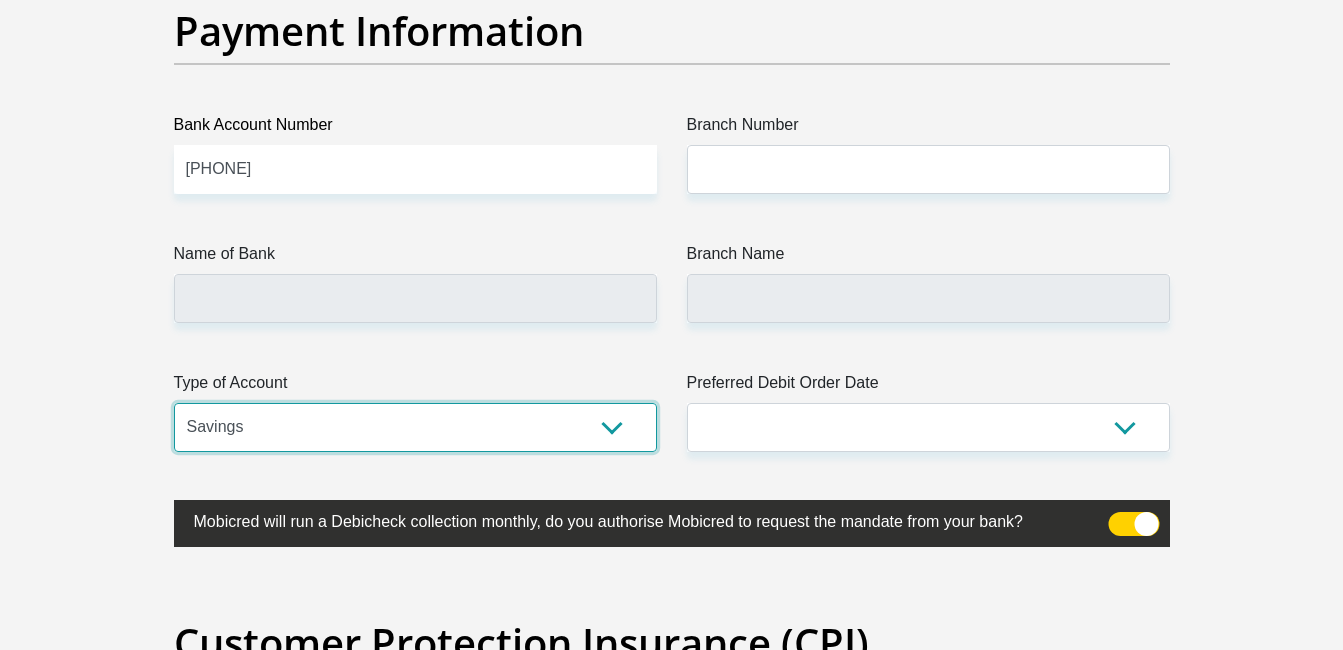 click on "Cheque
Savings" at bounding box center [415, 427] 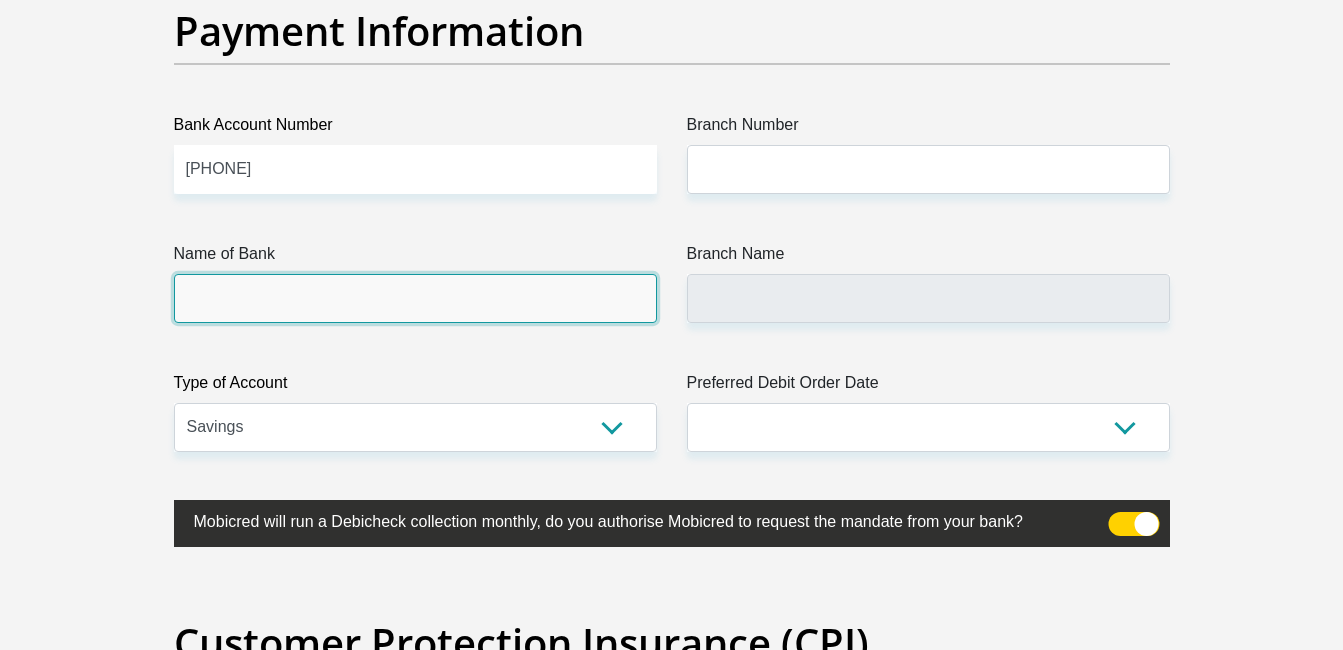 click on "Name of Bank" at bounding box center [415, 298] 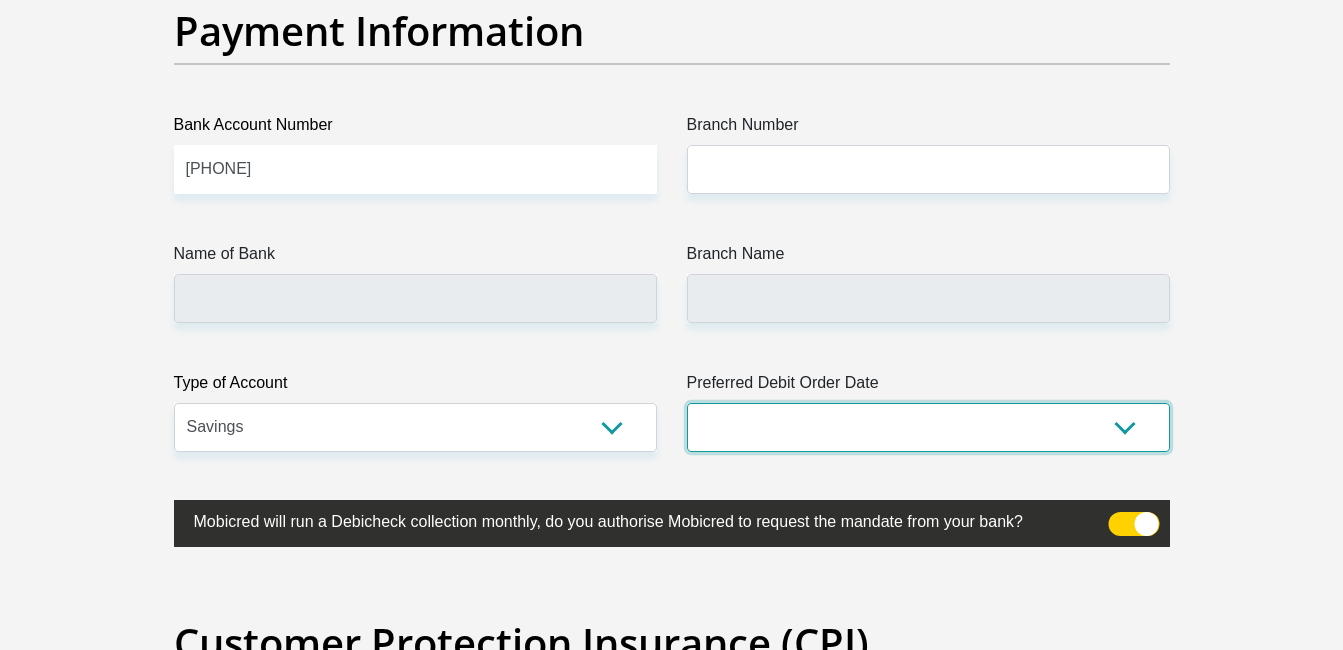 click on "1st
2nd
3rd
4th
5th
7th
18th
19th
20th
21st
22nd
23rd
24th
25th
26th
27th
28th
29th
30th" at bounding box center [928, 427] 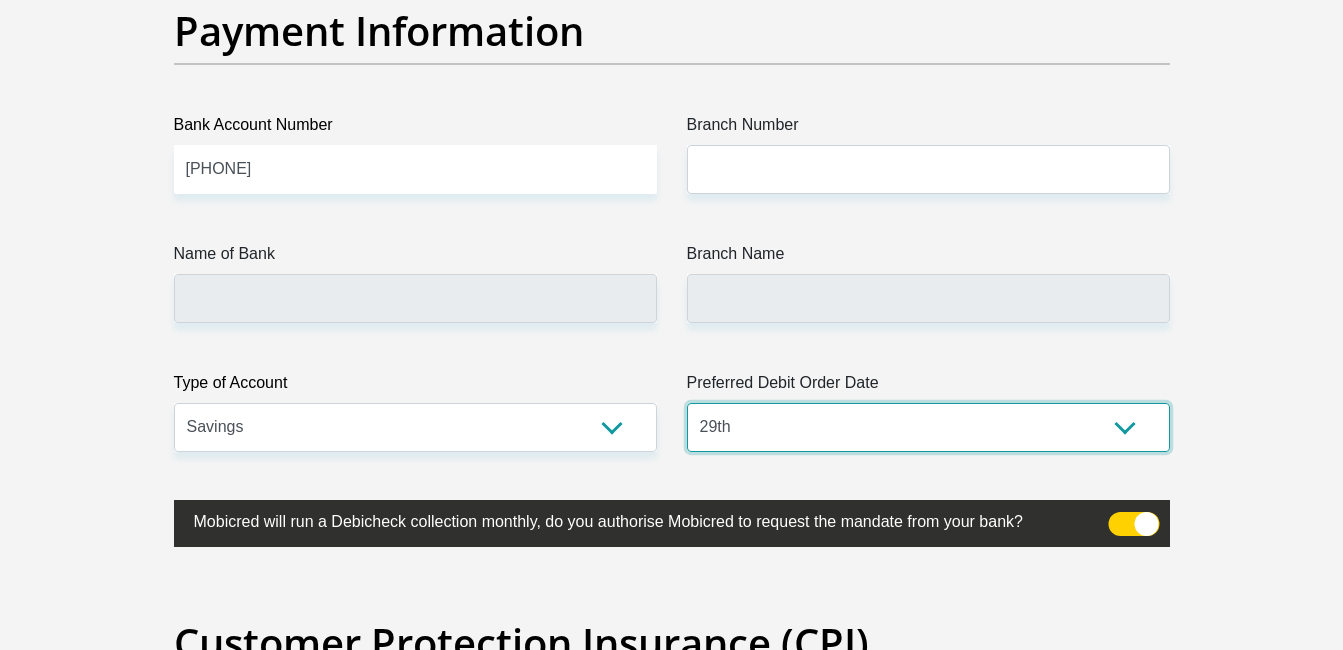 click on "1st
2nd
3rd
4th
5th
7th
18th
19th
20th
21st
22nd
23rd
24th
25th
26th
27th
28th
29th
30th" at bounding box center [928, 427] 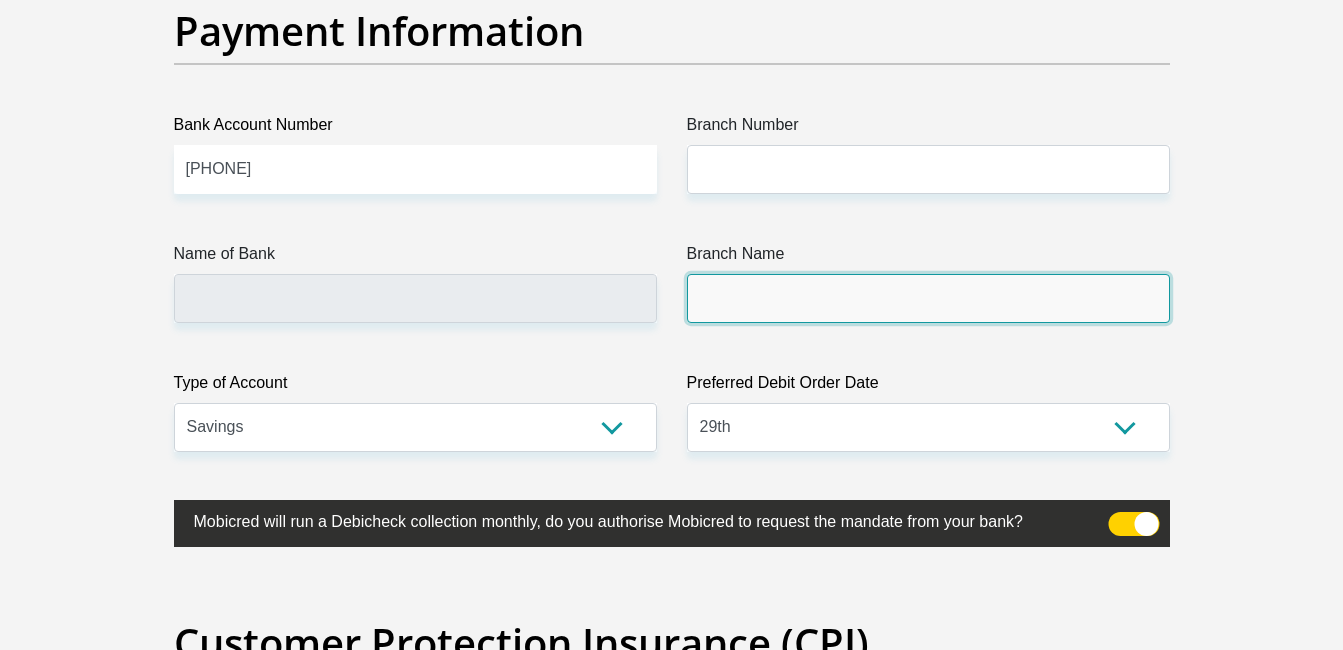 click on "Branch Name" at bounding box center [928, 298] 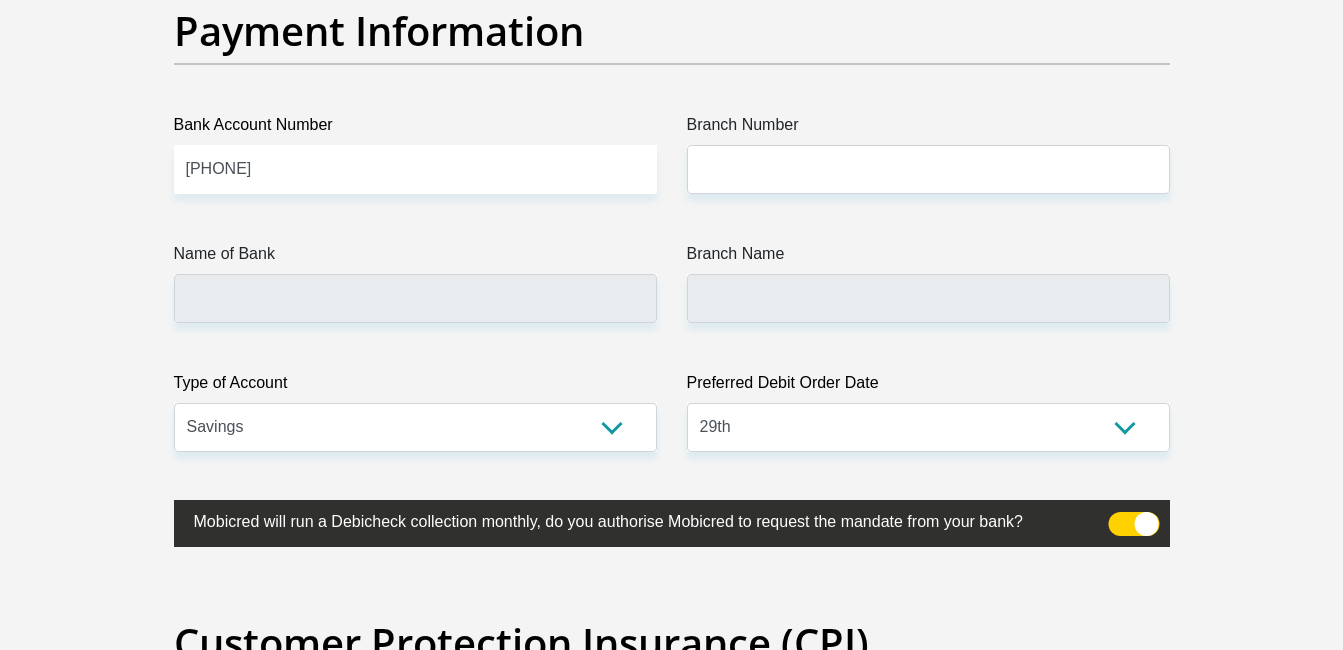 click on "Mobicred will run a Debicheck collection monthly,
do you authorise Mobicred to request the mandate from your bank?" at bounding box center [622, 519] 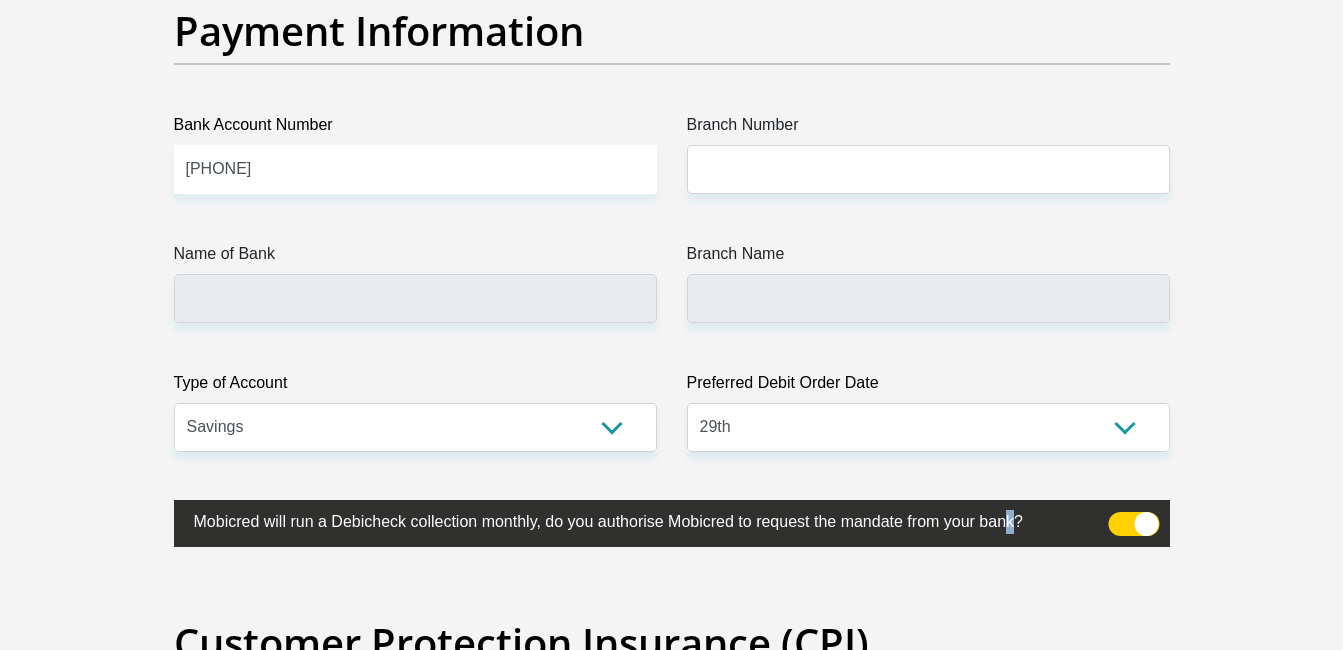 click on "Mobicred will run a Debicheck collection monthly,
do you authorise Mobicred to request the mandate from your bank?" at bounding box center (622, 519) 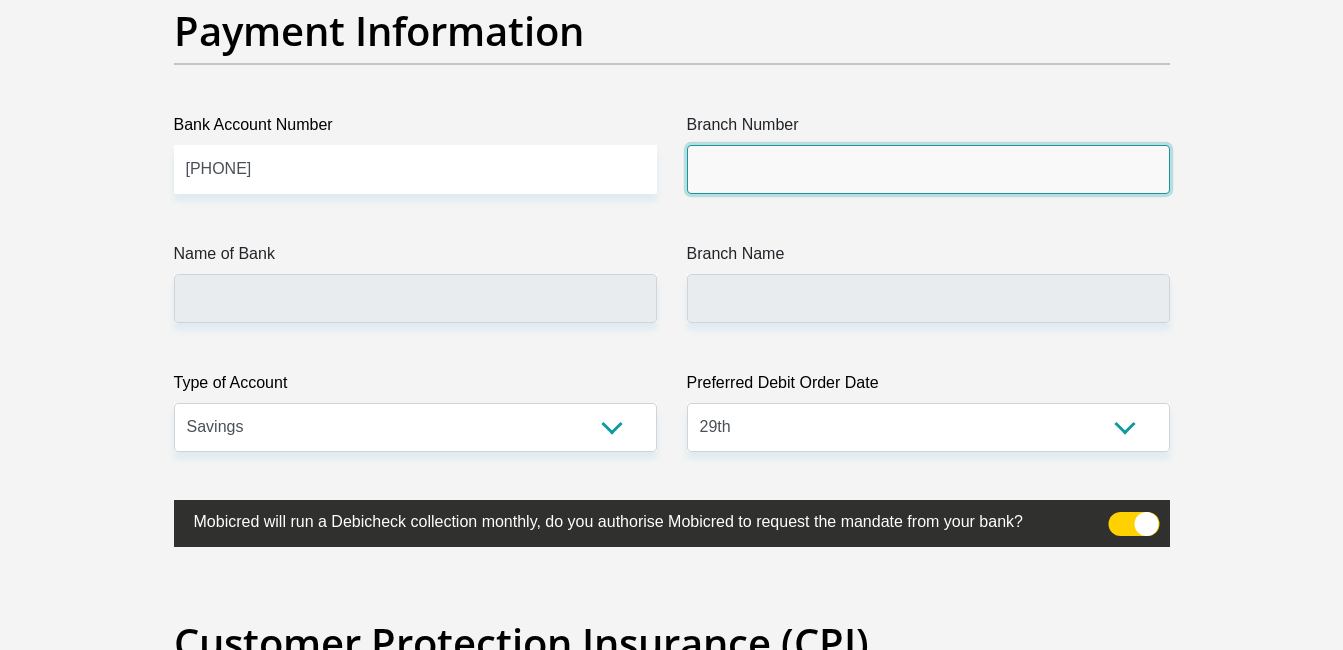 click on "Branch Number" at bounding box center [928, 169] 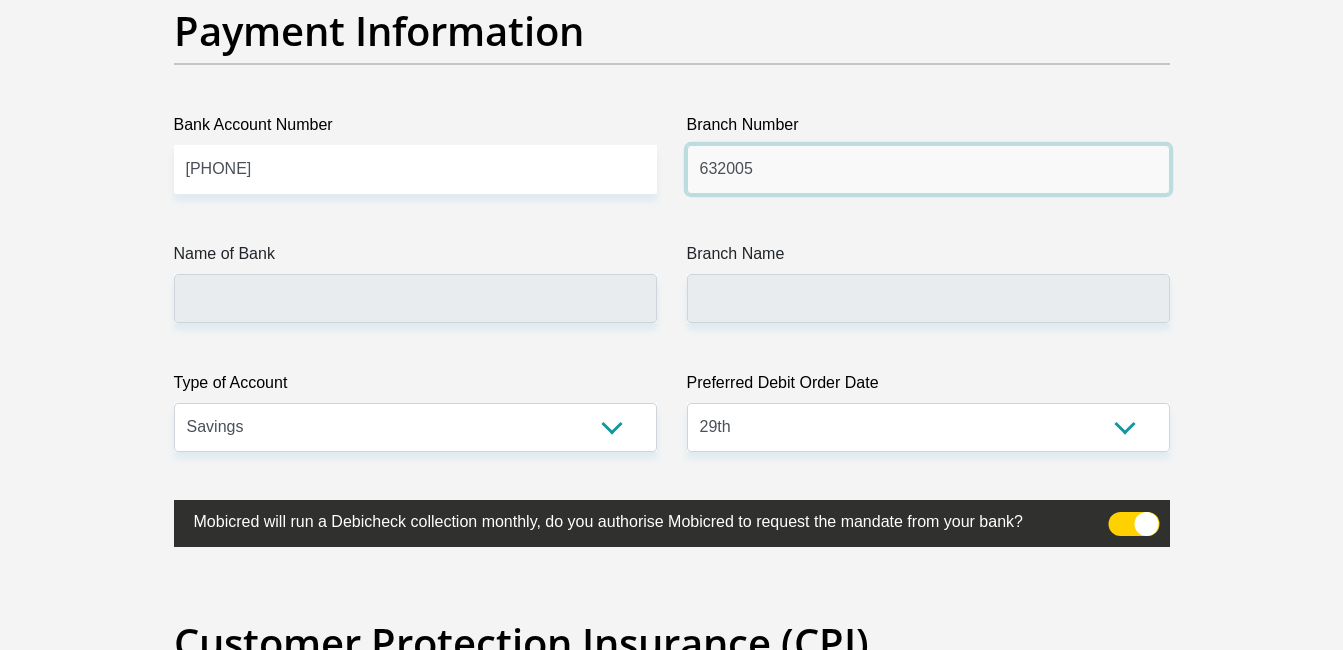 type on "632005" 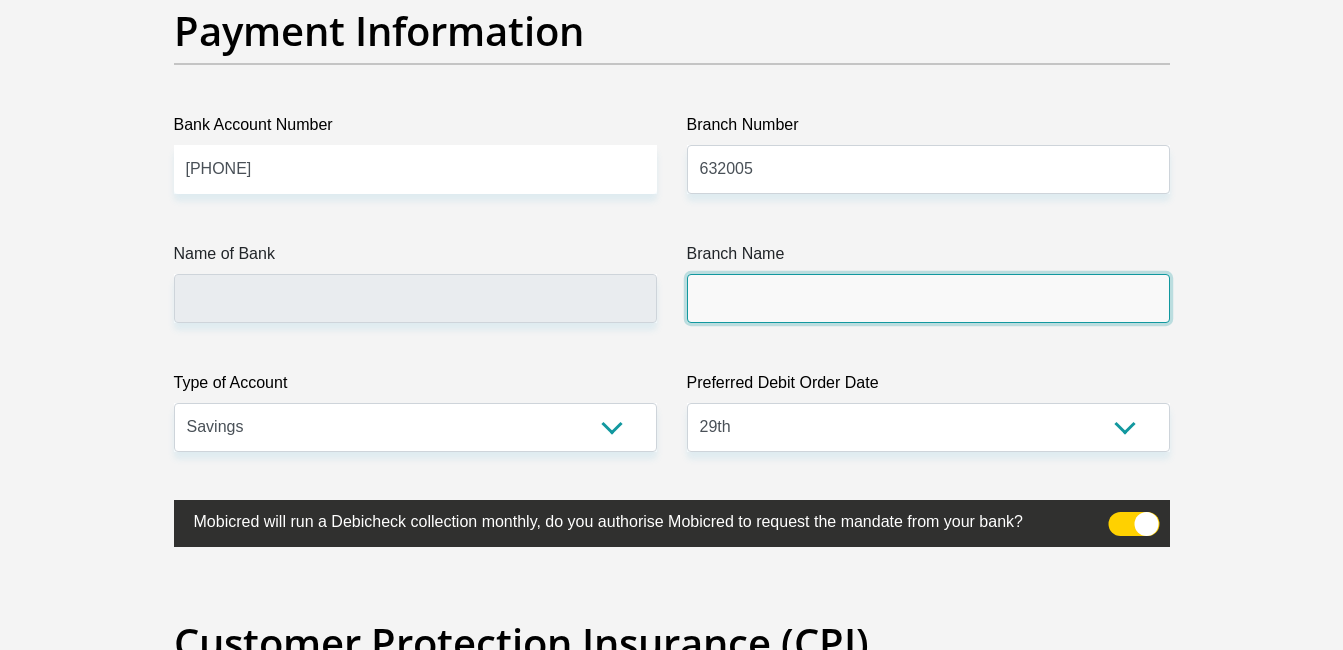 click on "Branch Name" at bounding box center [928, 298] 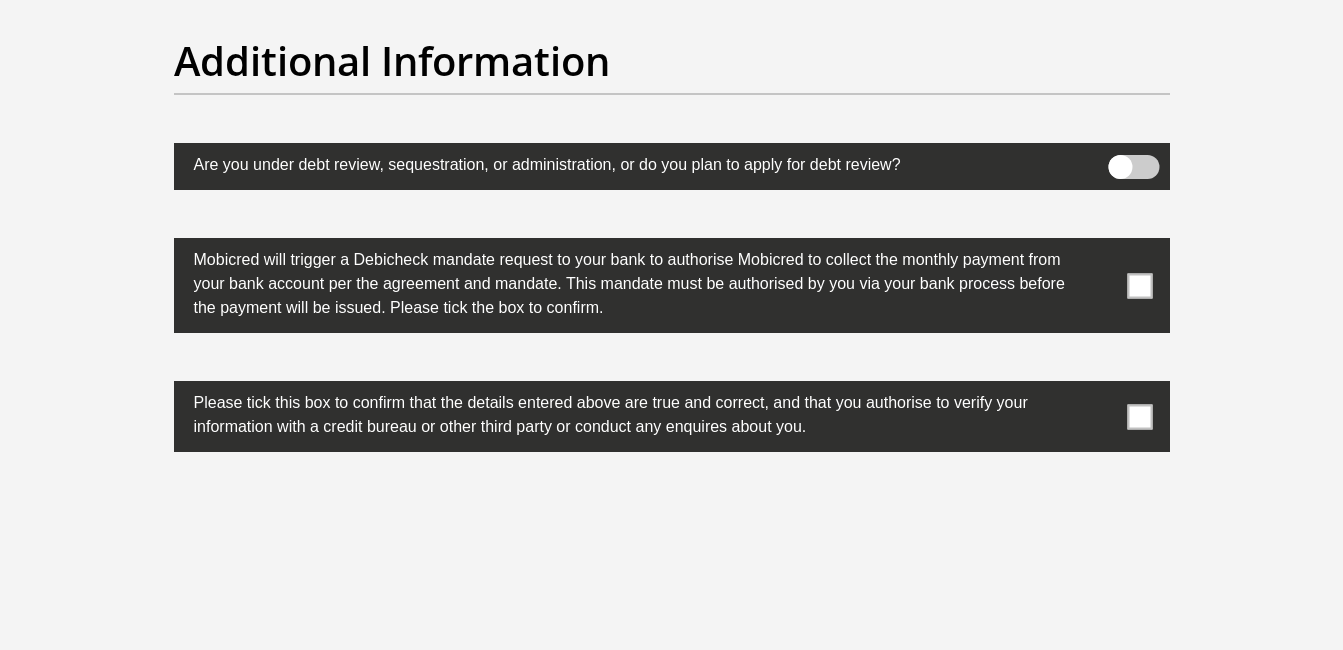 scroll, scrollTop: 6268, scrollLeft: 0, axis: vertical 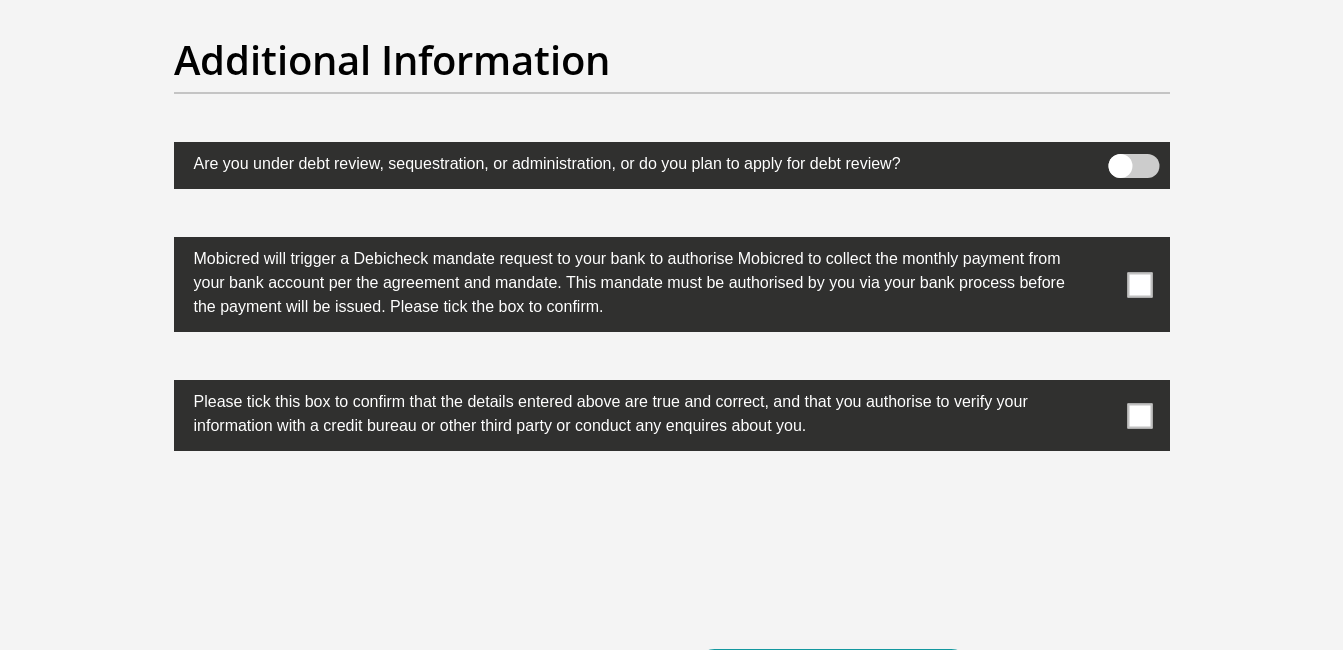 click at bounding box center (1139, 284) 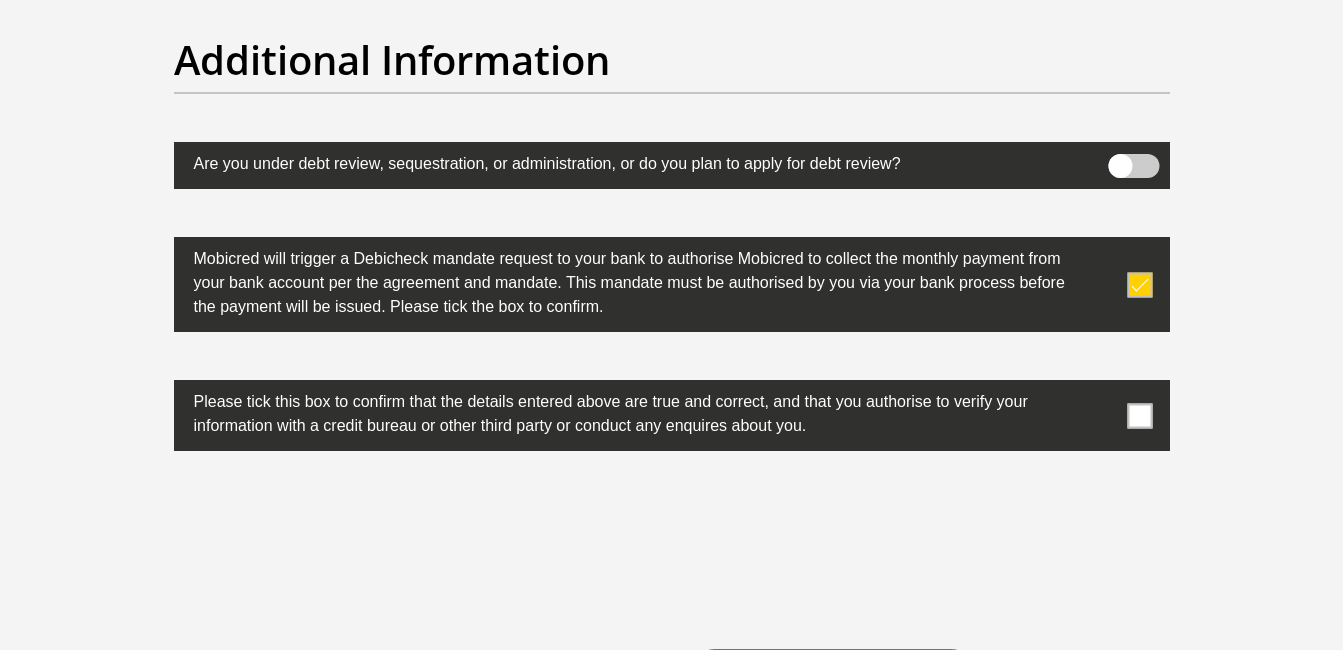 click at bounding box center (672, 415) 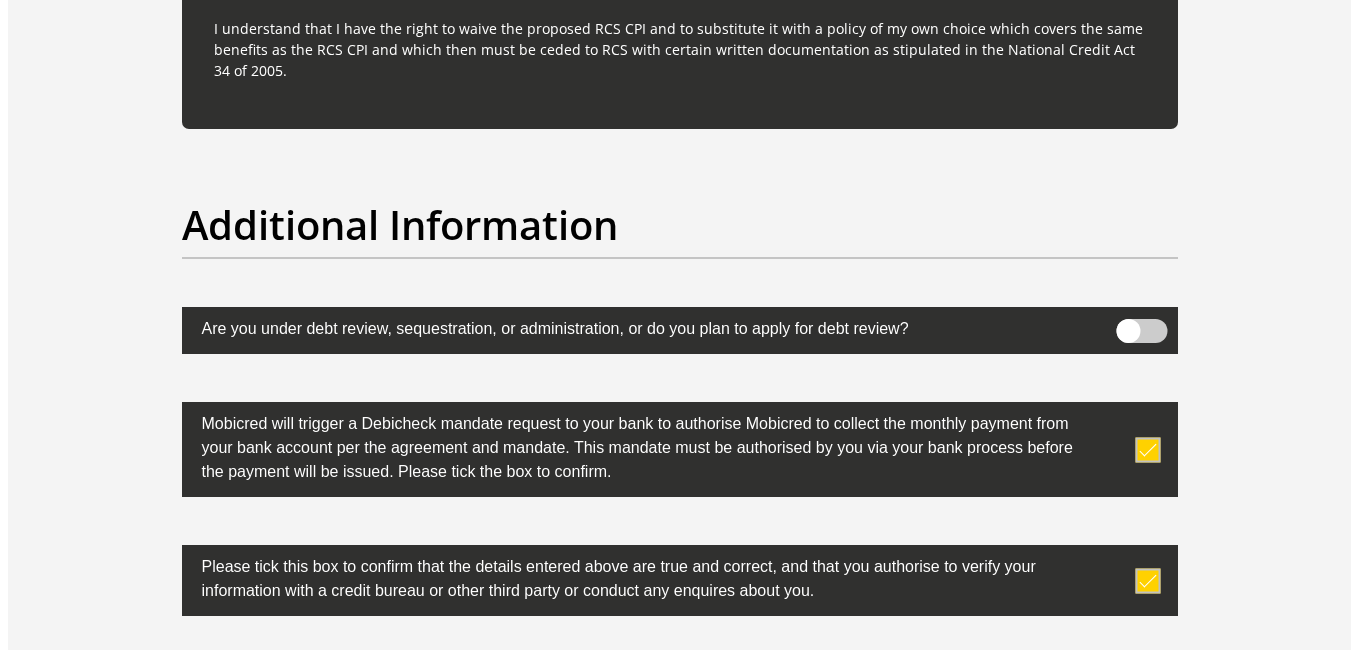 scroll, scrollTop: 6068, scrollLeft: 0, axis: vertical 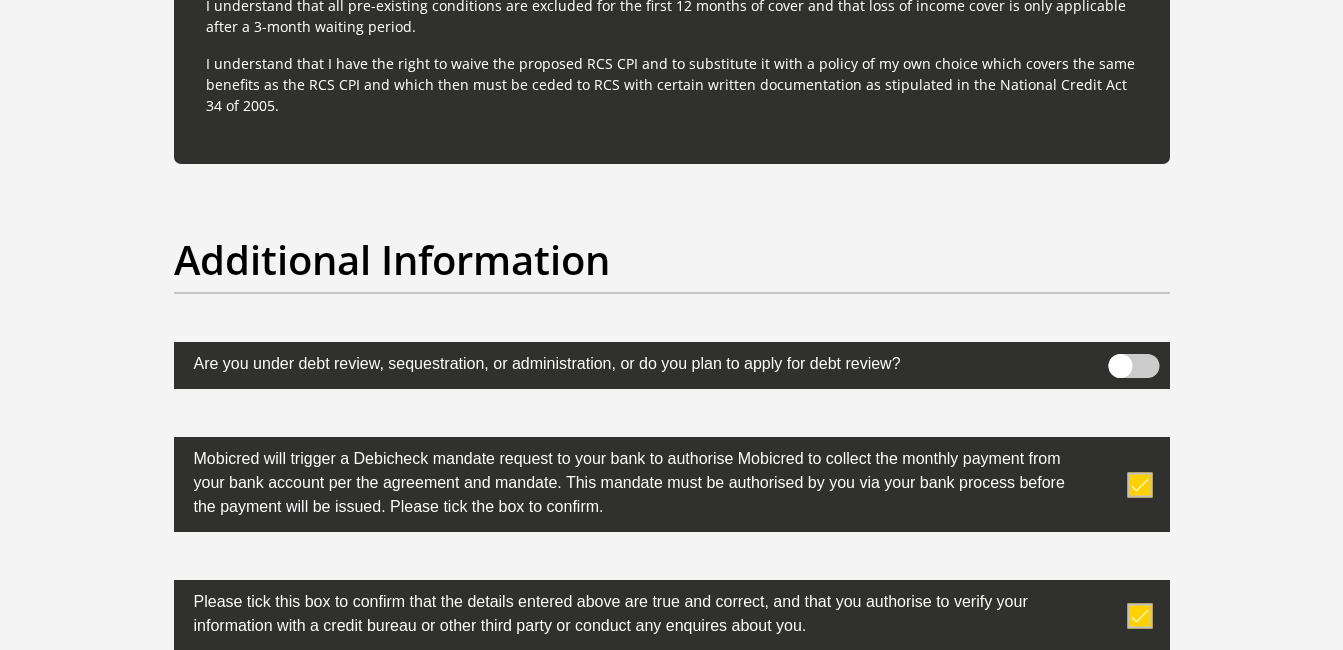 click at bounding box center [1133, 366] 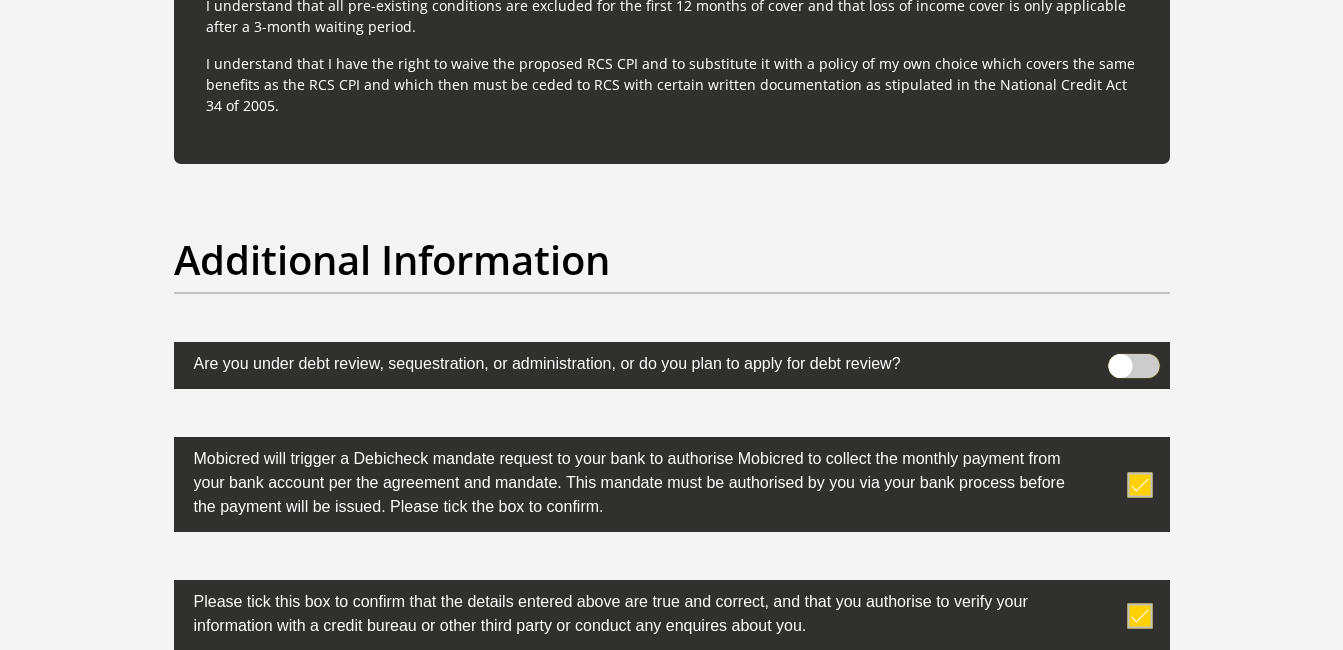 click at bounding box center [1120, 359] 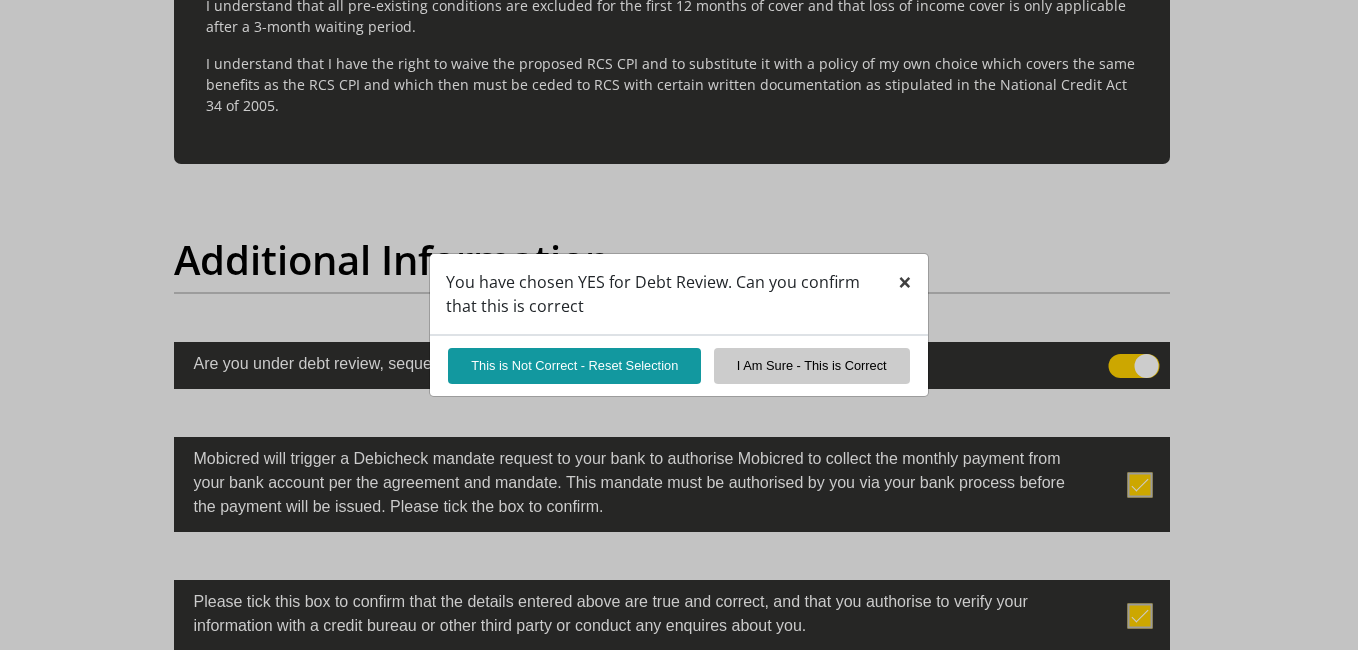 click on "×" at bounding box center (905, 282) 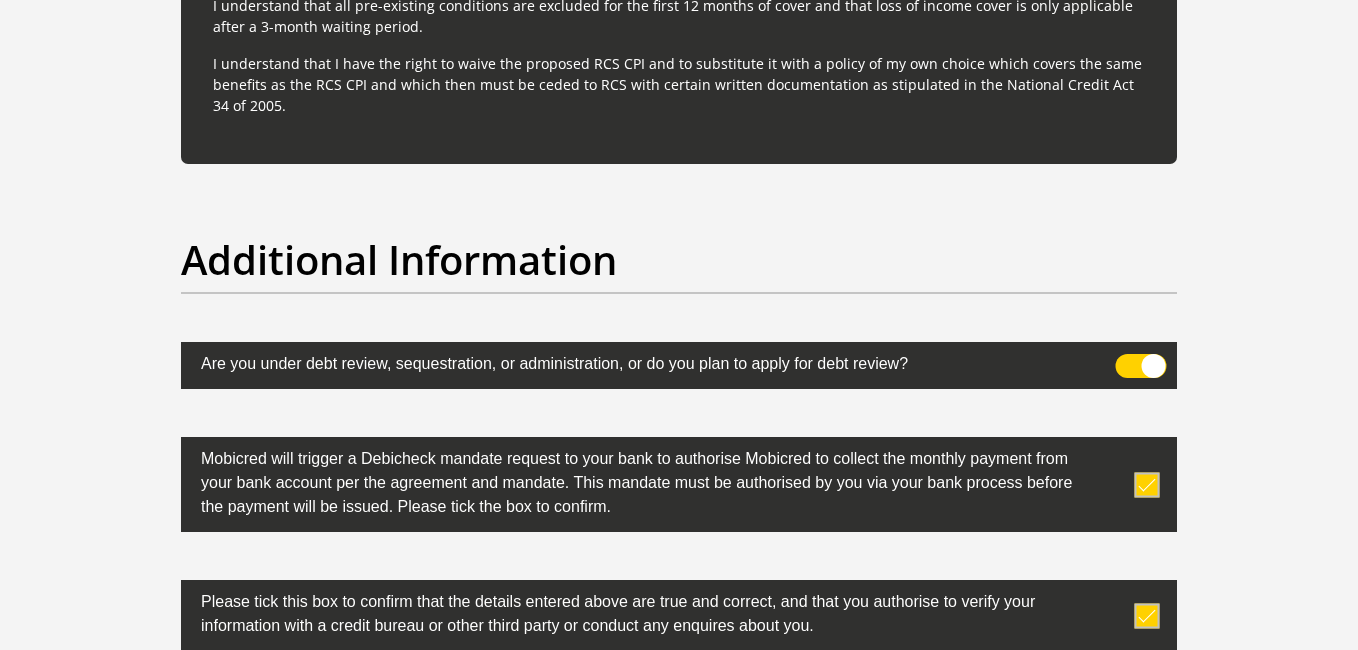 click at bounding box center (1141, 366) 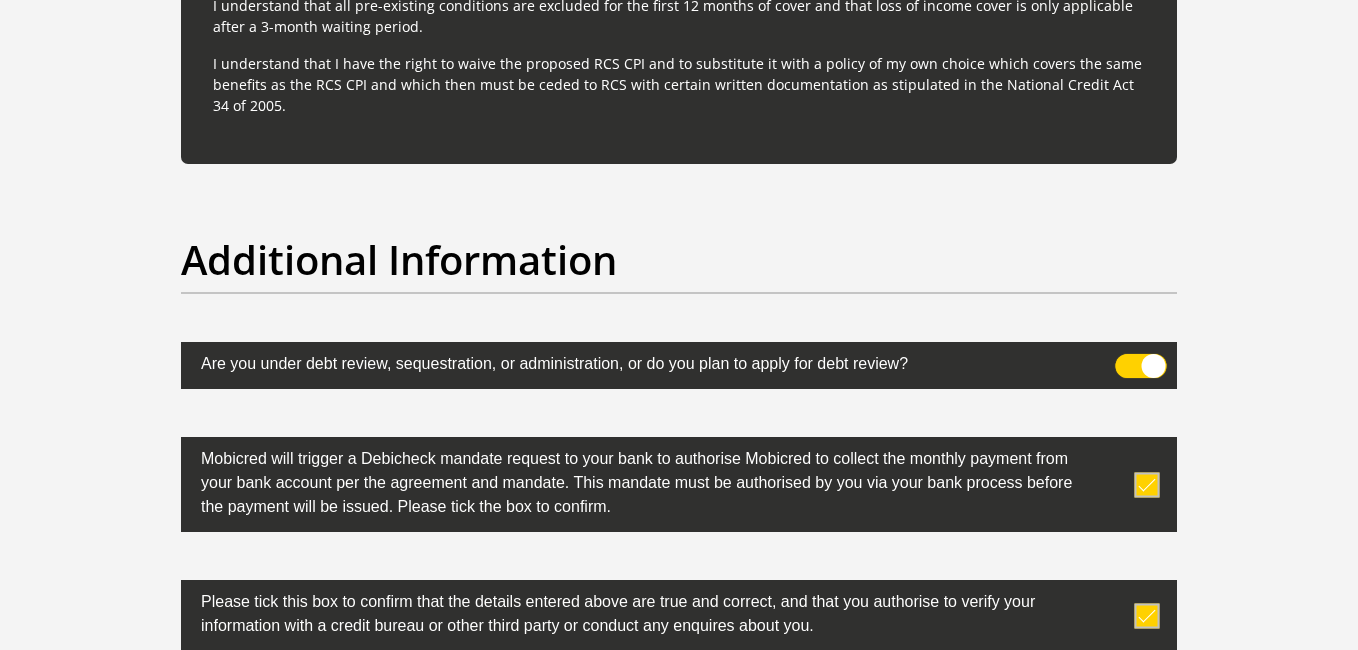 click at bounding box center (1127, 359) 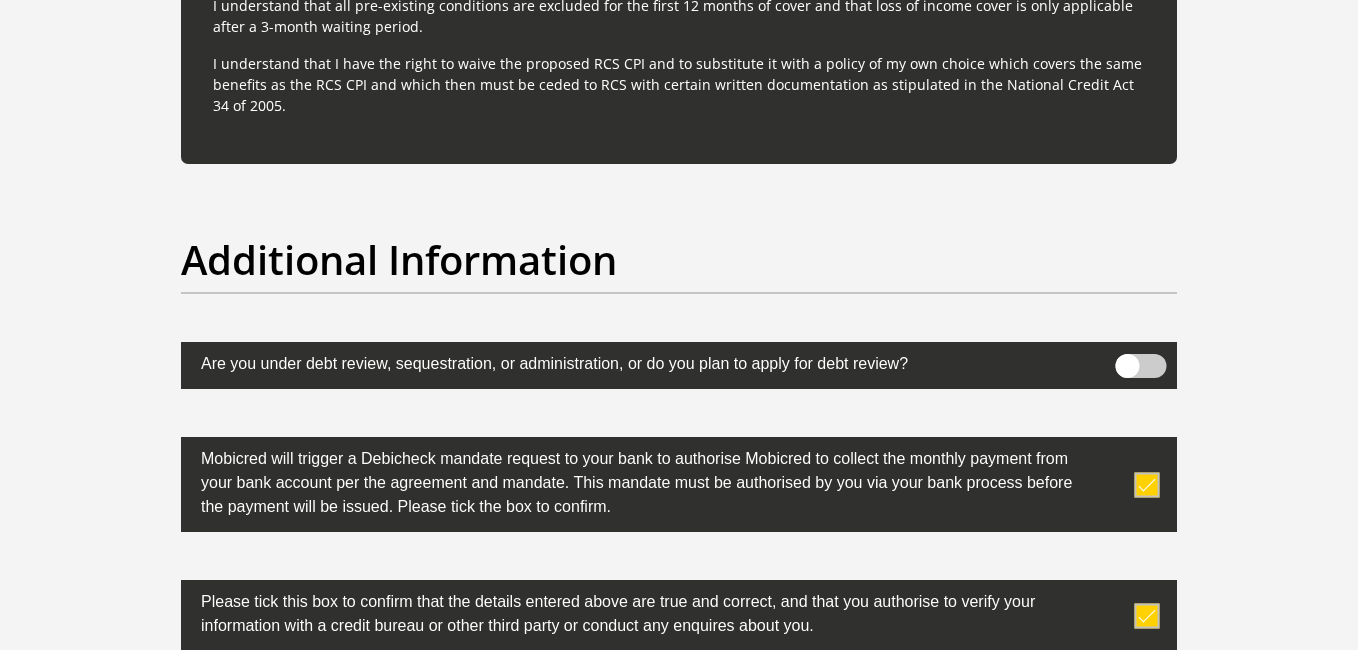 click on "Personal Details
Title
Mr
Ms
Mrs
Dr
Other
First Name
[FIRST]
Surname
[LAST]
ID Number
[ID NUMBER]
Please input valid ID number
Race
Black
Coloured
Indian
White
Other
Contact Number
[PHONE]
Please input valid contact number
Aruba" at bounding box center (679, -2483) 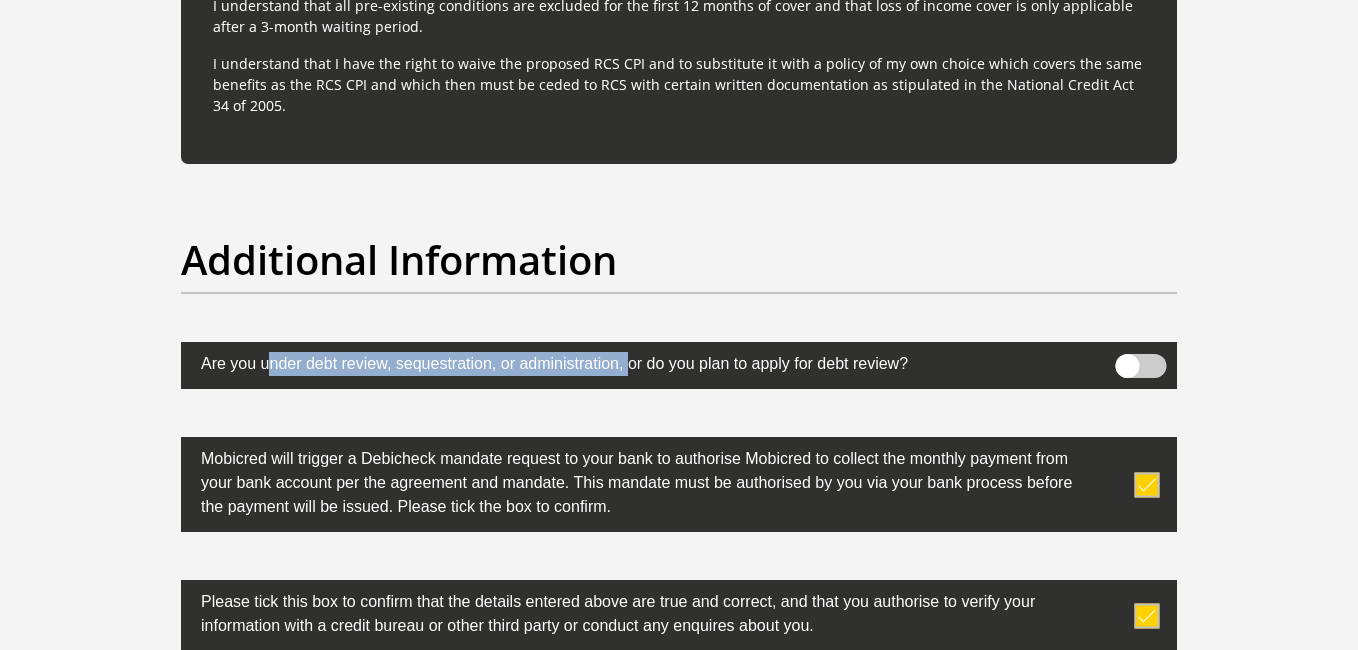 drag, startPoint x: 206, startPoint y: 362, endPoint x: 628, endPoint y: 375, distance: 422.2002 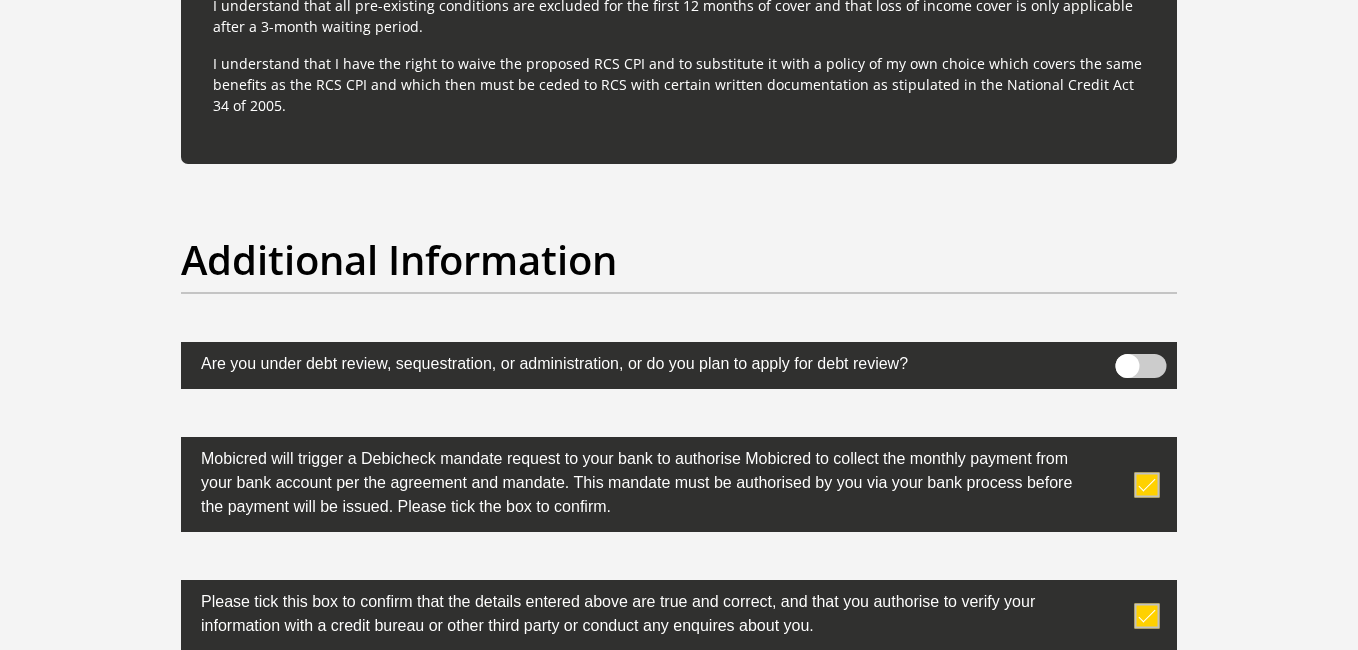 click on "Additional Information" at bounding box center (679, 260) 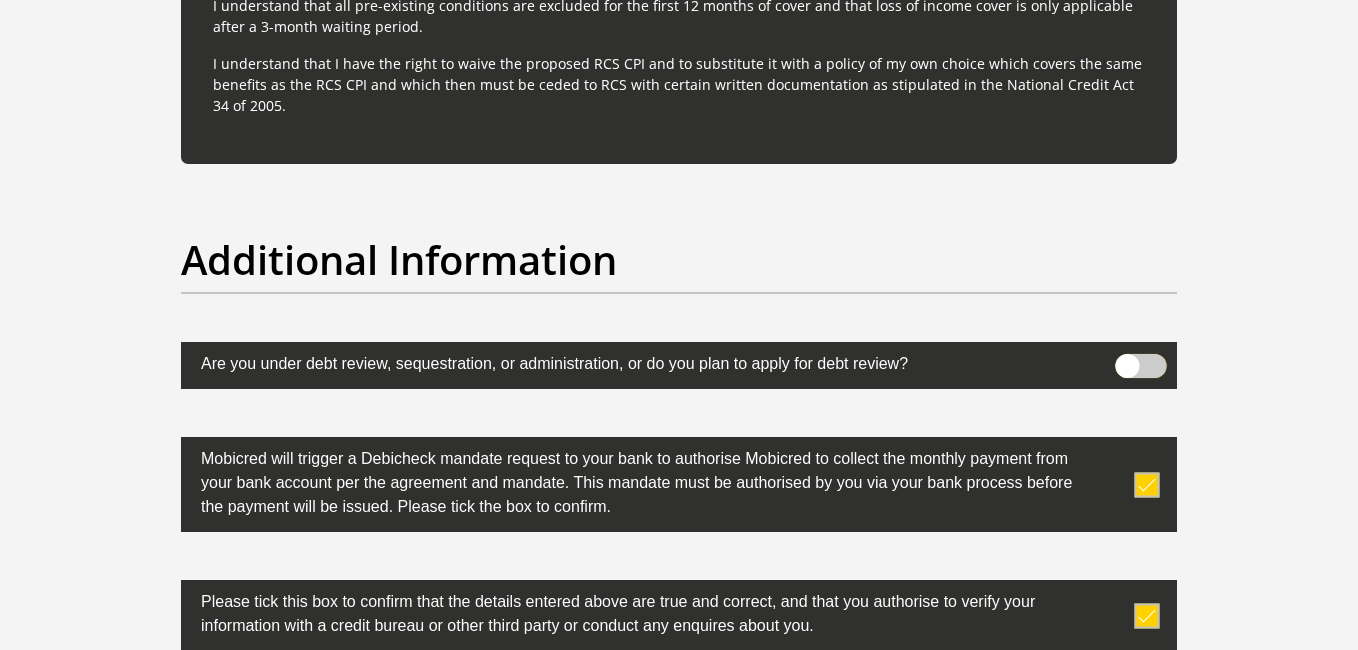 click at bounding box center (1127, 359) 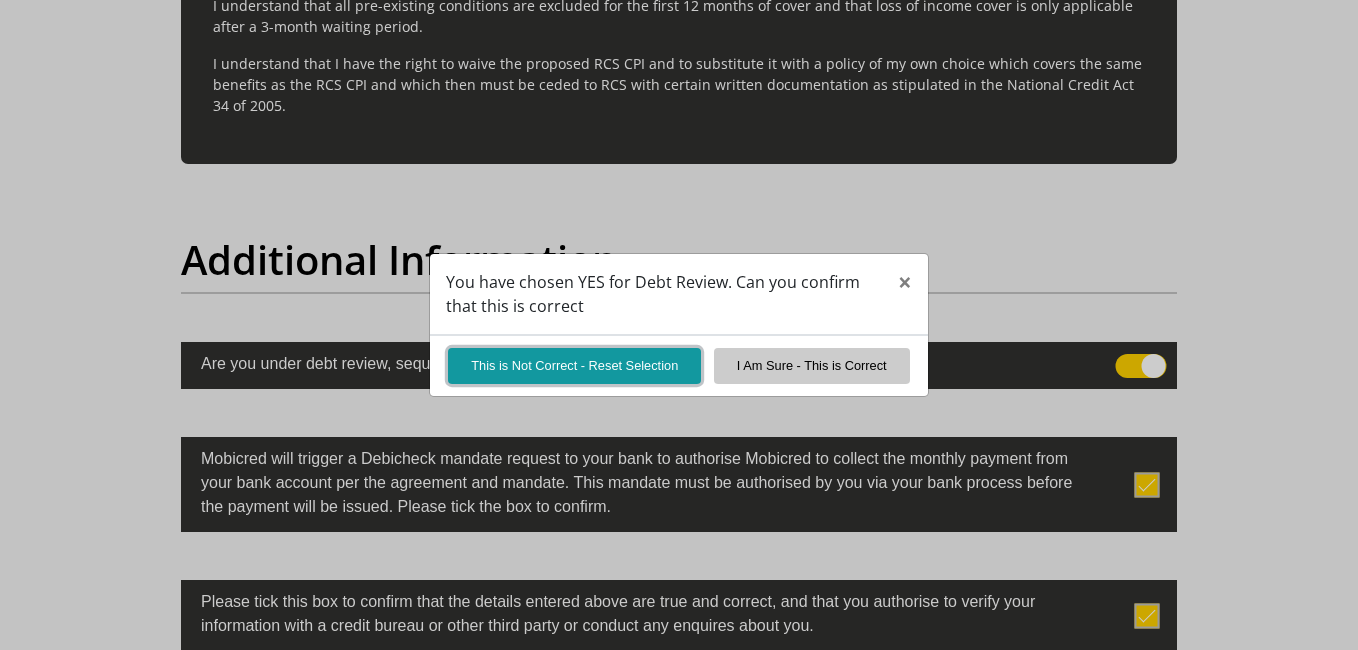 click on "This is Not Correct - Reset Selection" at bounding box center (574, 365) 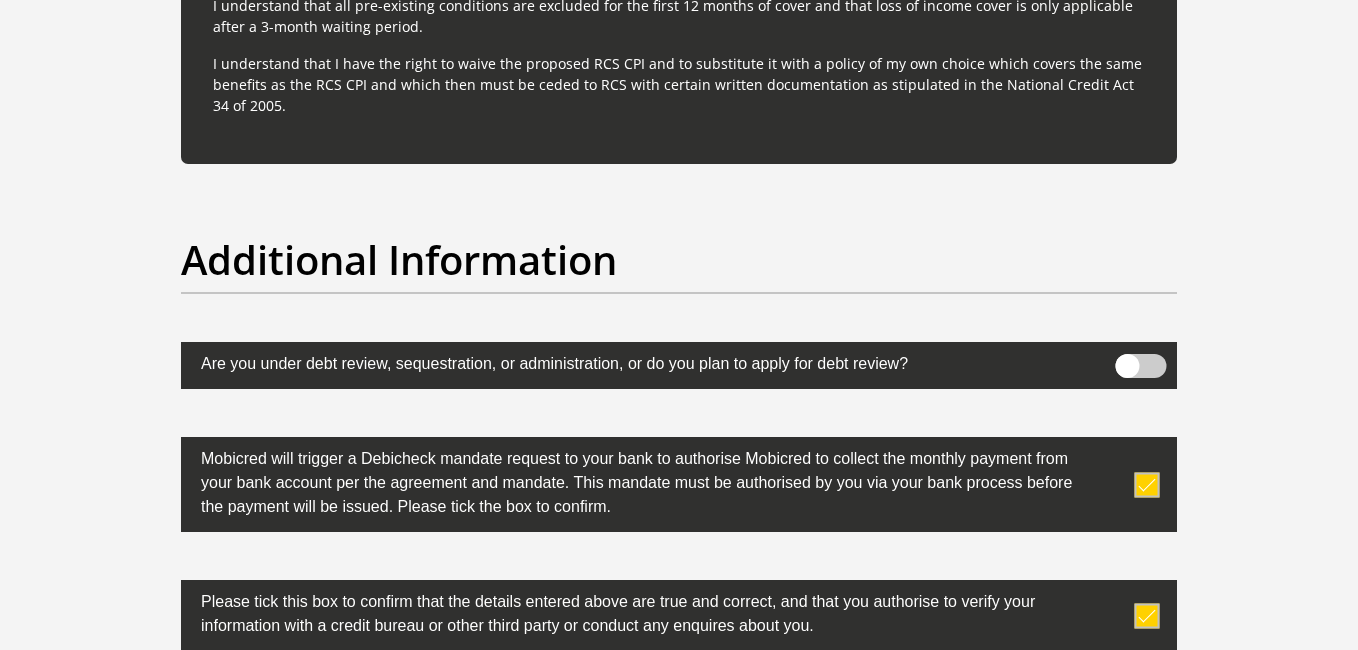 drag, startPoint x: 935, startPoint y: 207, endPoint x: 939, endPoint y: 274, distance: 67.11929 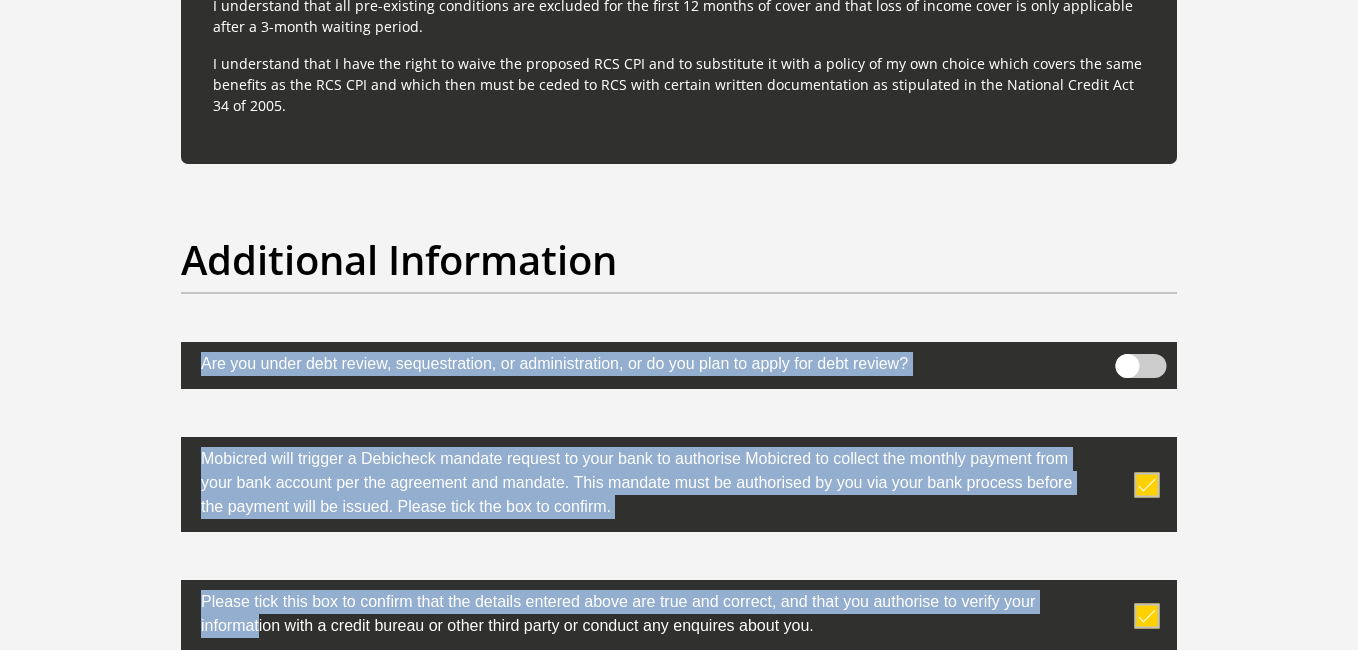 drag, startPoint x: 1181, startPoint y: 253, endPoint x: 1074, endPoint y: 588, distance: 351.67316 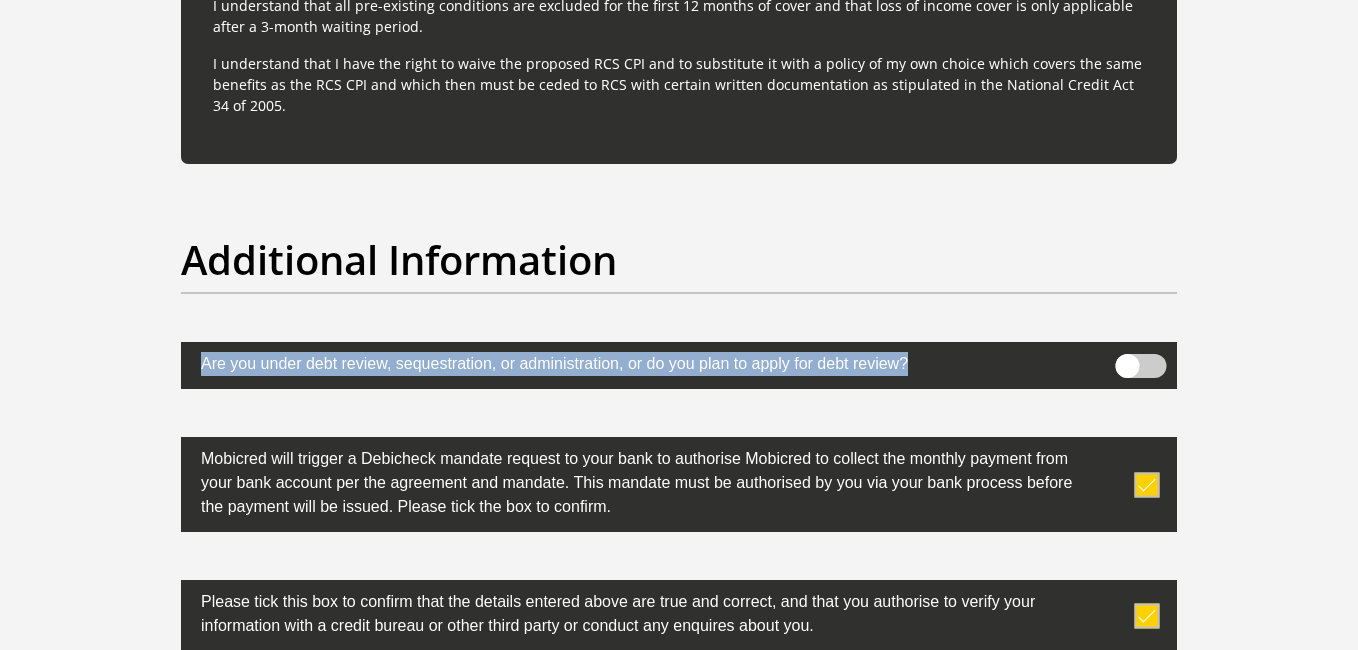 drag, startPoint x: 1357, startPoint y: 286, endPoint x: 1361, endPoint y: 409, distance: 123.065025 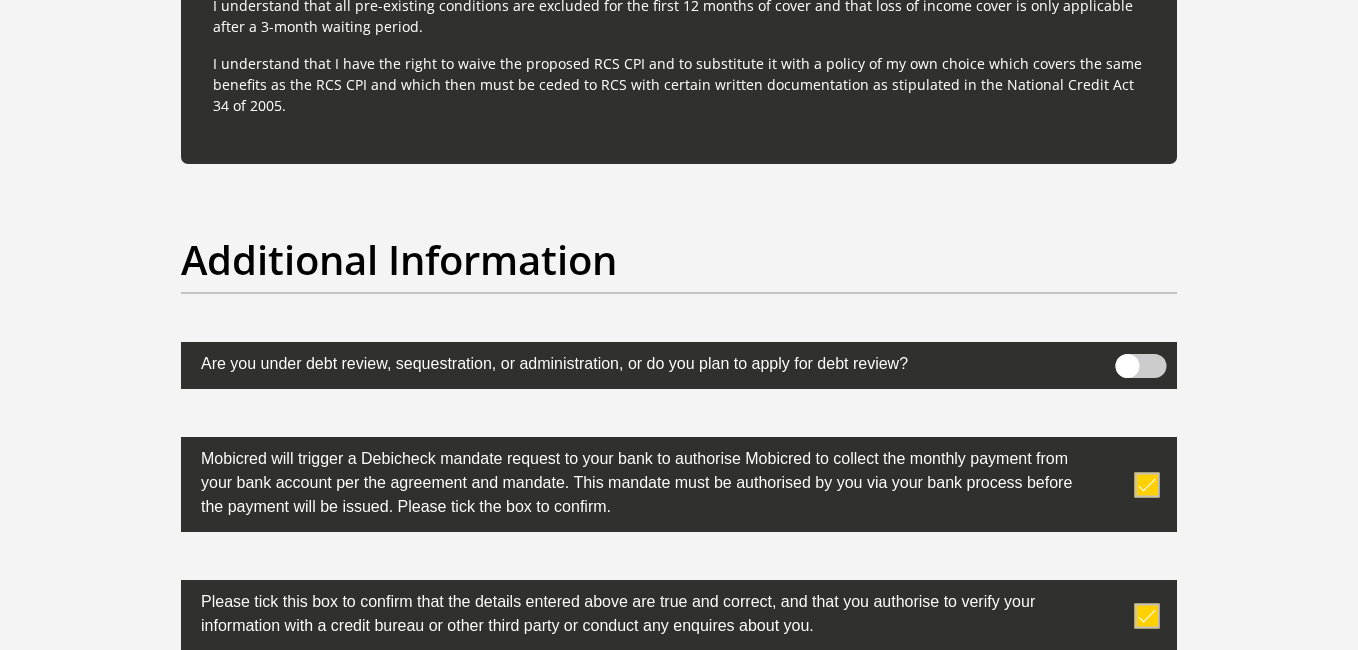 drag, startPoint x: 1357, startPoint y: 409, endPoint x: 1260, endPoint y: 180, distance: 248.69661 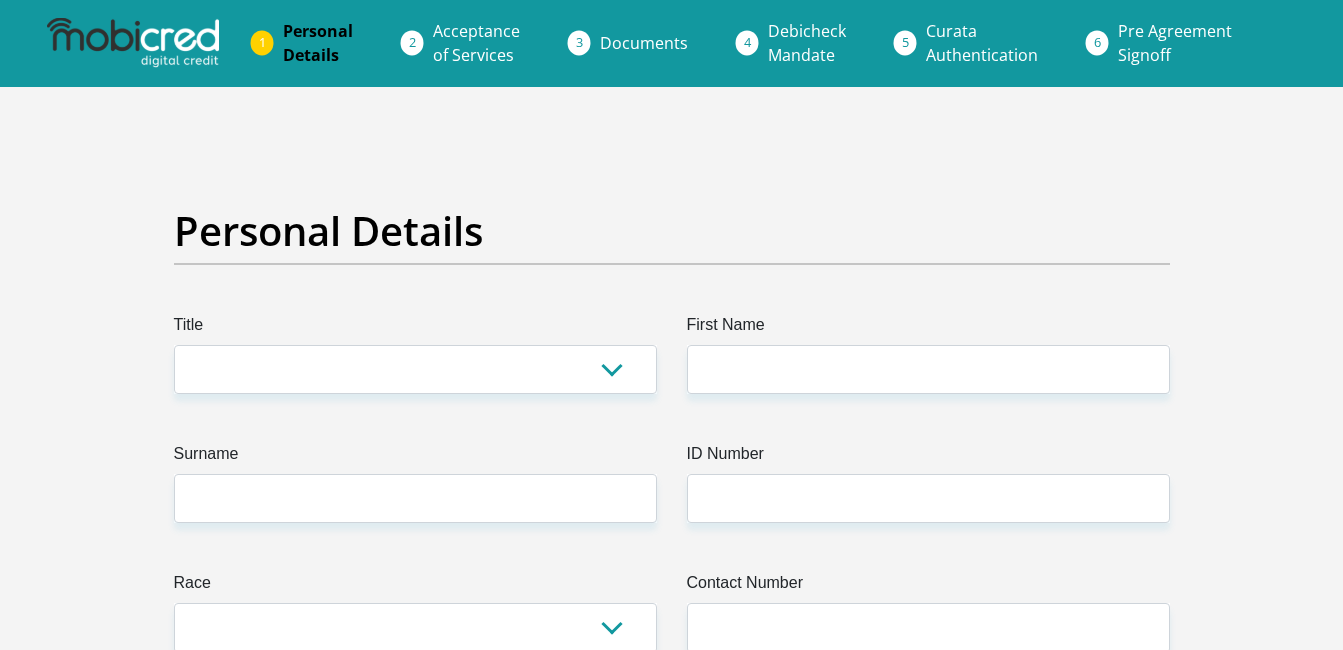 scroll, scrollTop: 0, scrollLeft: 0, axis: both 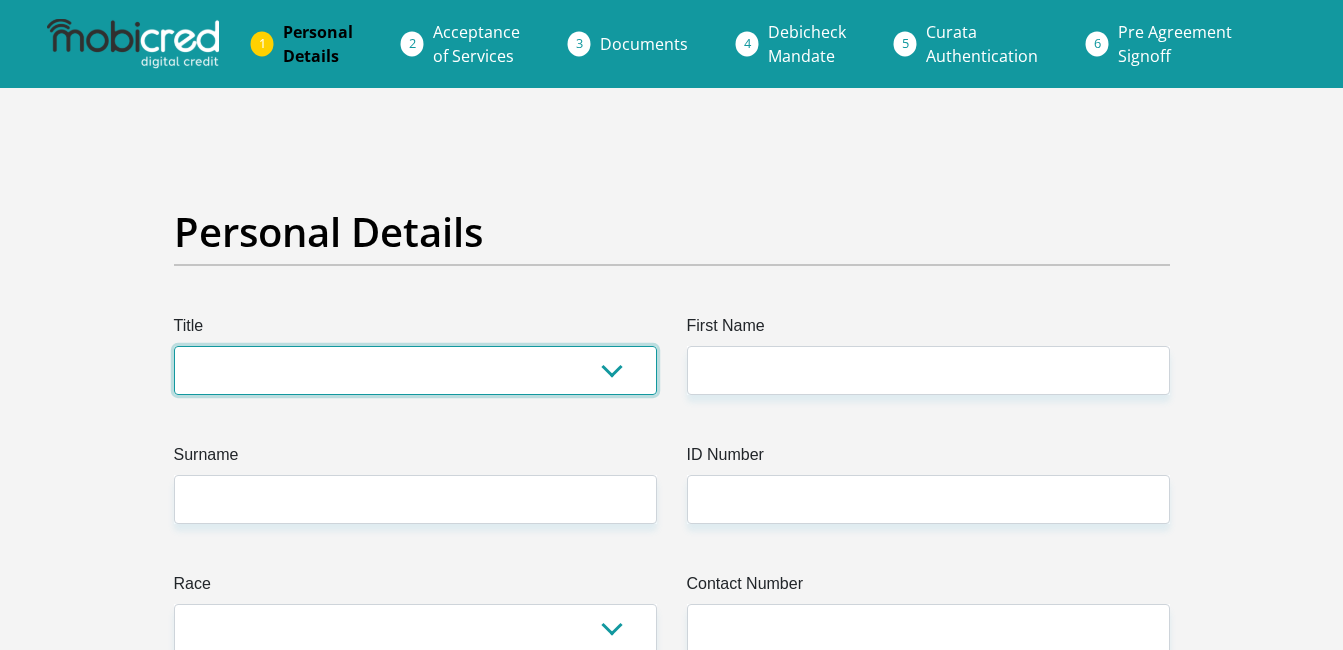 click on "Mr
Ms
Mrs
Dr
Other" at bounding box center [415, 370] 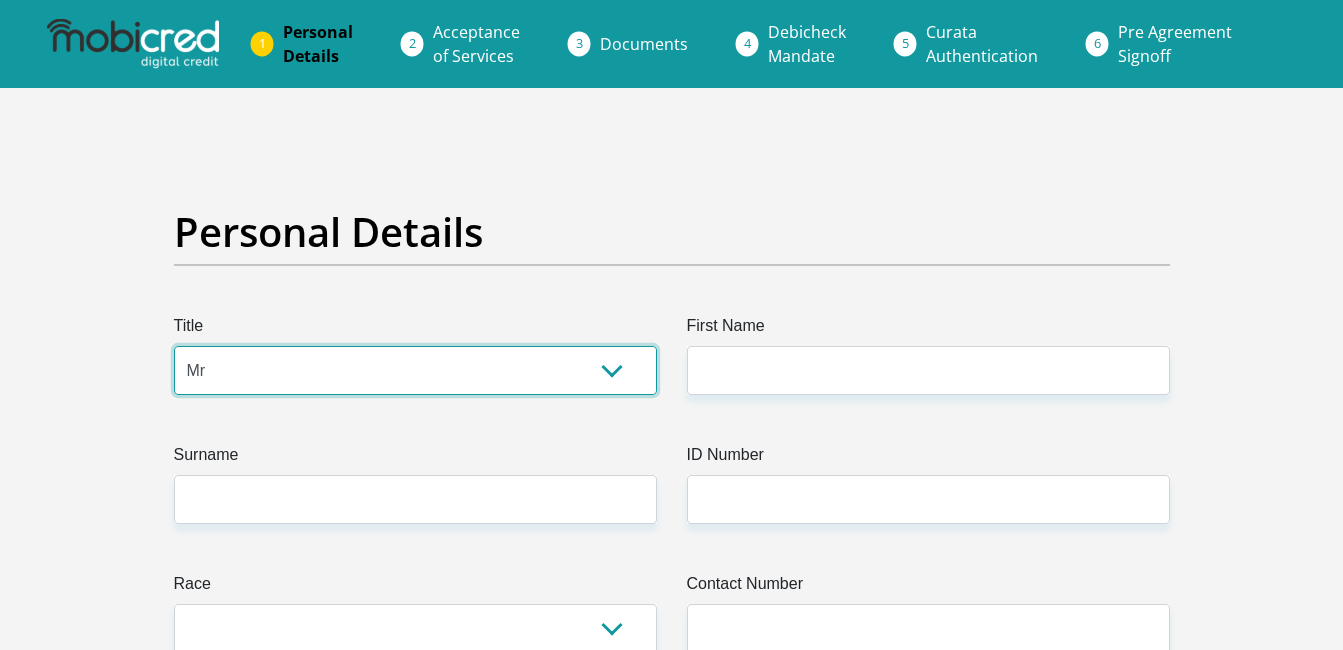 click on "Mr
Ms
Mrs
Dr
Other" at bounding box center [415, 370] 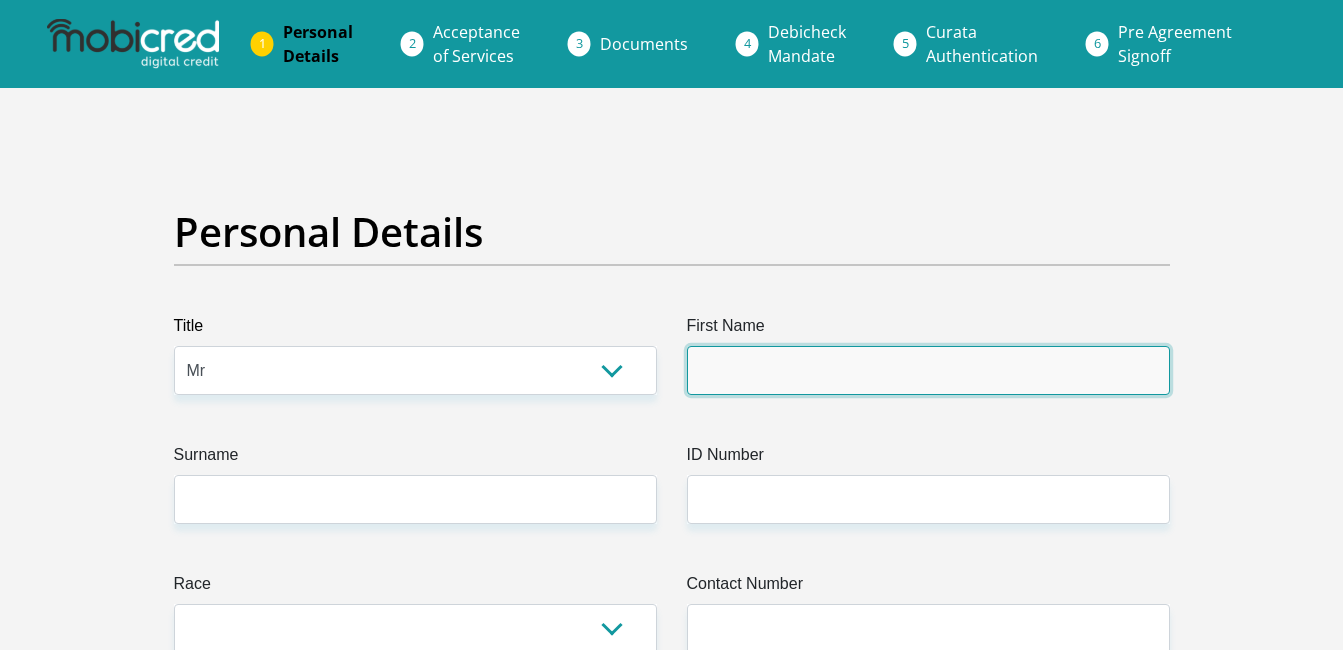 click on "First Name" at bounding box center (928, 370) 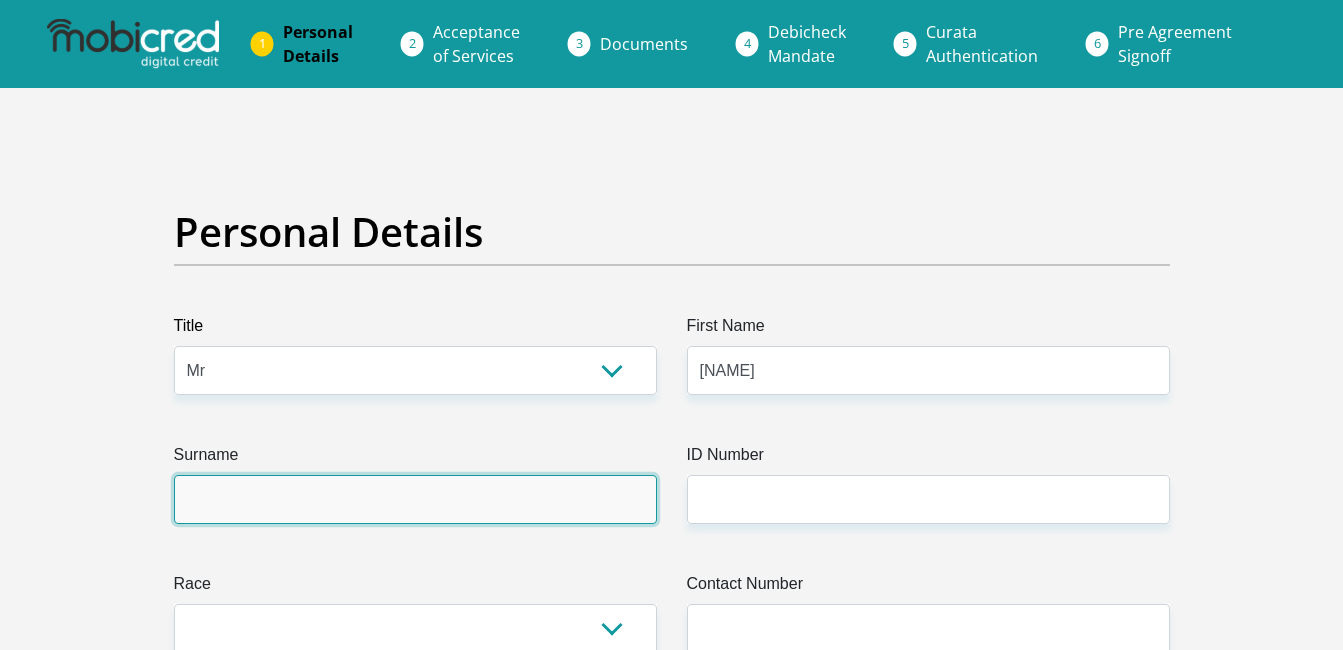type on "[LAST]" 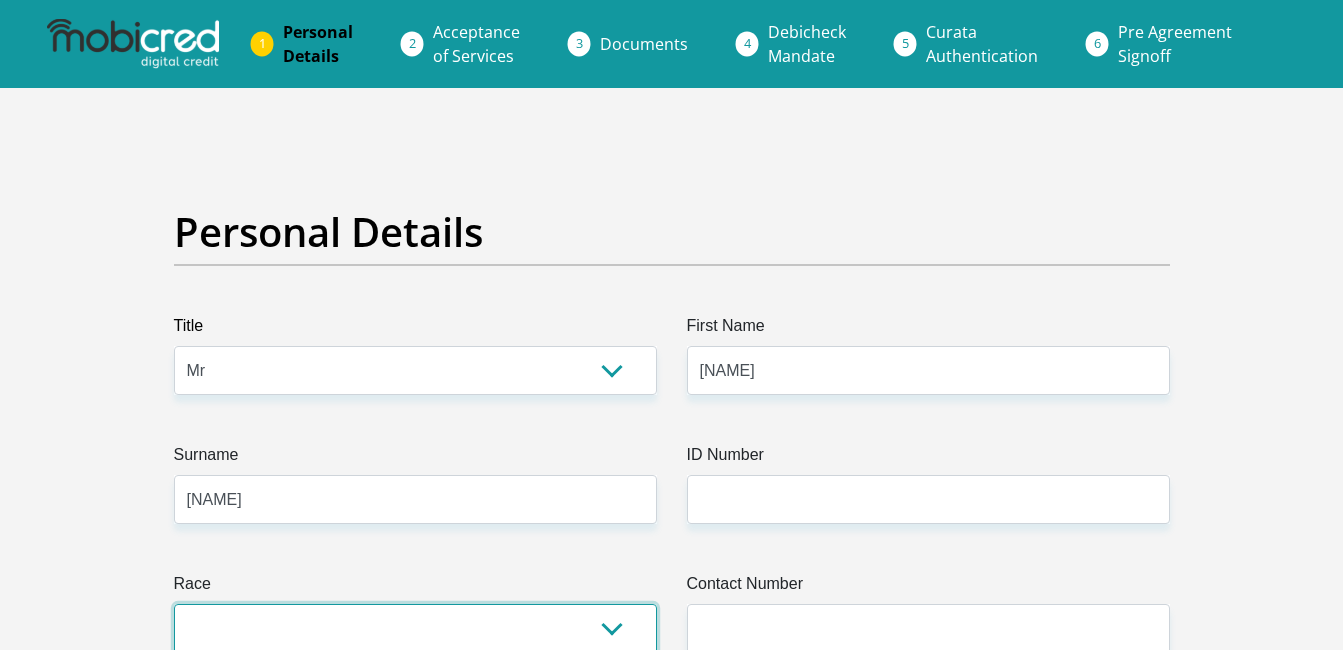 select on "1" 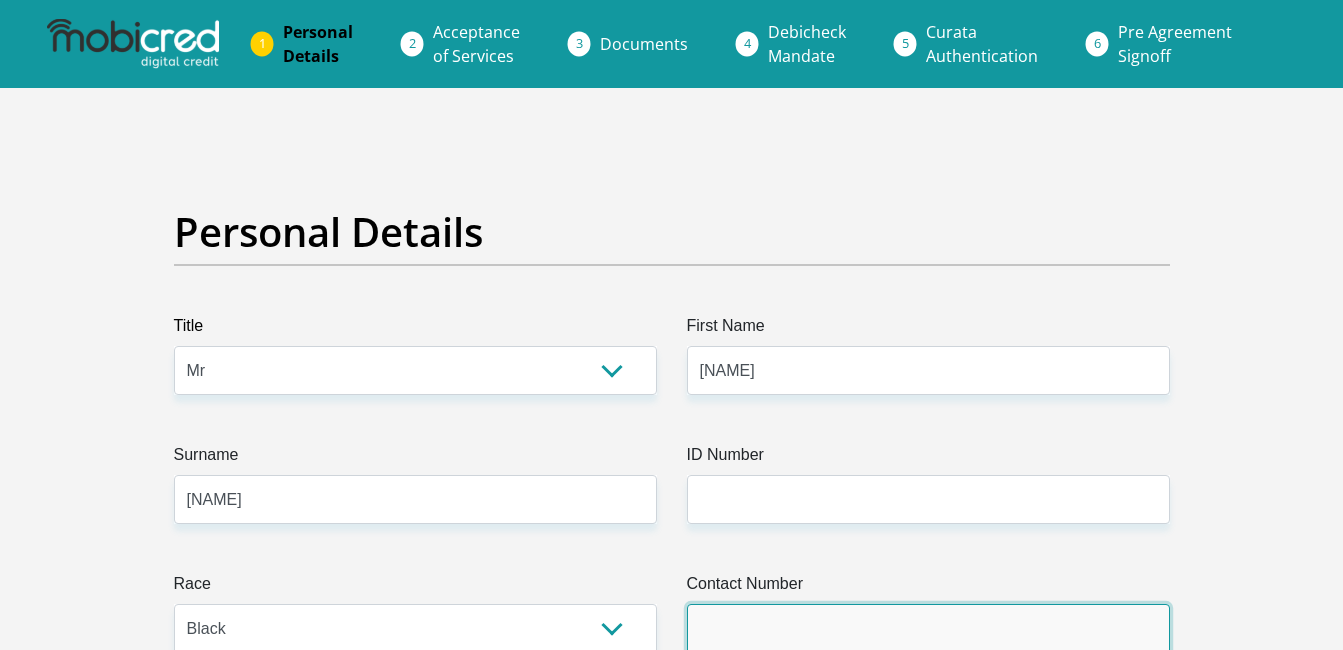 type on "[PHONE]" 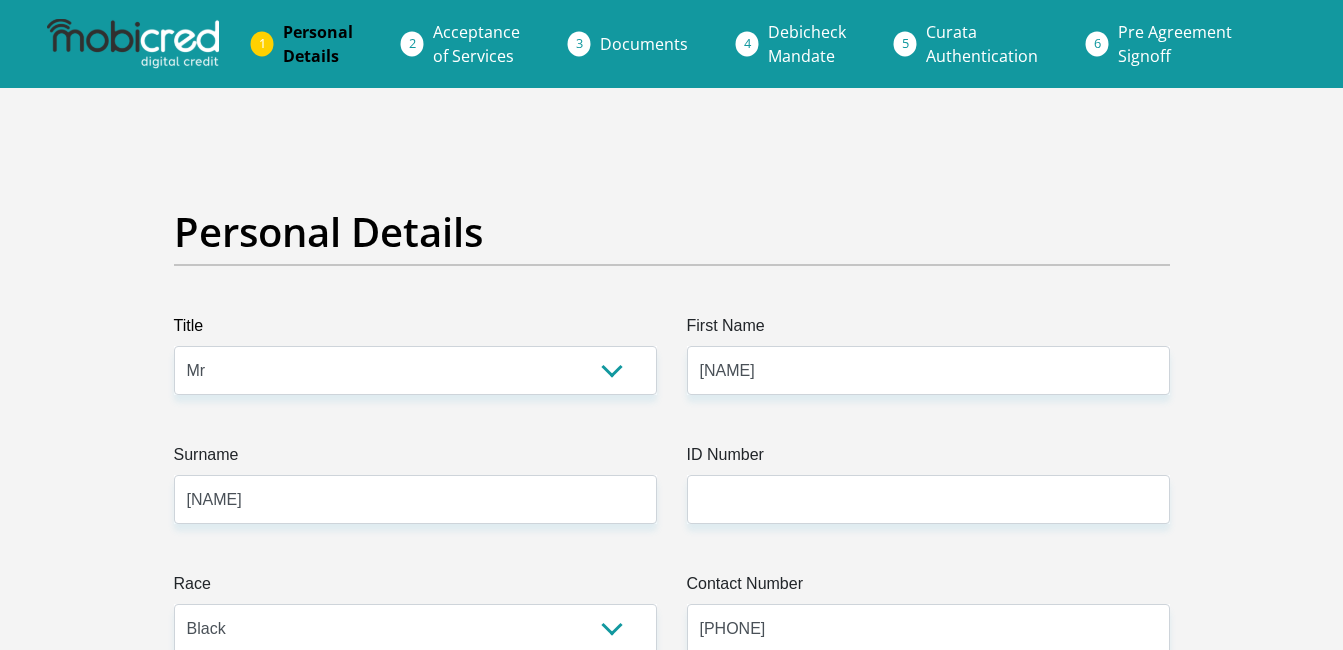 select on "ZAF" 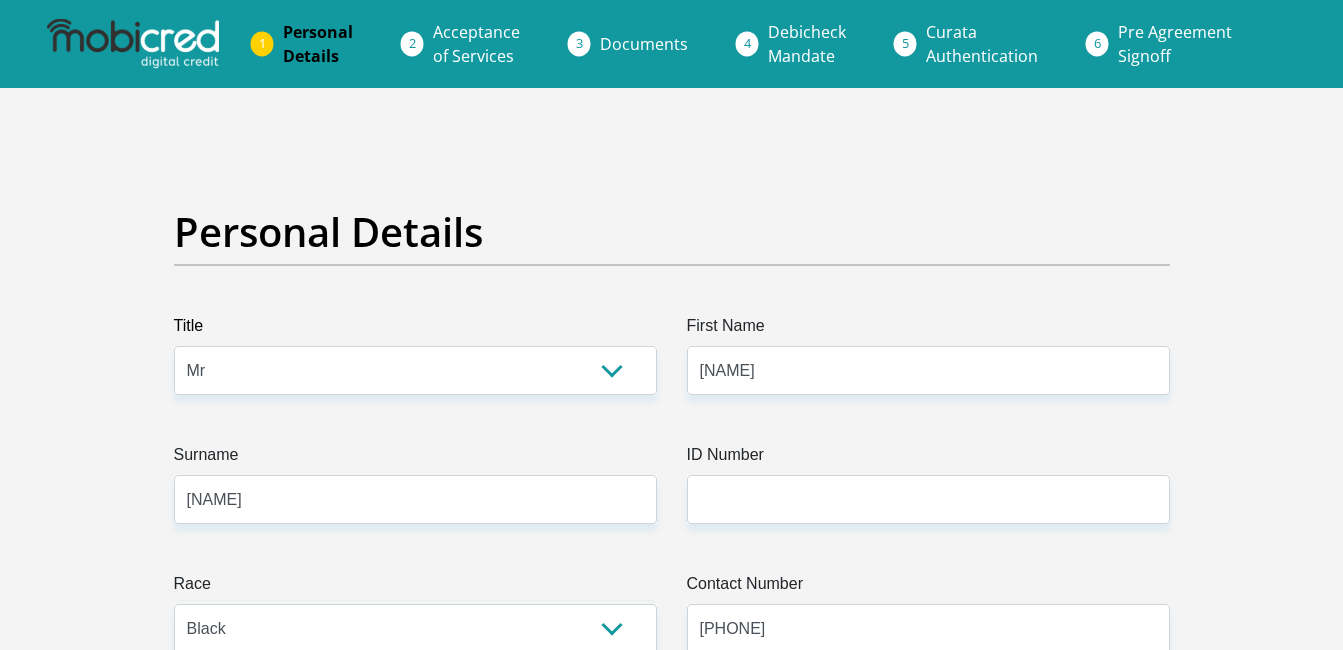 select on "ZAF" 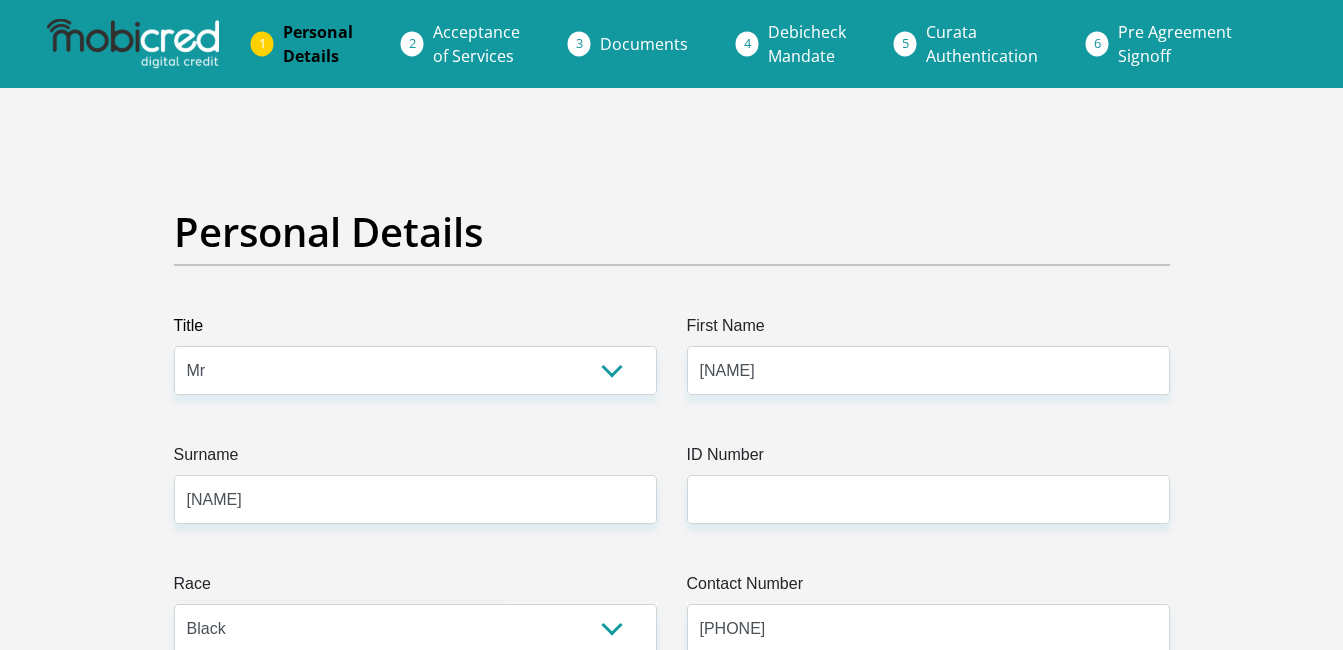 type on "[EMPLOYER] [NUMBER]" 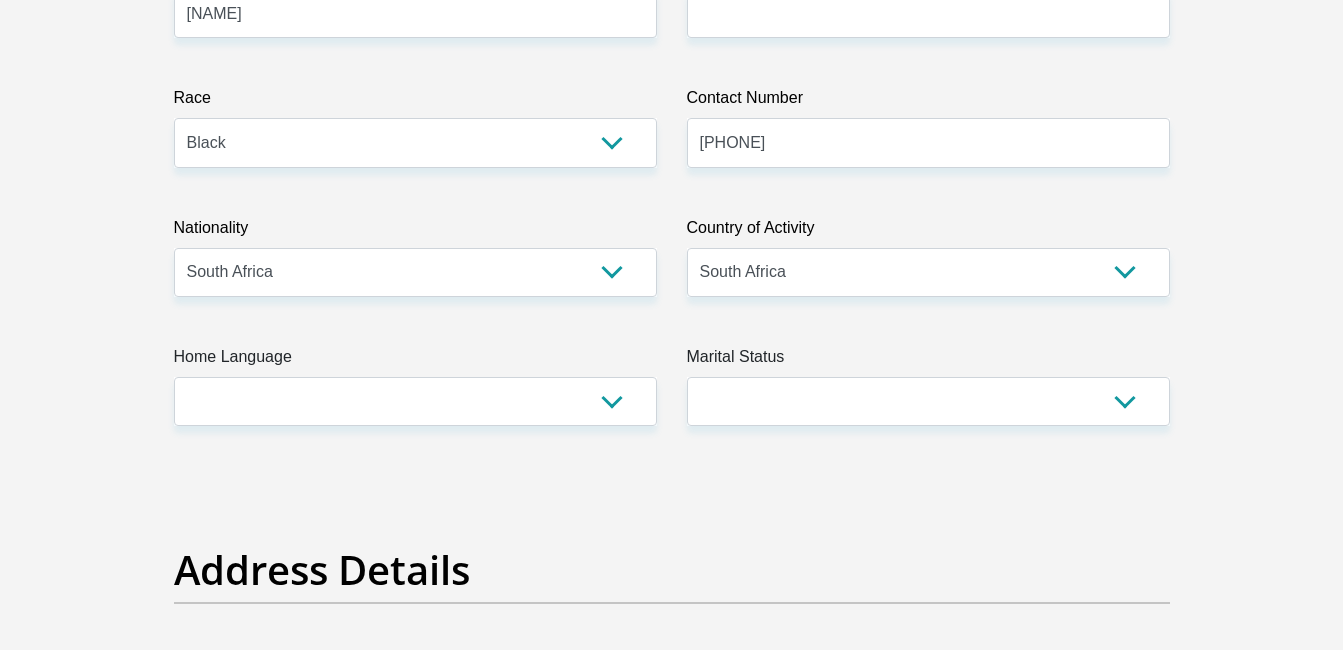 scroll, scrollTop: 500, scrollLeft: 0, axis: vertical 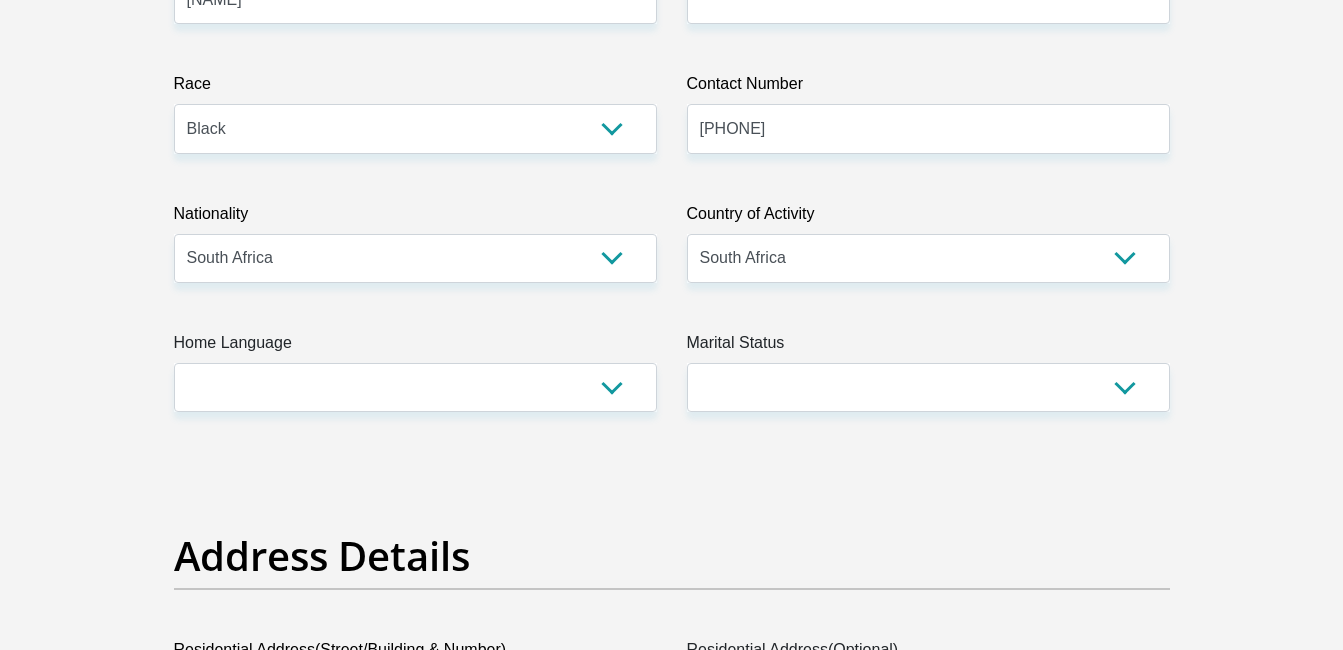 type on "ABSA BANK" 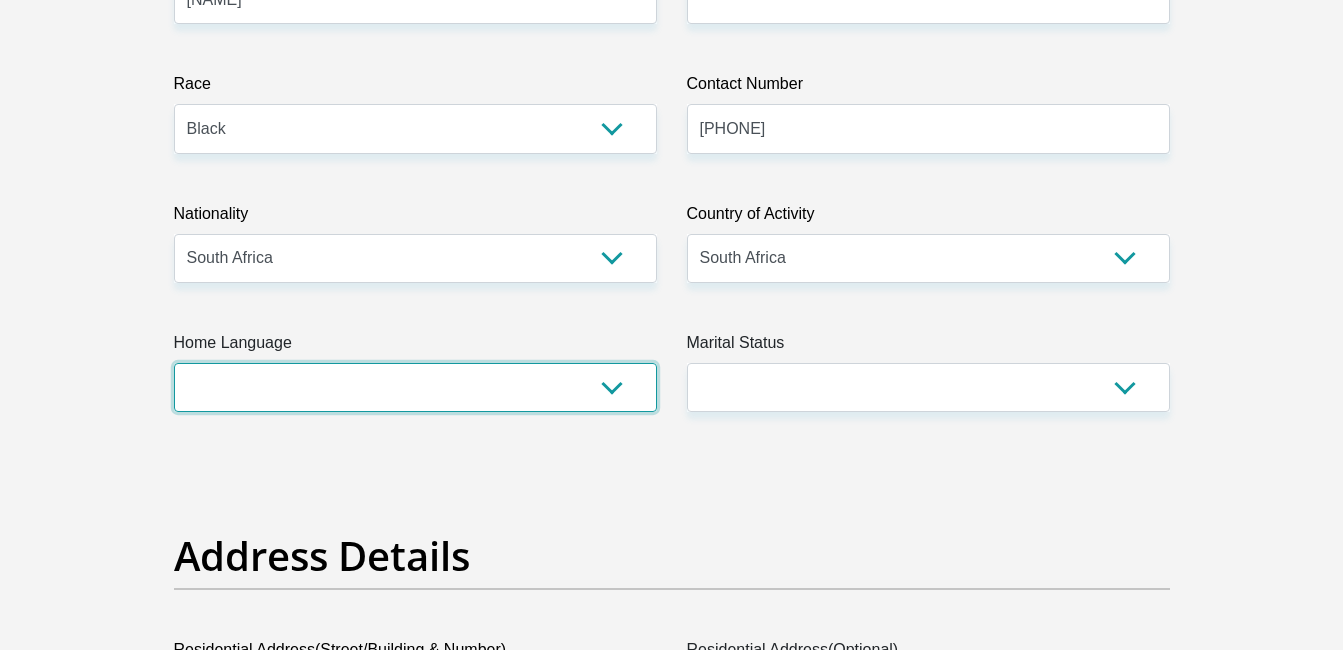 click on "Afrikaans
English
Sepedi
South Ndebele
Southern Sotho
Swati
Tsonga
Tswana
Venda
Xhosa
Zulu
Other" at bounding box center [415, 387] 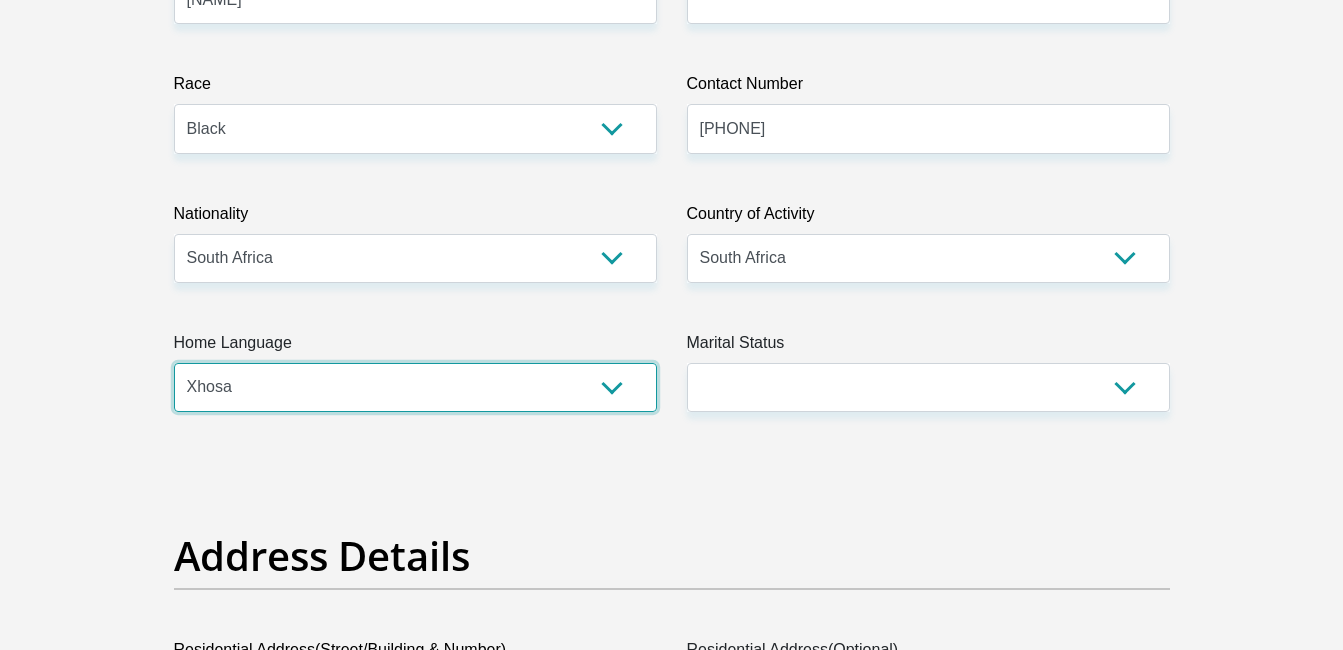 click on "Afrikaans
English
Sepedi
South Ndebele
Southern Sotho
Swati
Tsonga
Tswana
Venda
Xhosa
Zulu
Other" at bounding box center (415, 387) 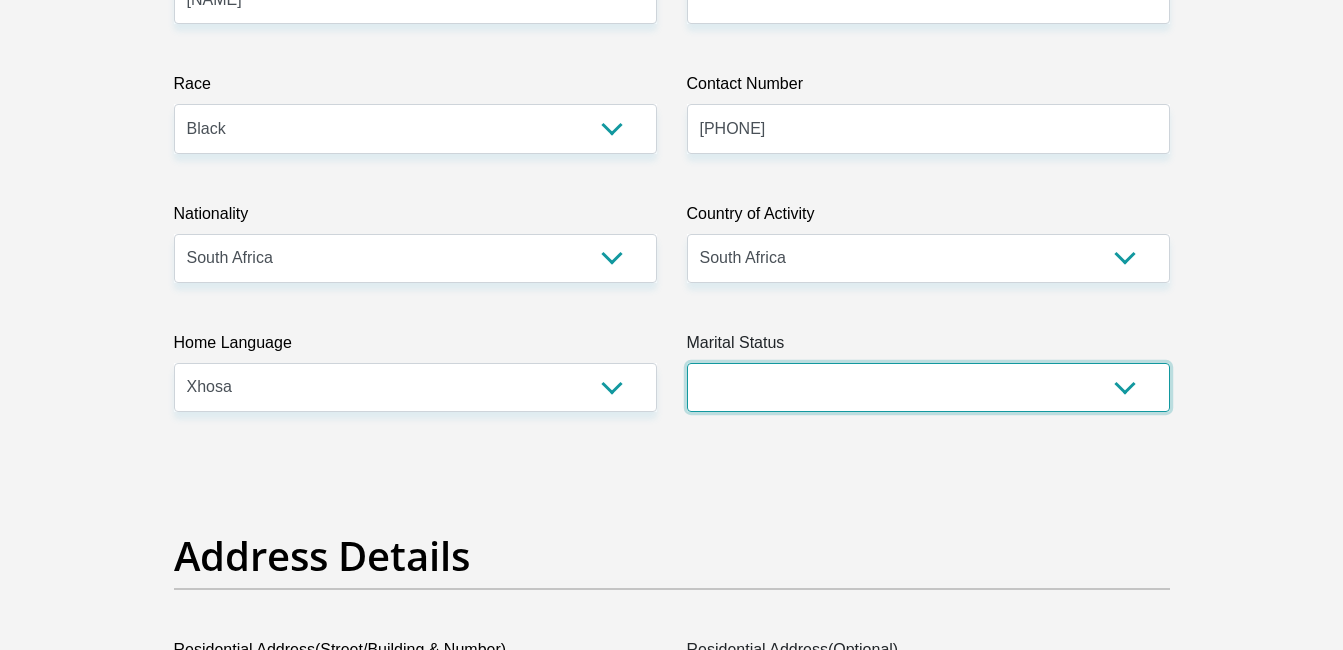 click on "Married ANC
Single
Divorced
Widowed
Married COP or Customary Law" at bounding box center (928, 387) 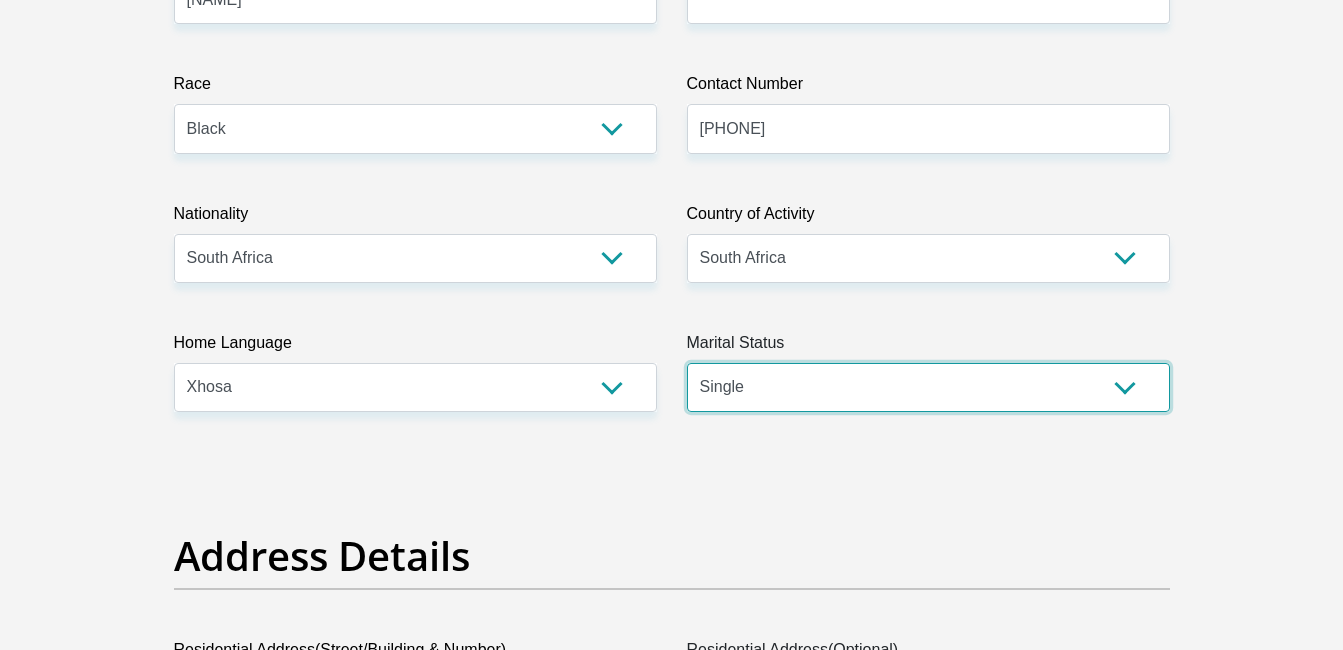 click on "Married ANC
Single
Divorced
Widowed
Married COP or Customary Law" at bounding box center (928, 387) 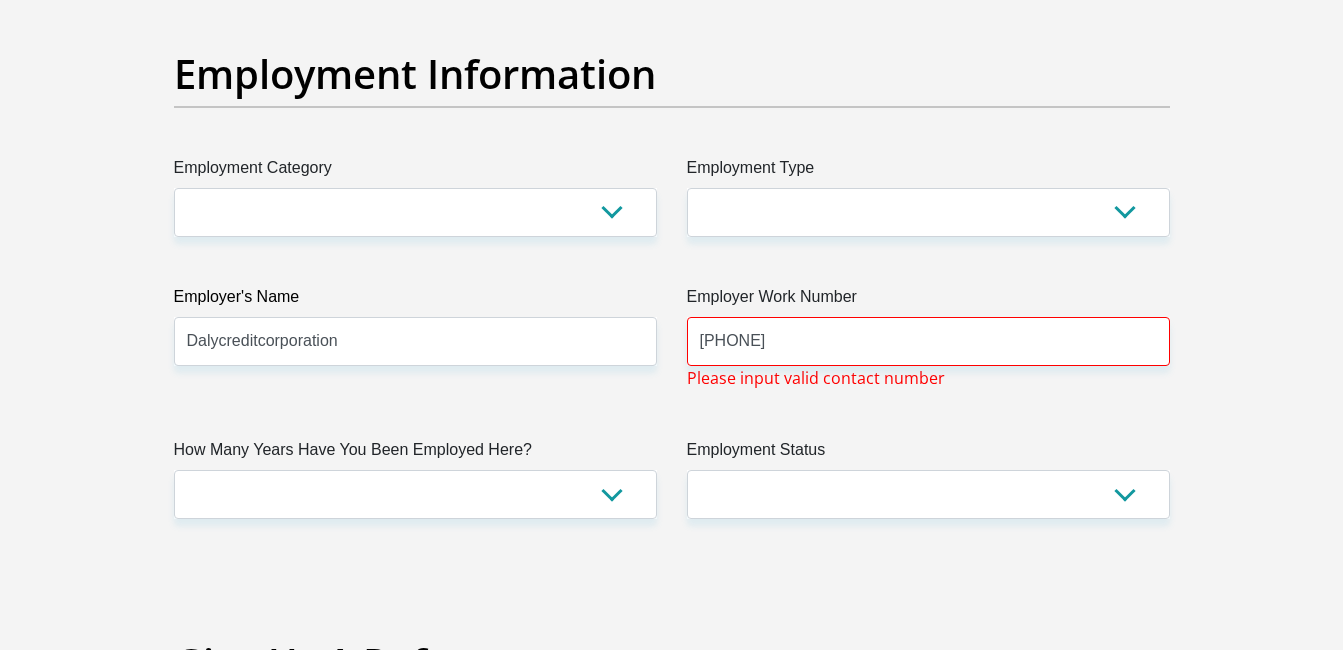 scroll, scrollTop: 3600, scrollLeft: 0, axis: vertical 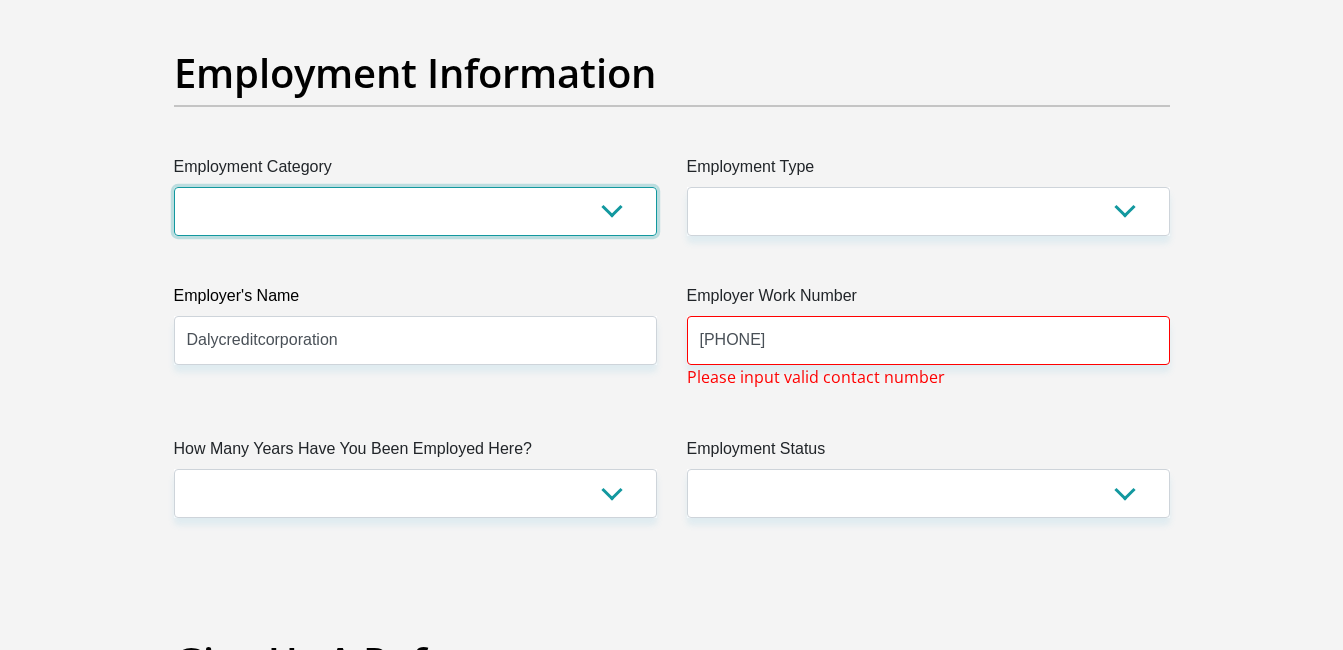 click on "AGRICULTURE
ALCOHOL & TOBACCO
CONSTRUCTION MATERIALS
METALLURGY
EQUIPMENT FOR RENEWABLE ENERGY
SPECIALIZED CONTRACTORS
CAR
GAMING (INCL. INTERNET
OTHER WHOLESALE
UNLICENSED PHARMACEUTICALS
CURRENCY EXCHANGE HOUSES
OTHER FINANCIAL INSTITUTIONS & INSURANCE
REAL ESTATE AGENTS
OIL & GAS
OTHER MATERIALS (E.G. IRON ORE)
PRECIOUS STONES & PRECIOUS METALS
POLITICAL ORGANIZATIONS
RELIGIOUS ORGANIZATIONS(NOT SECTS)
ACTI. HAVING BUSINESS DEAL WITH PUBLIC ADMINISTRATION
LAUNDROMATS" at bounding box center [415, 211] 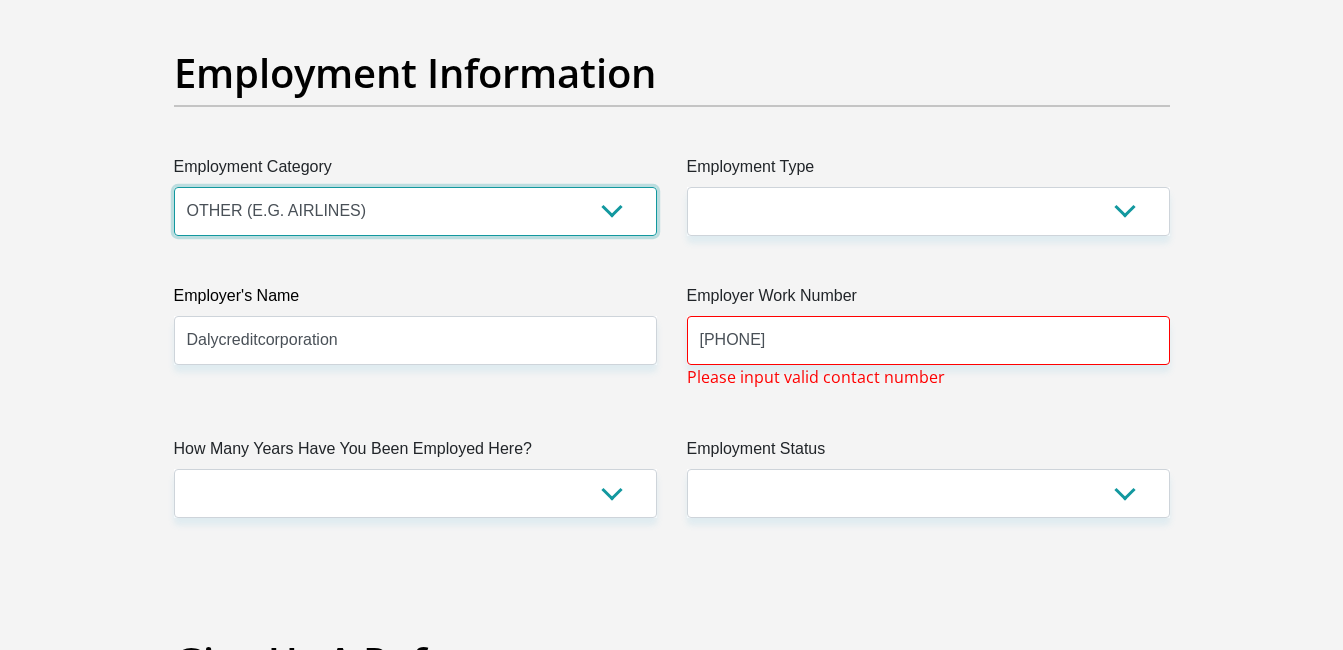 click on "AGRICULTURE
ALCOHOL & TOBACCO
CONSTRUCTION MATERIALS
METALLURGY
EQUIPMENT FOR RENEWABLE ENERGY
SPECIALIZED CONTRACTORS
CAR
GAMING (INCL. INTERNET
OTHER WHOLESALE
UNLICENSED PHARMACEUTICALS
CURRENCY EXCHANGE HOUSES
OTHER FINANCIAL INSTITUTIONS & INSURANCE
REAL ESTATE AGENTS
OIL & GAS
OTHER MATERIALS (E.G. IRON ORE)
PRECIOUS STONES & PRECIOUS METALS
POLITICAL ORGANIZATIONS
RELIGIOUS ORGANIZATIONS(NOT SECTS)
ACTI. HAVING BUSINESS DEAL WITH PUBLIC ADMINISTRATION
LAUNDROMATS" at bounding box center (415, 211) 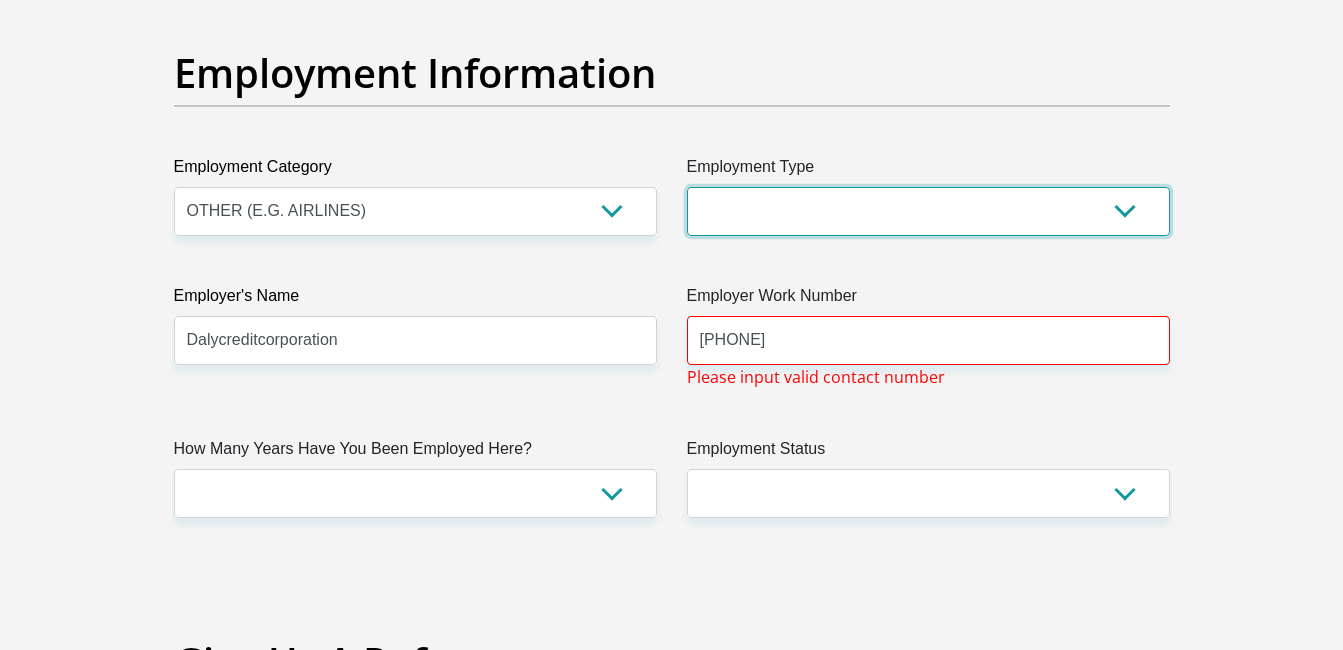 click on "College/Lecturer
Craft Seller
Creative
Driver
Executive
Farmer
Forces - Non Commissioned
Forces - Officer
Hawker
Housewife
Labourer
Licenced Professional
Manager
Miner
Non Licenced Professional
Office Staff/Clerk
Outside Worker
Pensioner
Permanent Teacher
Production/Manufacturing
Sales
Self-Employed
Semi-Professional Worker
Service Industry  Social Worker  Student" at bounding box center [928, 211] 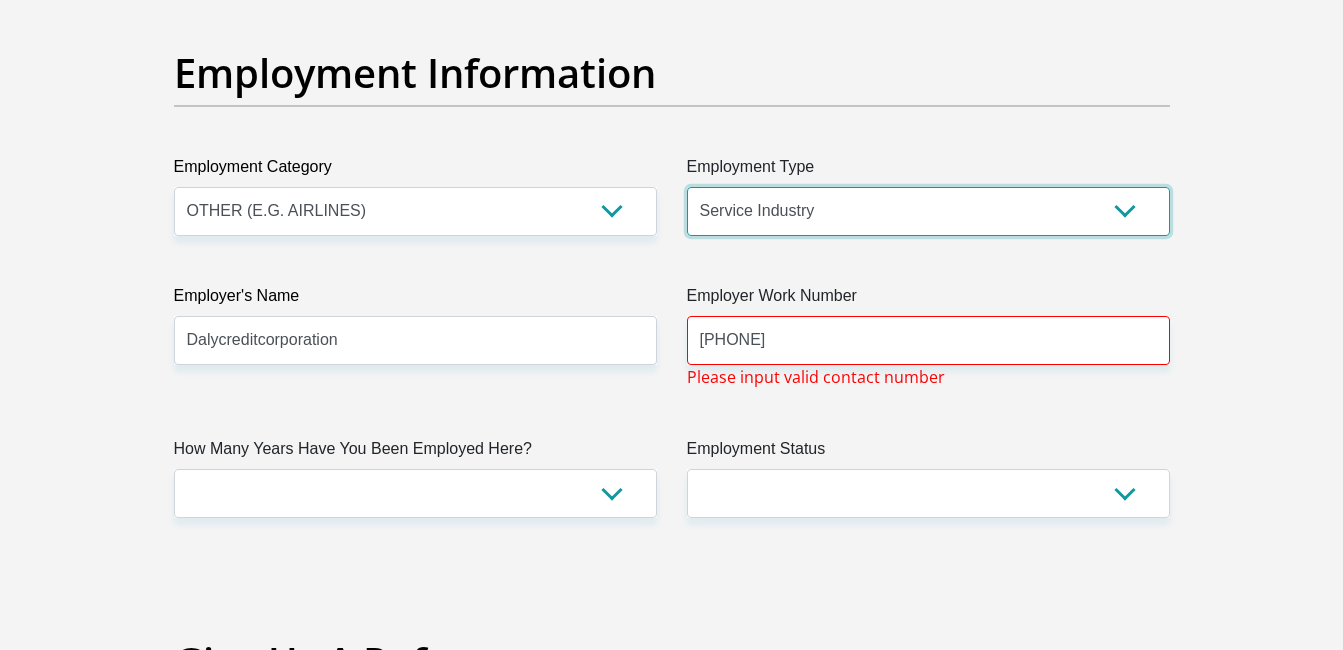 click on "College/Lecturer
Craft Seller
Creative
Driver
Executive
Farmer
Forces - Non Commissioned
Forces - Officer
Hawker
Housewife
Labourer
Licenced Professional
Manager
Miner
Non Licenced Professional
Office Staff/Clerk
Outside Worker
Pensioner
Permanent Teacher
Production/Manufacturing
Sales
Self-Employed
Semi-Professional Worker
Service Industry  Social Worker  Student" at bounding box center [928, 211] 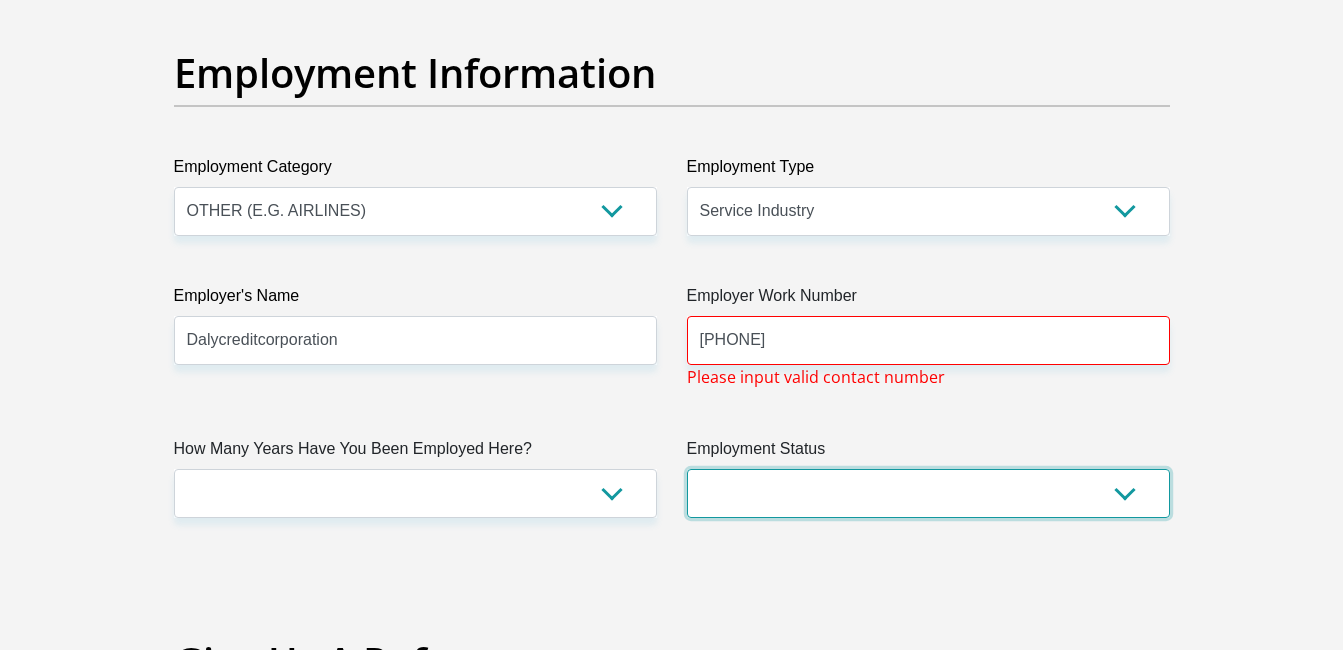 click on "Permanent/Full-time
Part-time/Casual
Contract Worker
Self-Employed
Housewife
Retired
Student
Medically Boarded
Disability
Unemployed" at bounding box center [928, 493] 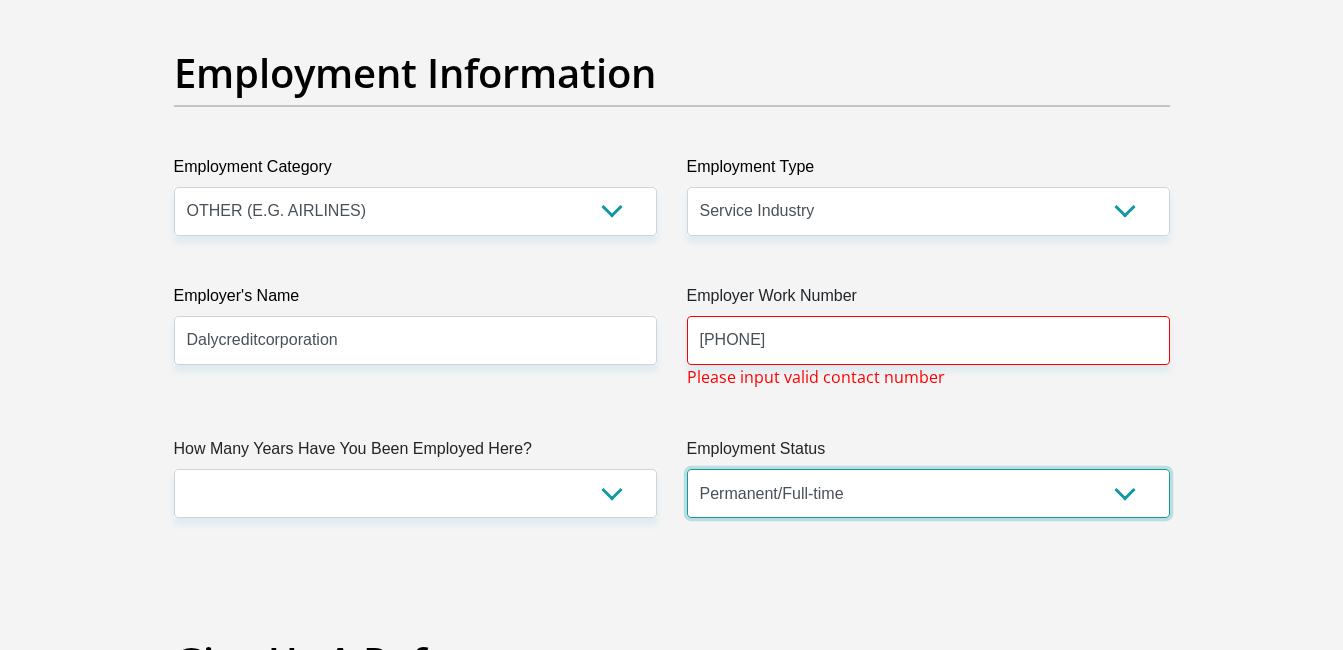 click on "Permanent/Full-time
Part-time/Casual
Contract Worker
Self-Employed
Housewife
Retired
Student
Medically Boarded
Disability
Unemployed" at bounding box center (928, 493) 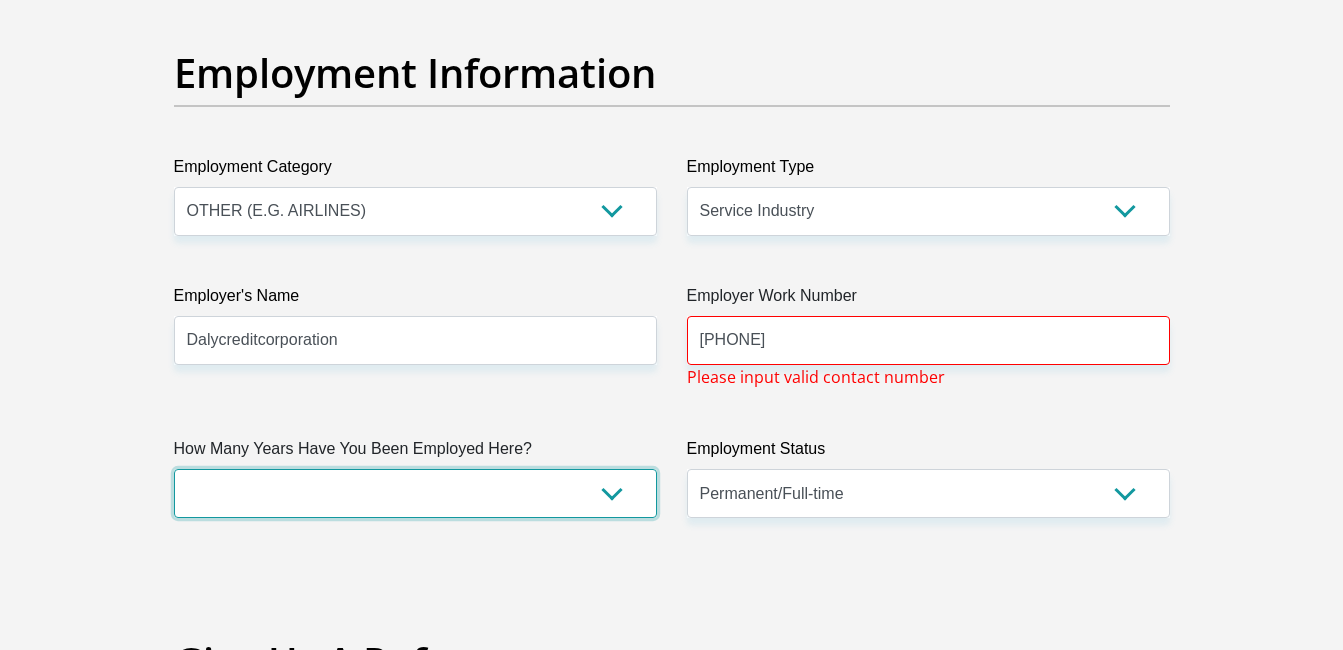 click on "less than 1 year
1-3 years
3-5 years
5+ years" at bounding box center (415, 493) 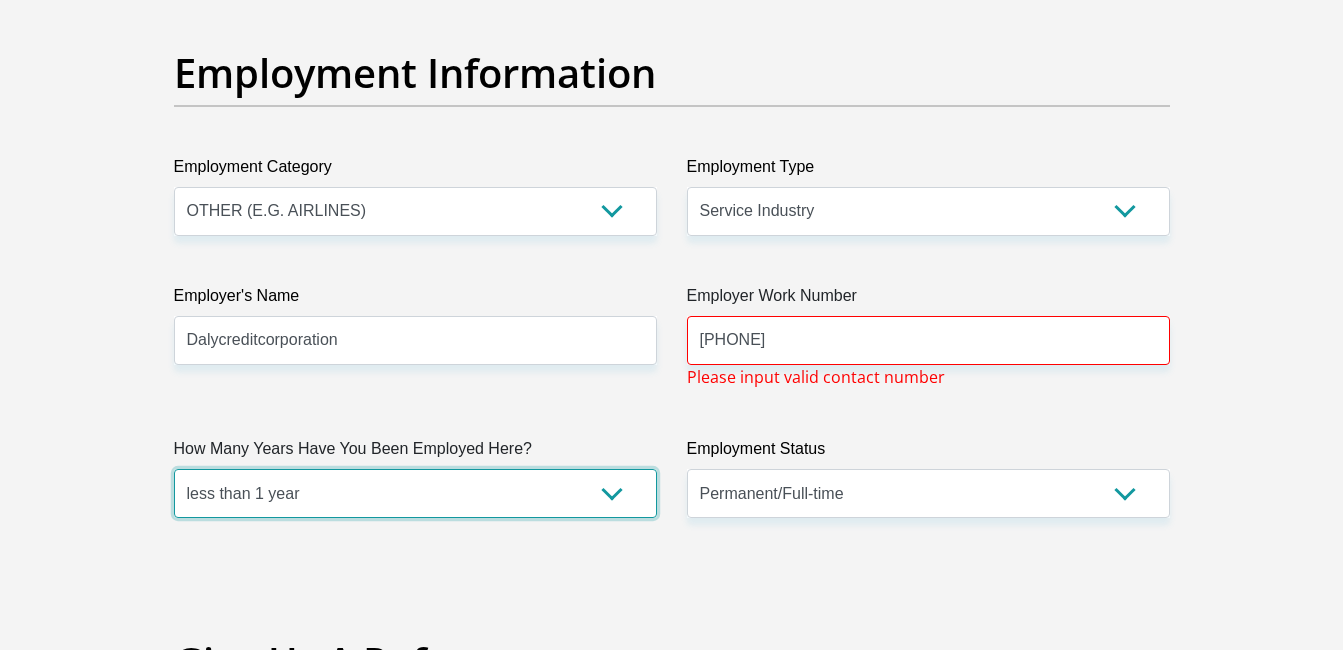 click on "less than 1 year
1-3 years
3-5 years
5+ years" at bounding box center [415, 493] 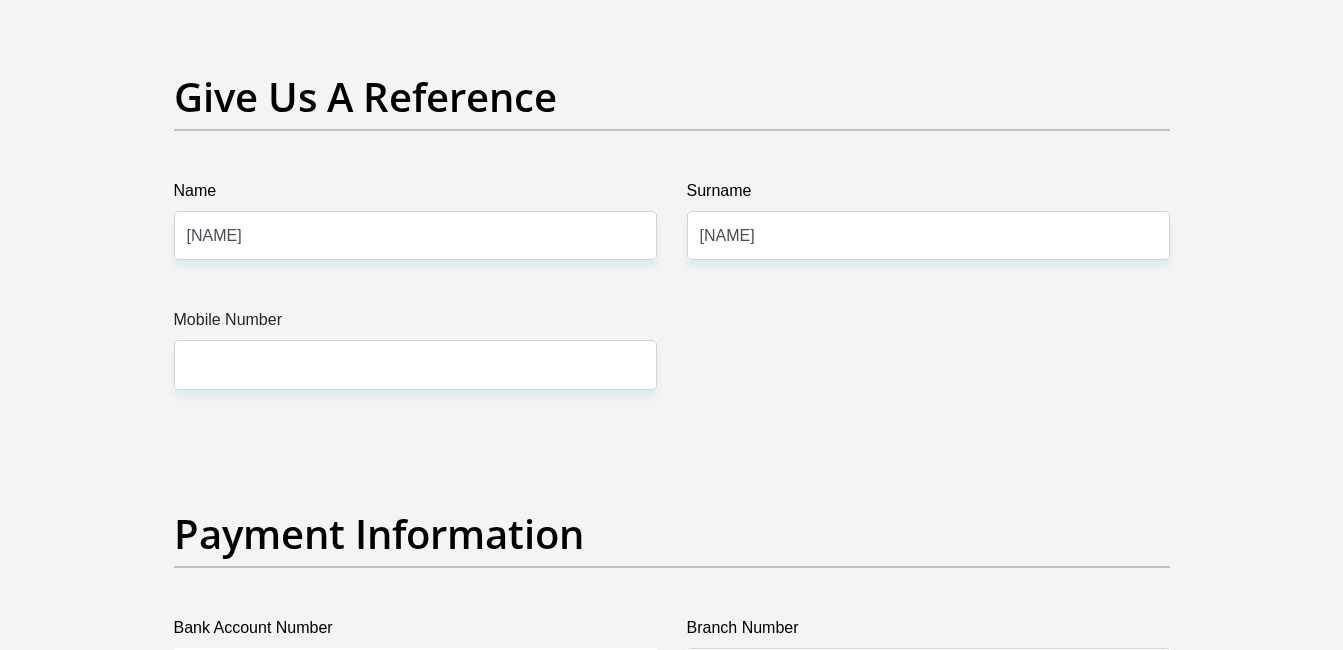 scroll, scrollTop: 4200, scrollLeft: 0, axis: vertical 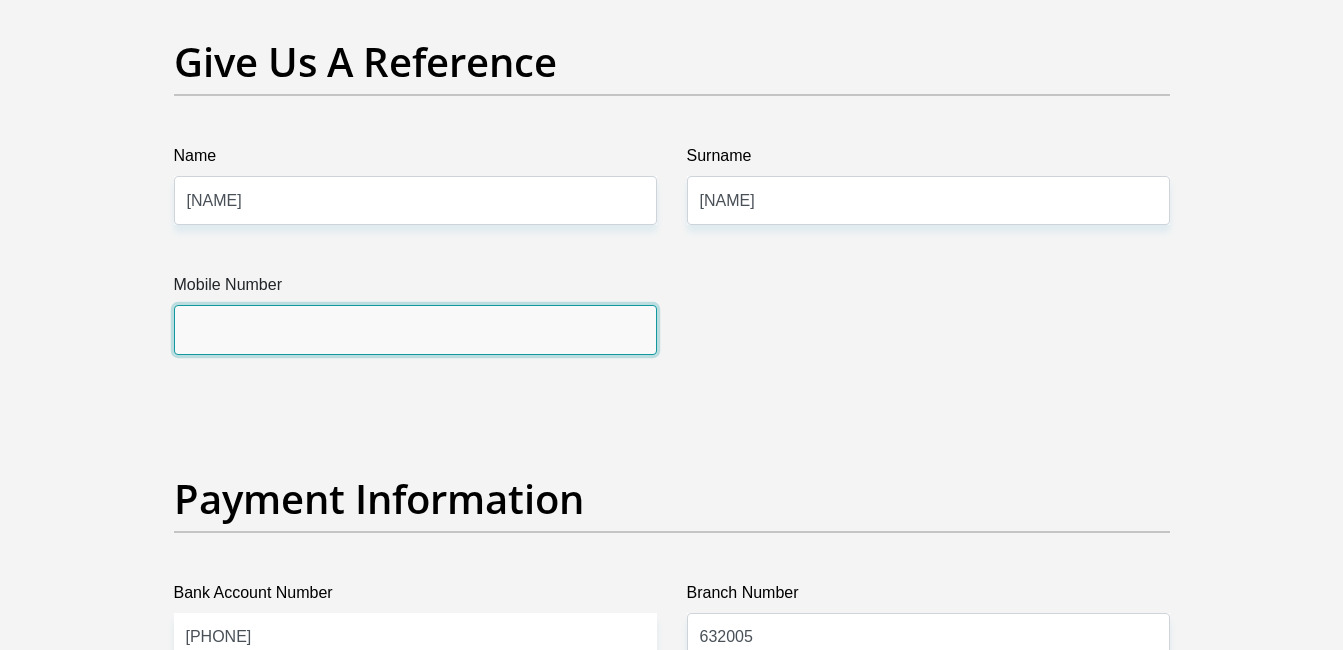 click on "Mobile Number" at bounding box center (415, 329) 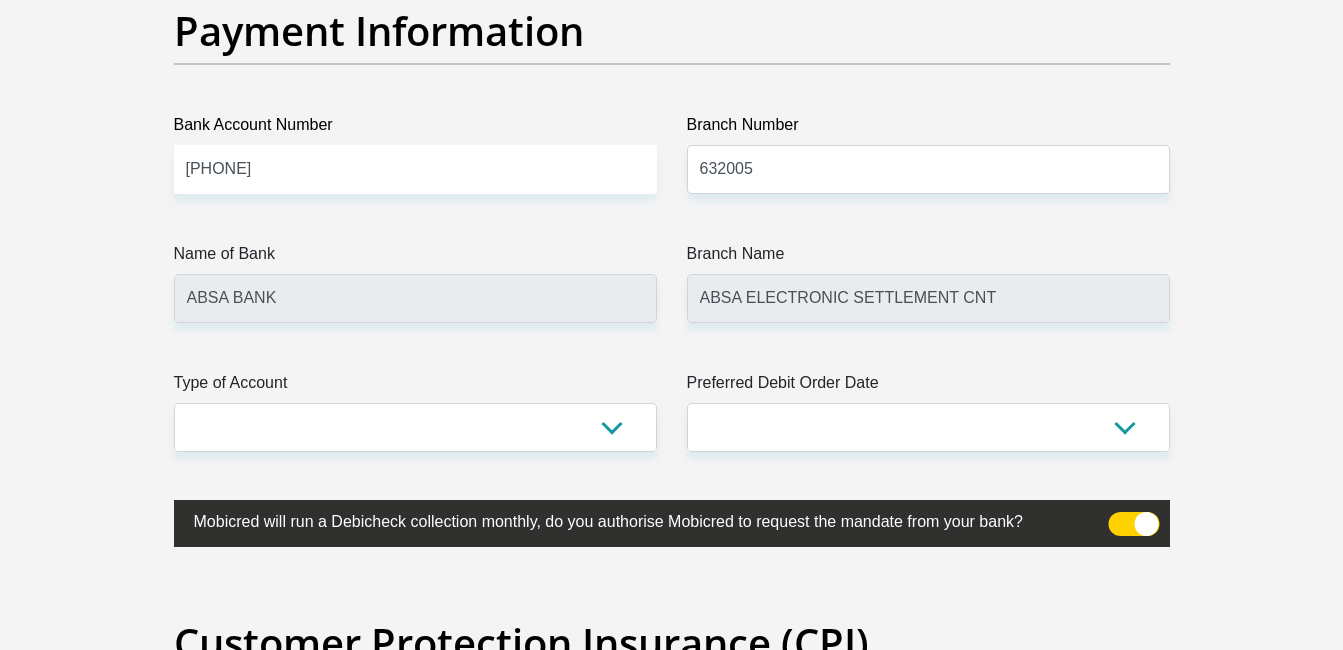 scroll, scrollTop: 4700, scrollLeft: 0, axis: vertical 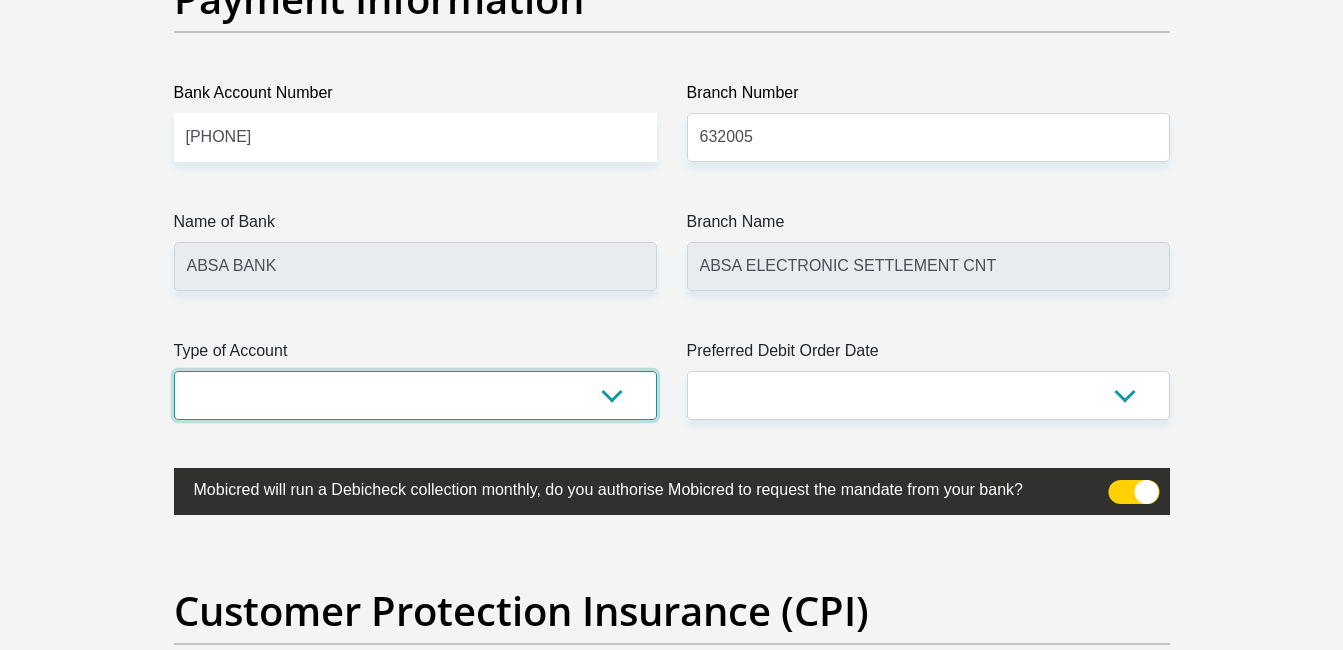 click on "Cheque
Savings" at bounding box center (415, 395) 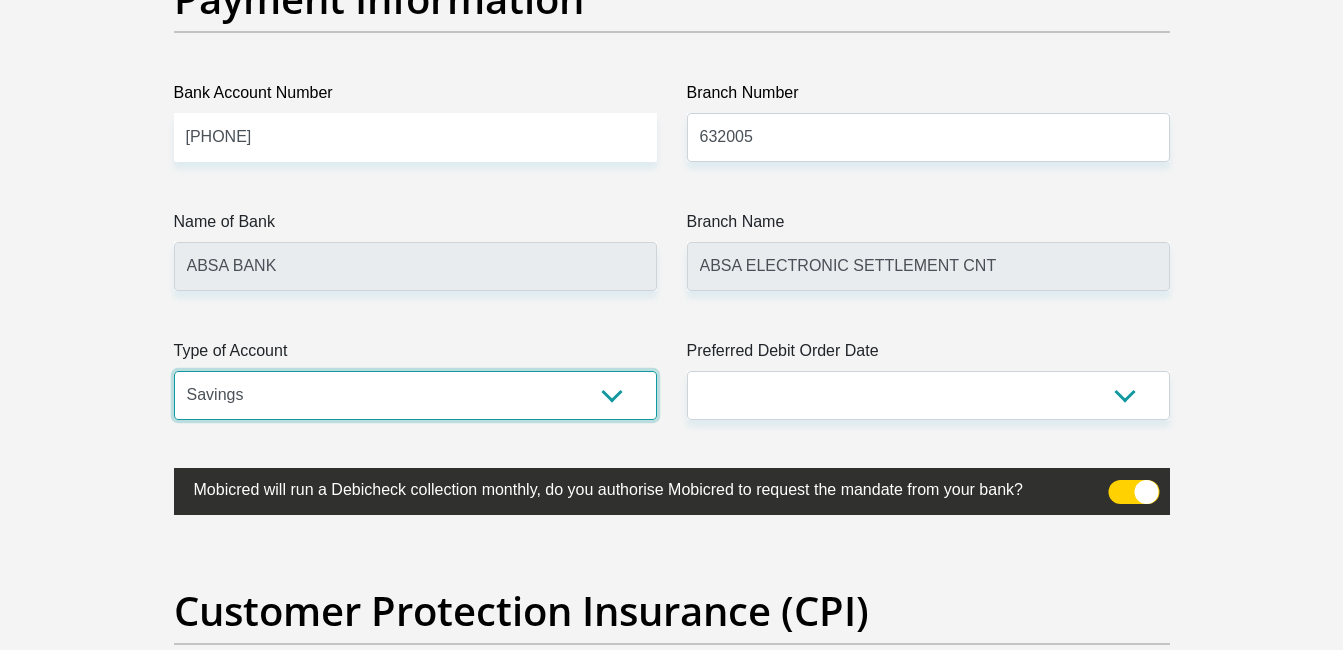 click on "Cheque
Savings" at bounding box center (415, 395) 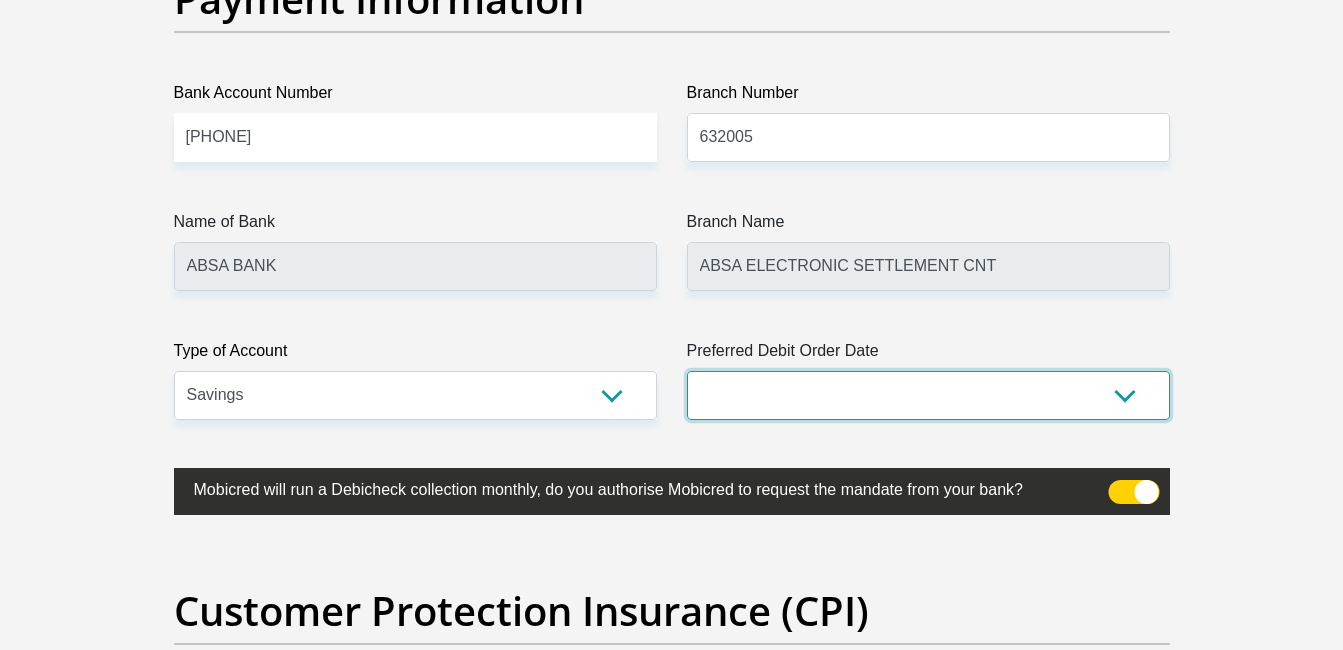 click on "1st
2nd
3rd
4th
5th
7th
18th
19th
20th
21st
22nd
23rd
24th
25th
26th
27th
28th
29th
30th" at bounding box center (928, 395) 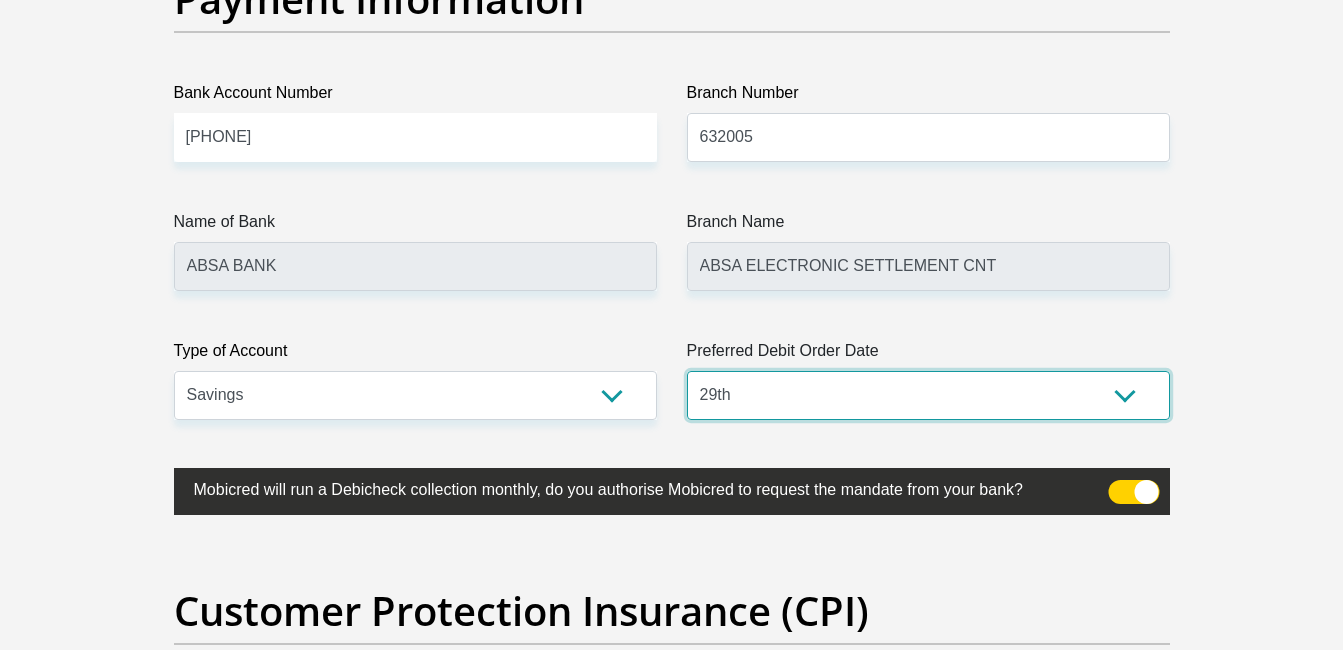 click on "1st
2nd
3rd
4th
5th
7th
18th
19th
20th
21st
22nd
23rd
24th
25th
26th
27th
28th
29th
30th" at bounding box center (928, 395) 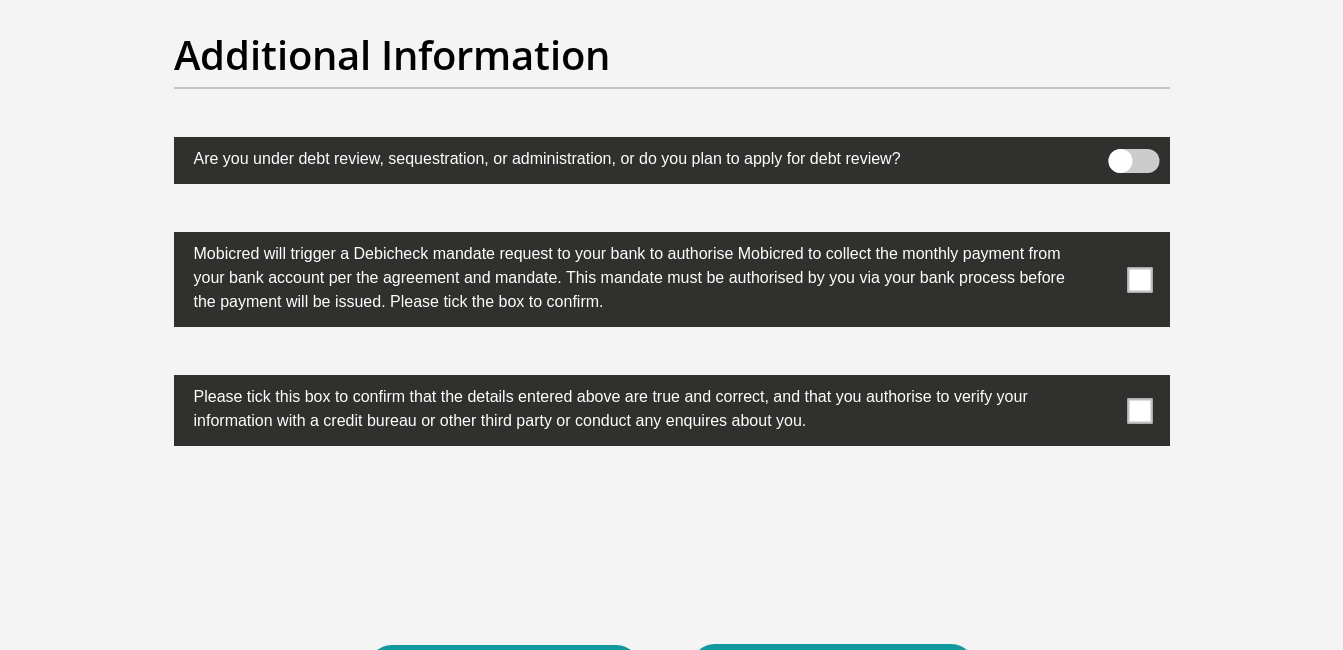 scroll, scrollTop: 6300, scrollLeft: 0, axis: vertical 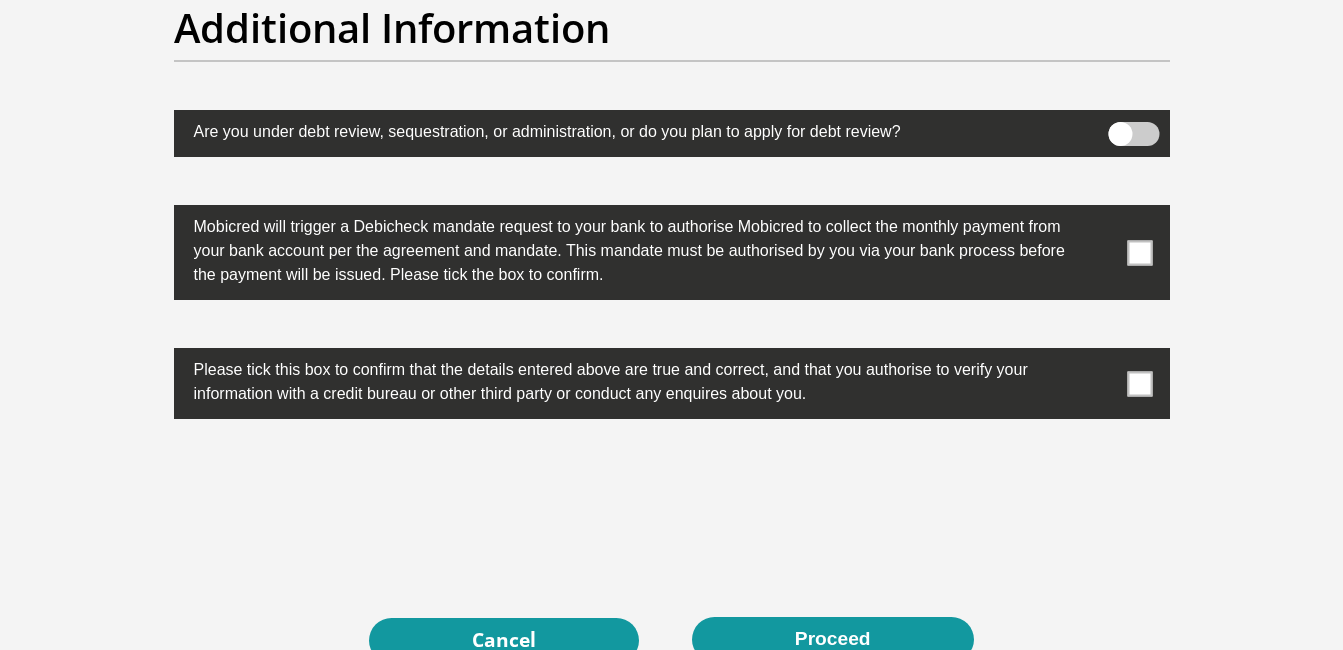 click at bounding box center [1139, 252] 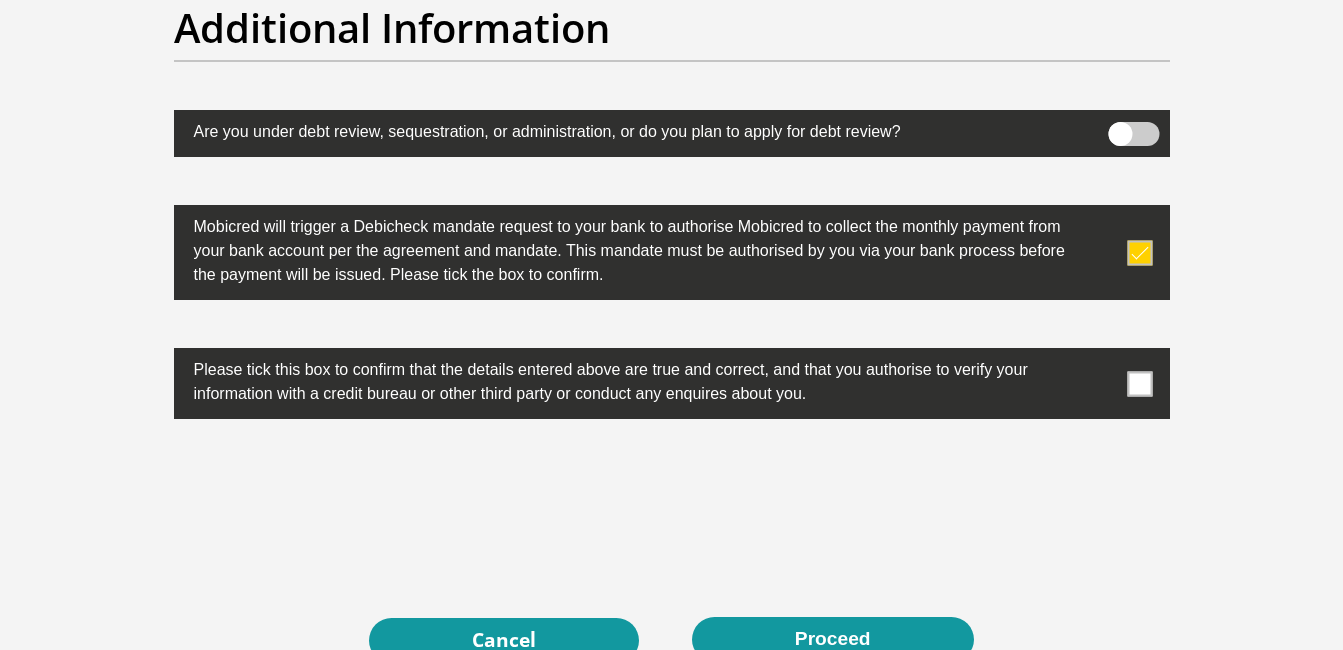 click at bounding box center (1139, 383) 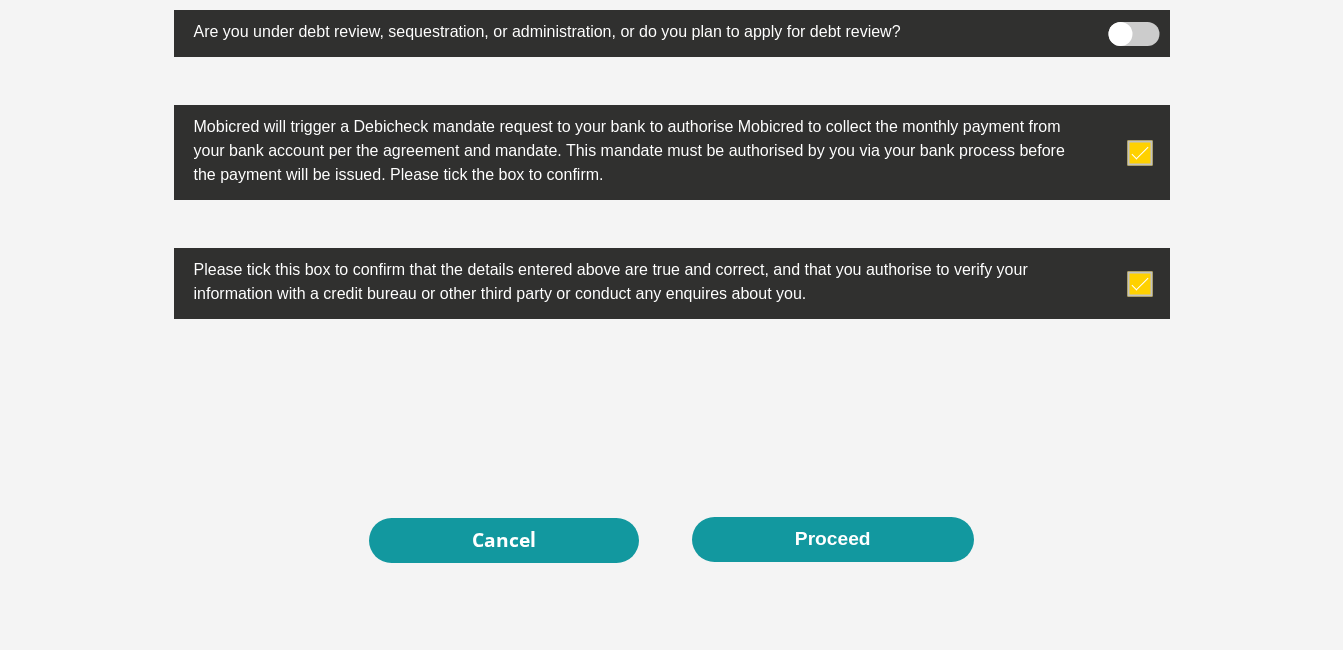 scroll, scrollTop: 6500, scrollLeft: 0, axis: vertical 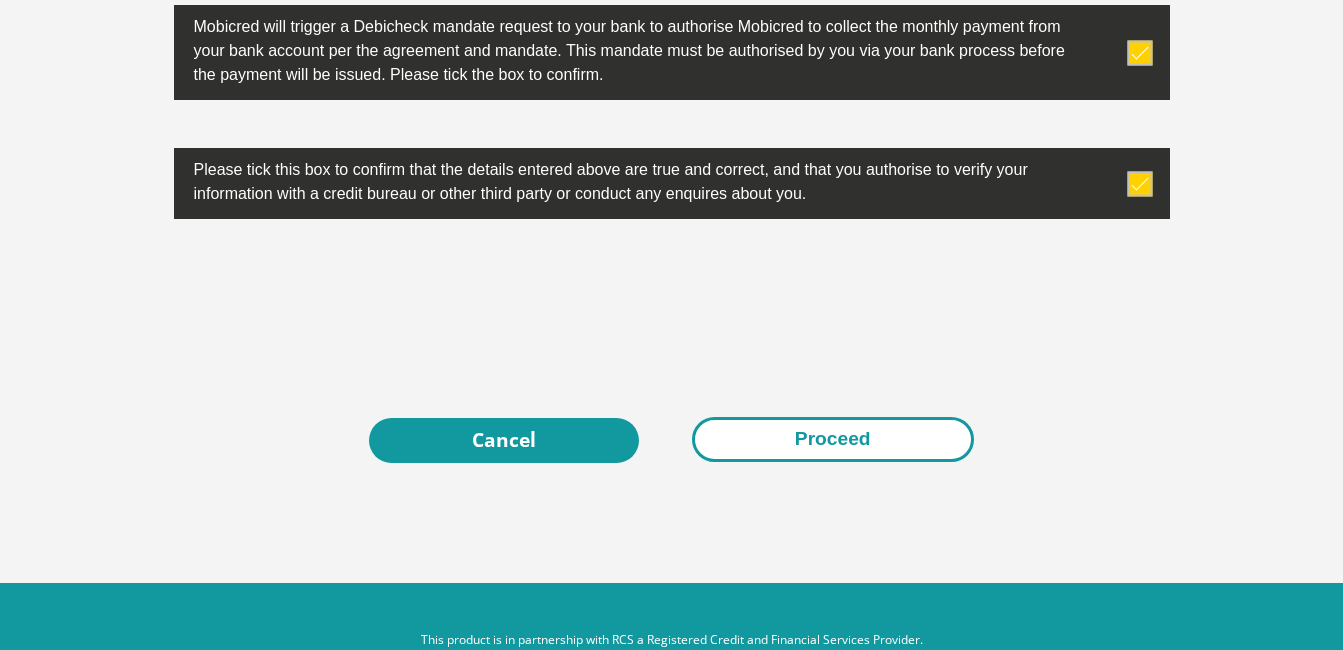 click on "Proceed" at bounding box center [833, 439] 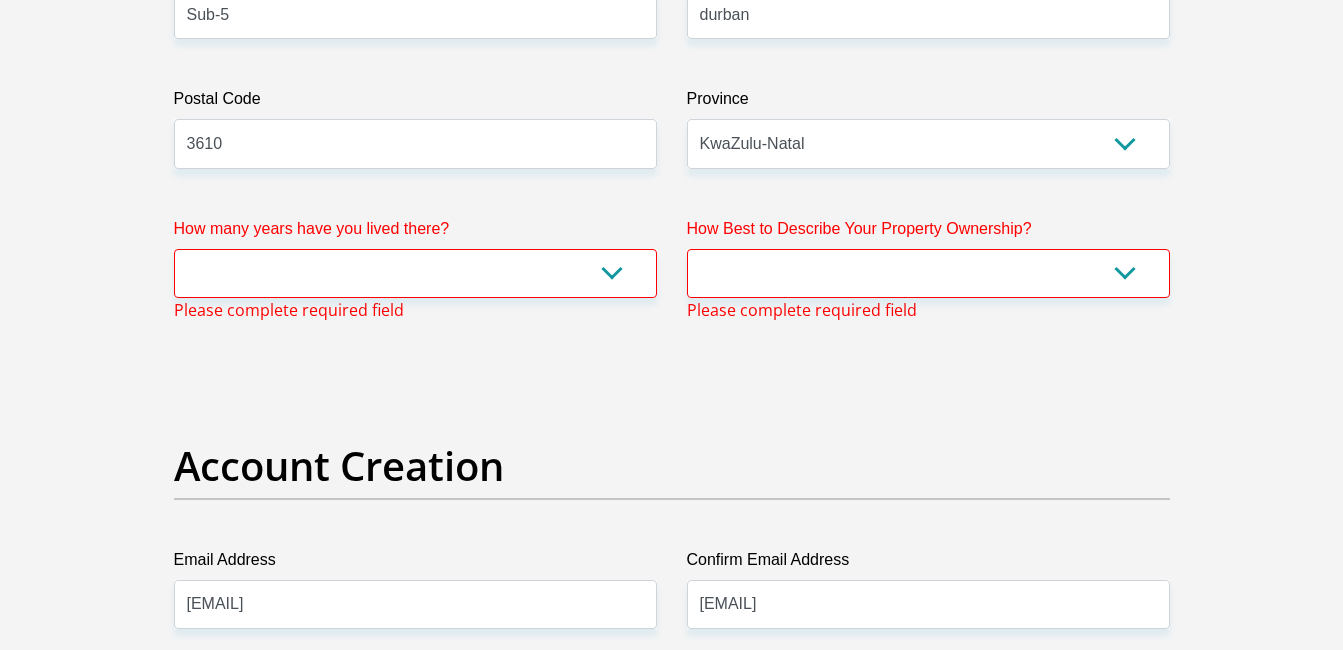scroll, scrollTop: 1331, scrollLeft: 0, axis: vertical 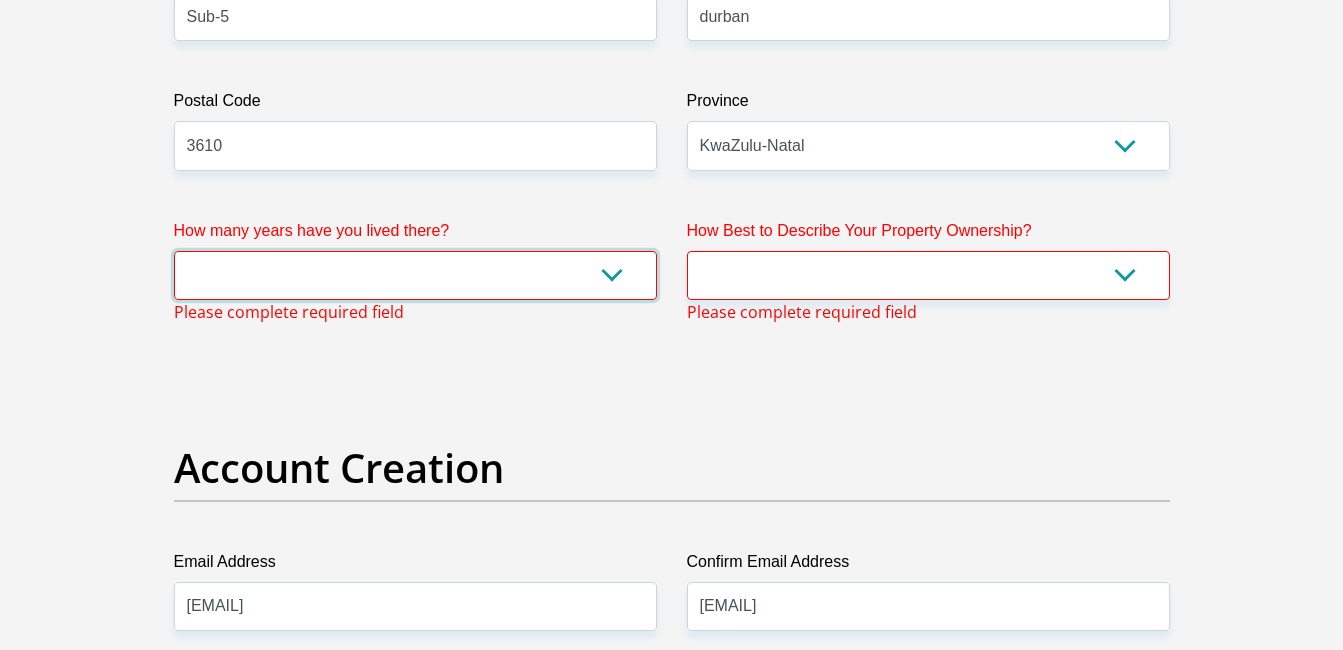 click on "less than 1 year
1-3 years
3-5 years
5+ years" at bounding box center (415, 275) 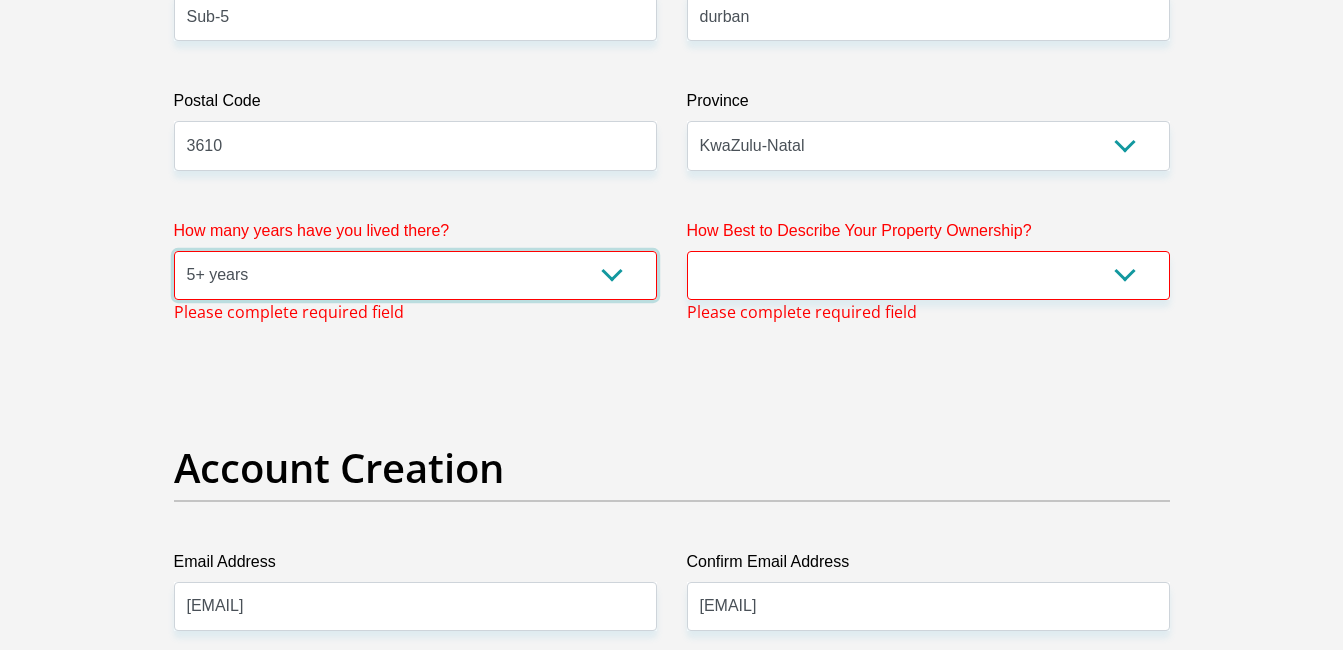 click on "less than 1 year
1-3 years
3-5 years
5+ years" at bounding box center [415, 275] 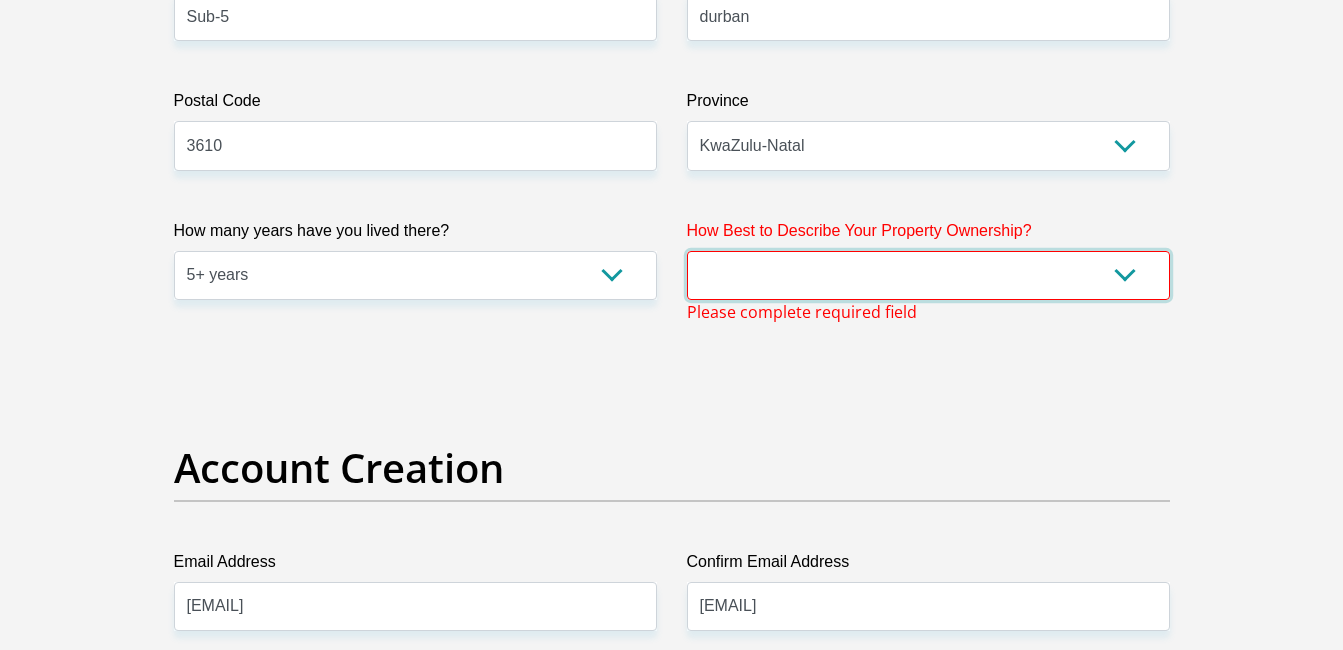 click on "Owned
Rented
Family Owned
Company Dwelling" at bounding box center (928, 275) 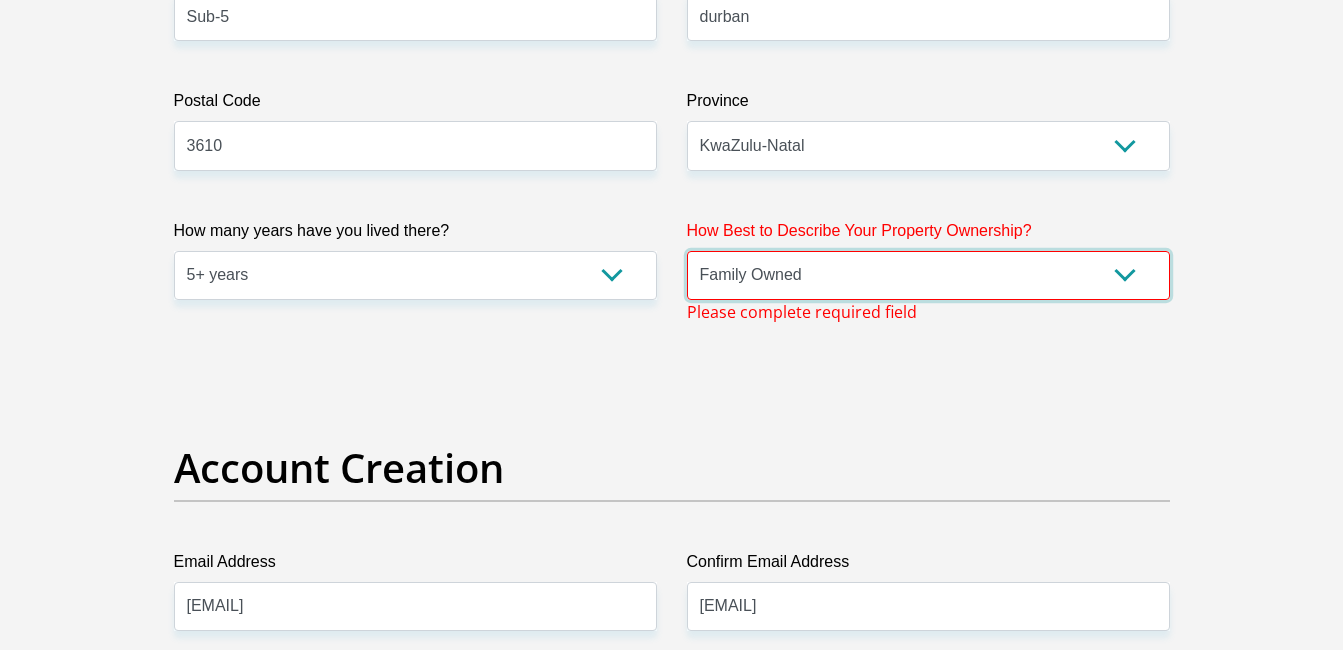 click on "Owned
Rented
Family Owned
Company Dwelling" at bounding box center (928, 275) 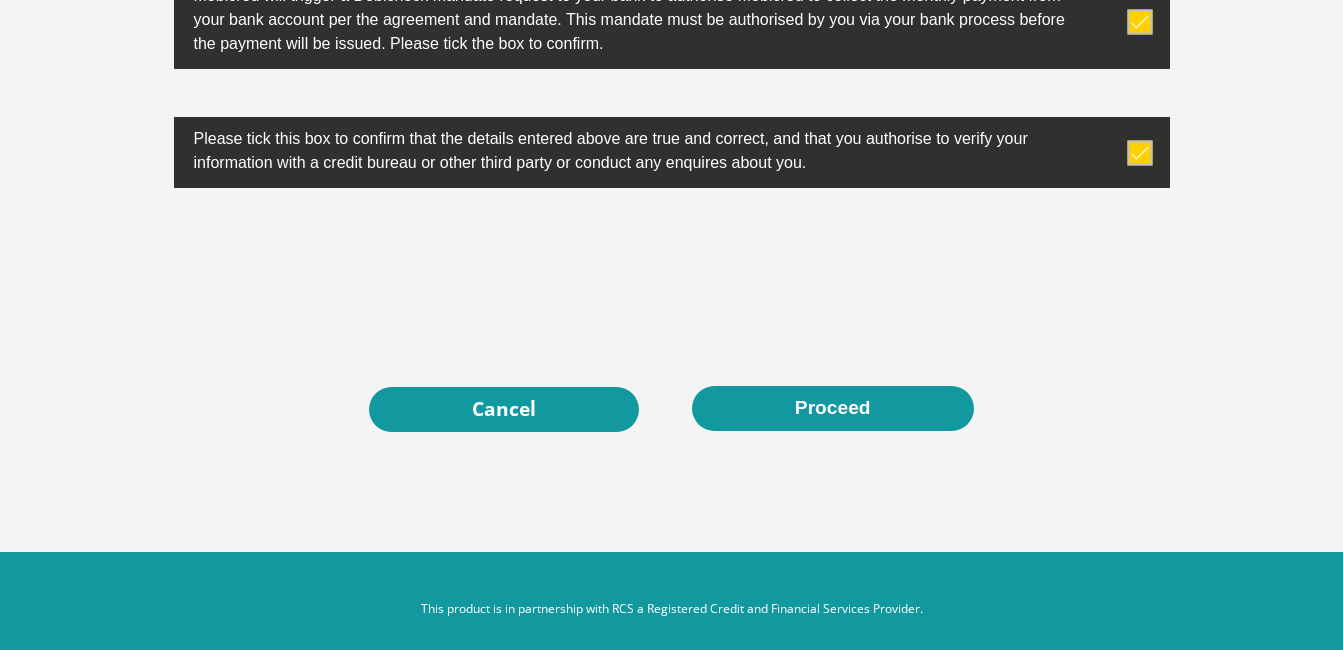 scroll, scrollTop: 6573, scrollLeft: 0, axis: vertical 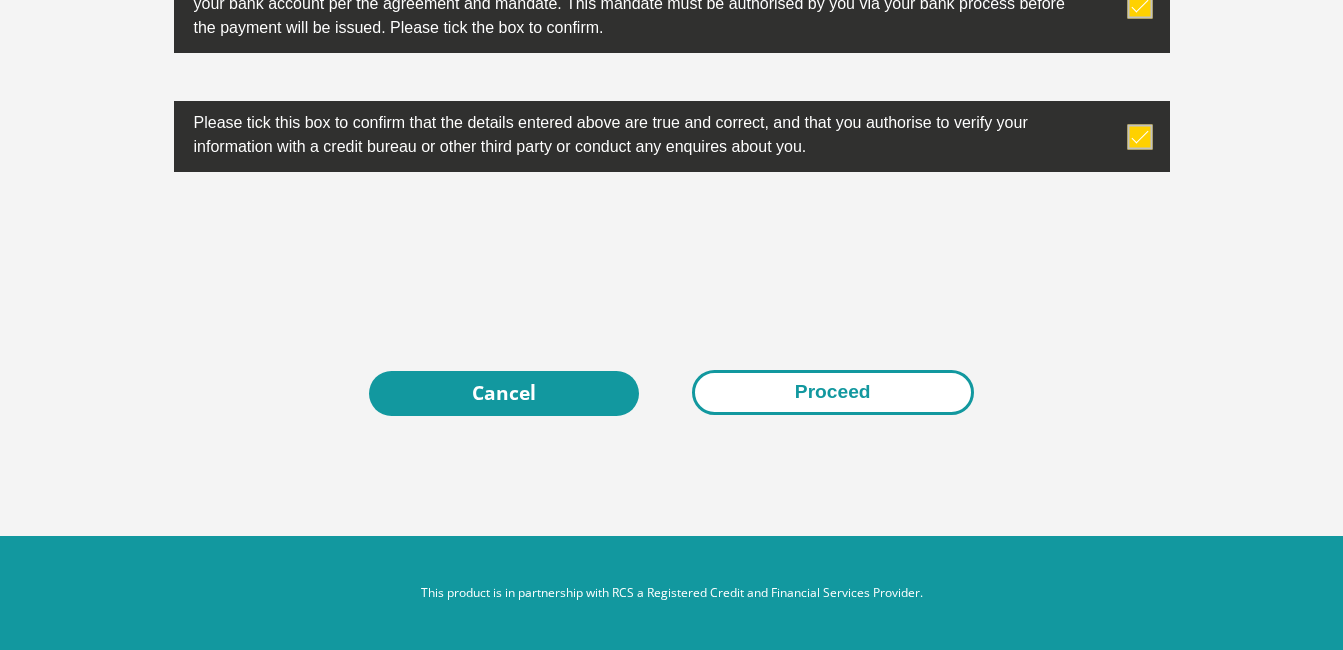 click on "Proceed" at bounding box center (833, 392) 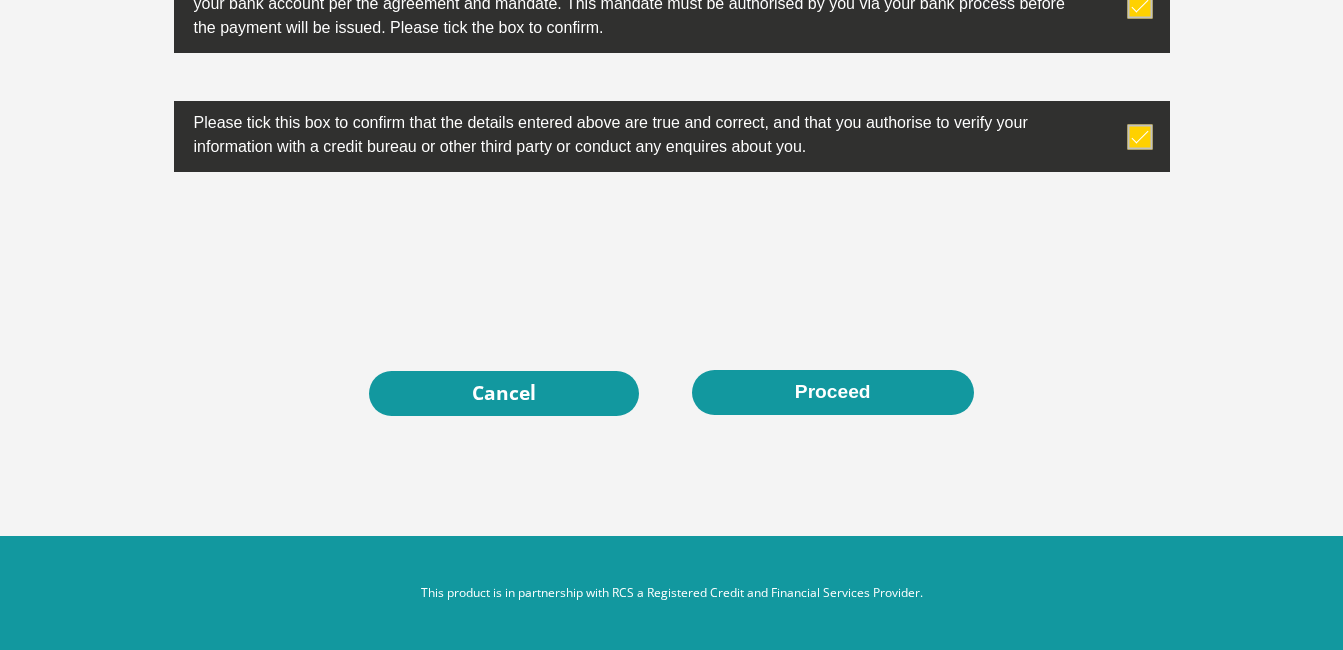 scroll, scrollTop: 6573, scrollLeft: 0, axis: vertical 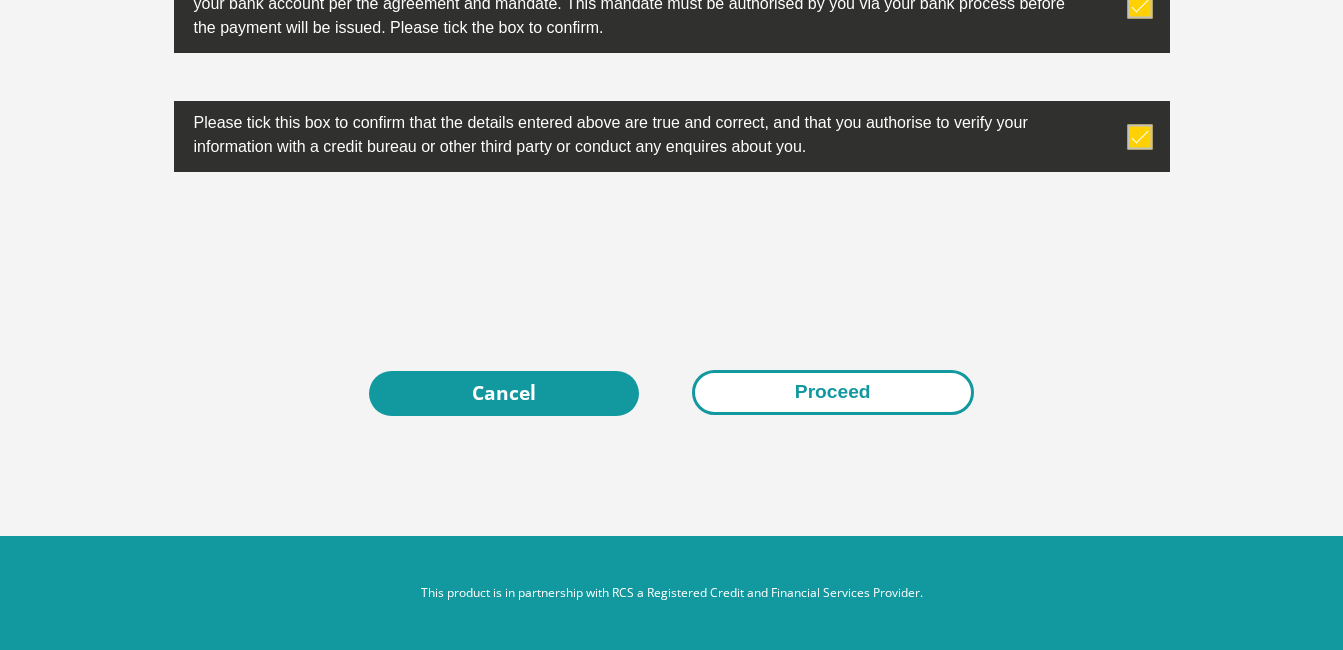 click on "Proceed" at bounding box center (833, 392) 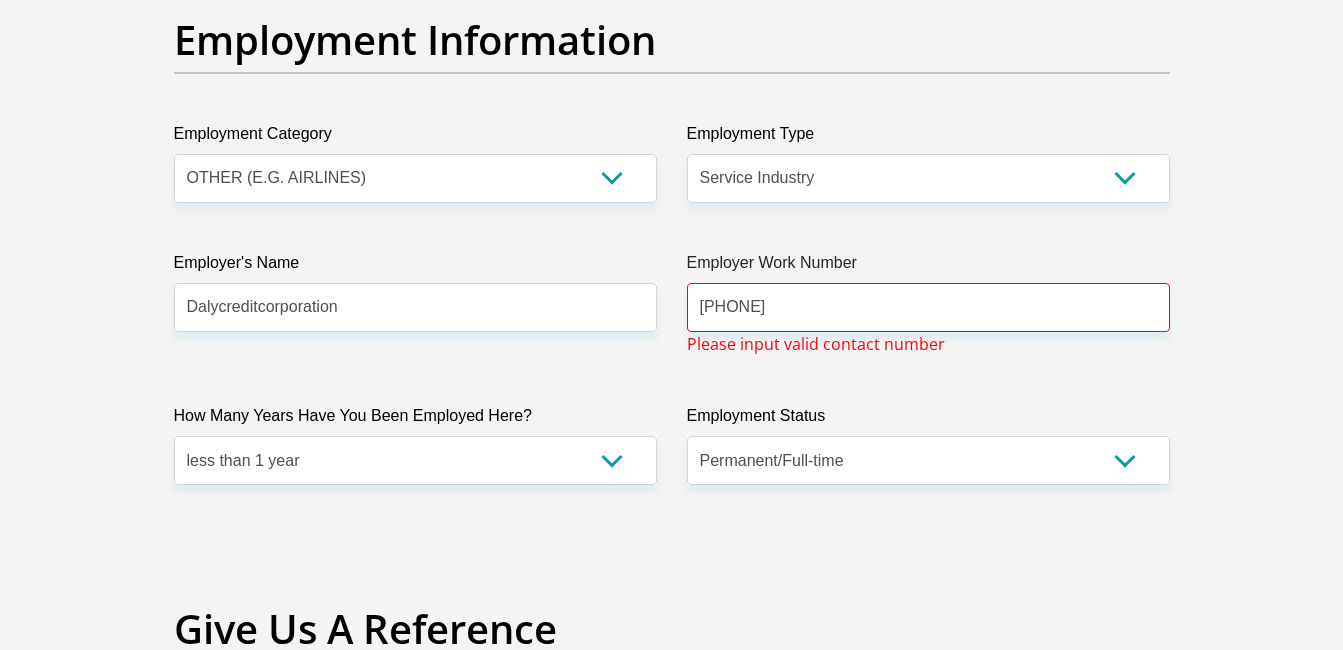 scroll, scrollTop: 3669, scrollLeft: 0, axis: vertical 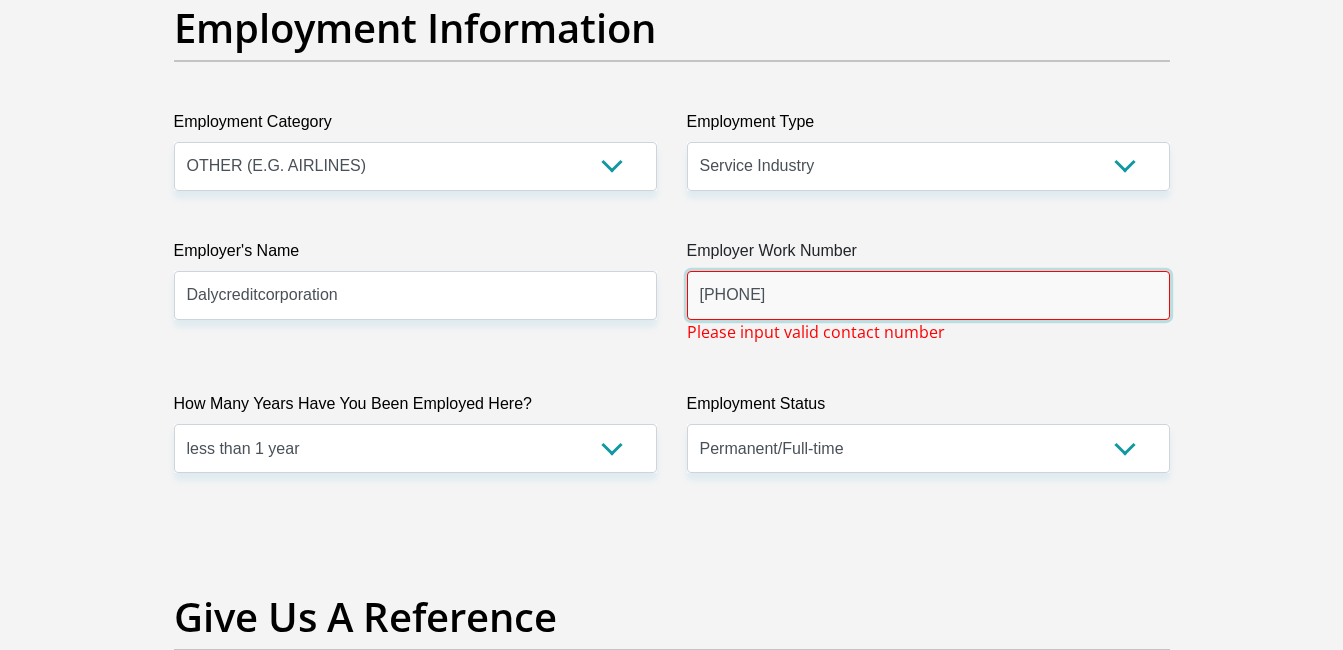 click on "[PHONE]" at bounding box center [928, 295] 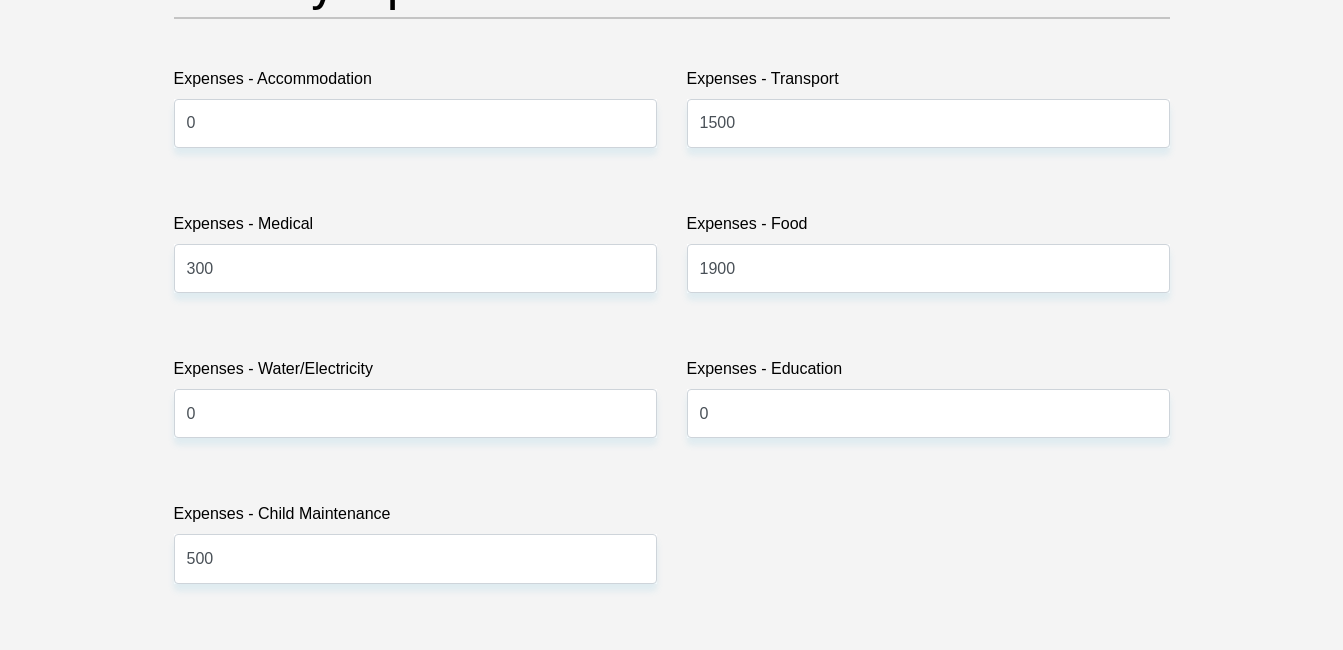 type on "0315381000" 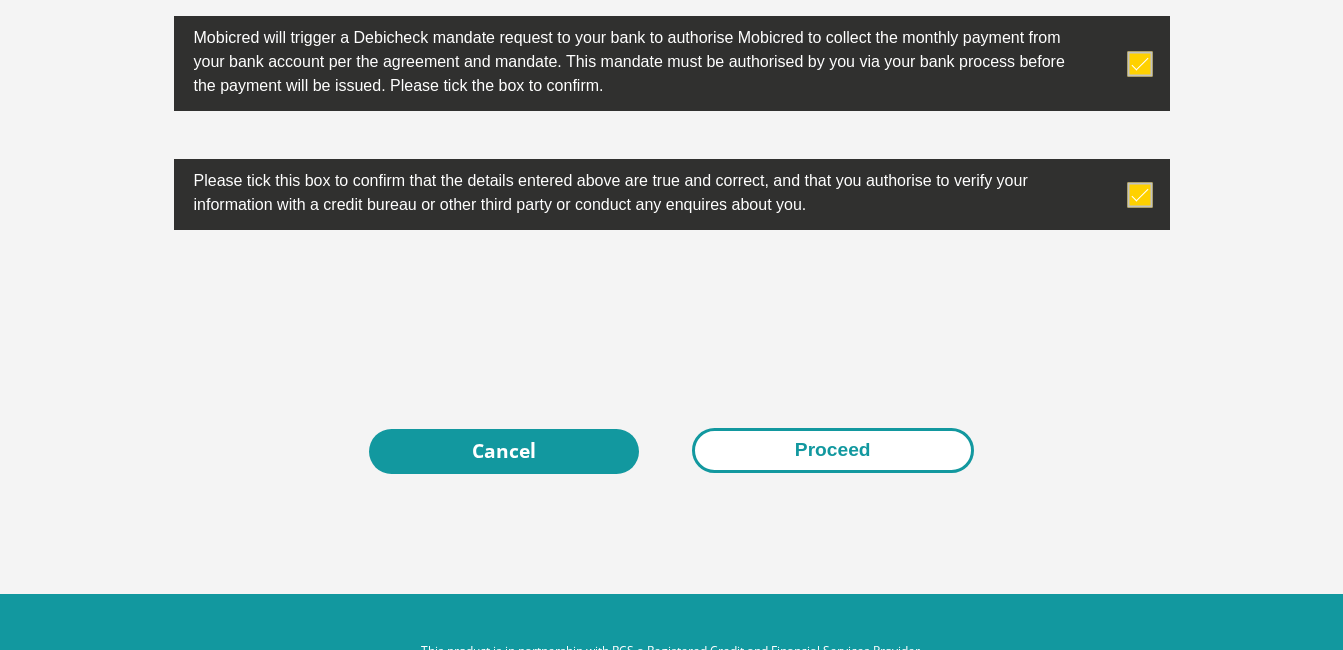click on "Proceed" at bounding box center (833, 450) 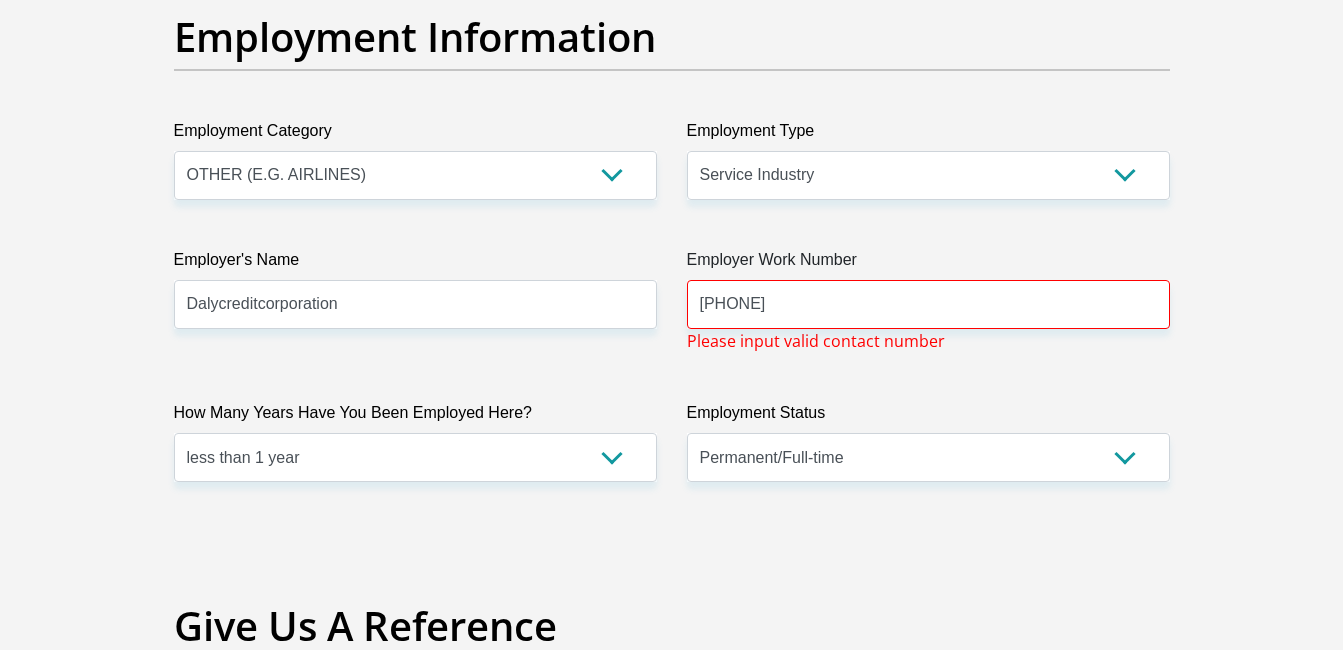 scroll, scrollTop: 3613, scrollLeft: 0, axis: vertical 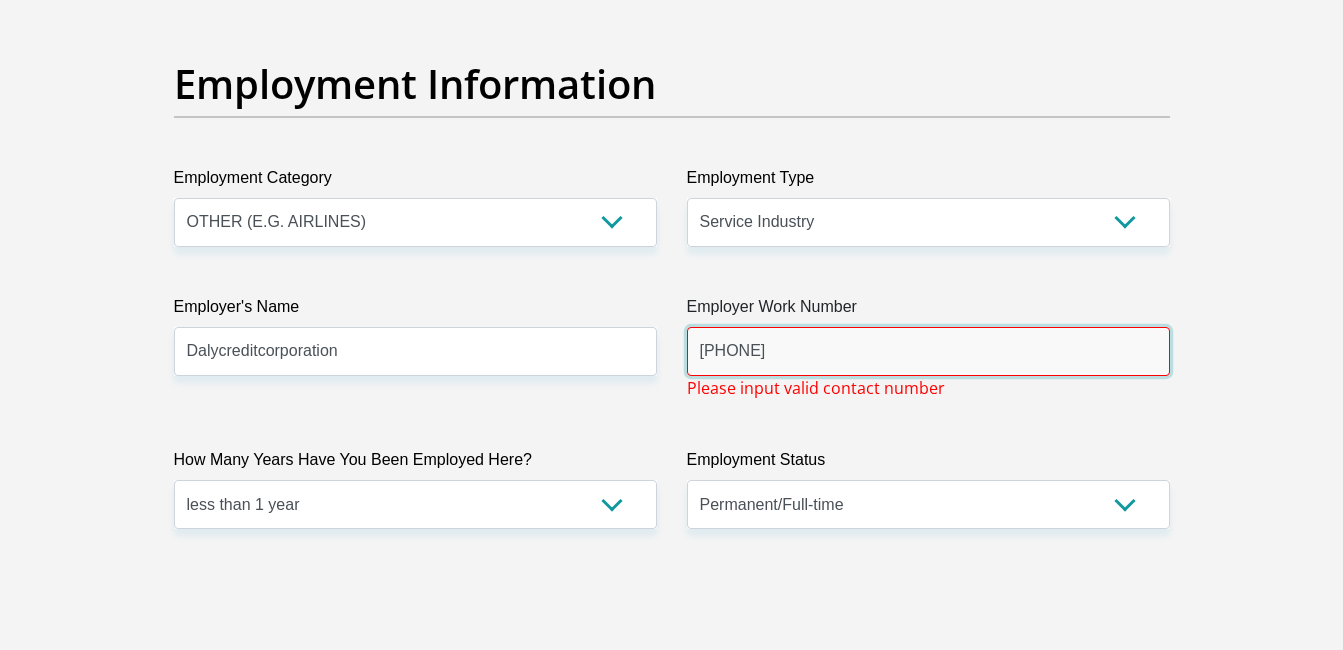 click on "0315381000" at bounding box center [928, 351] 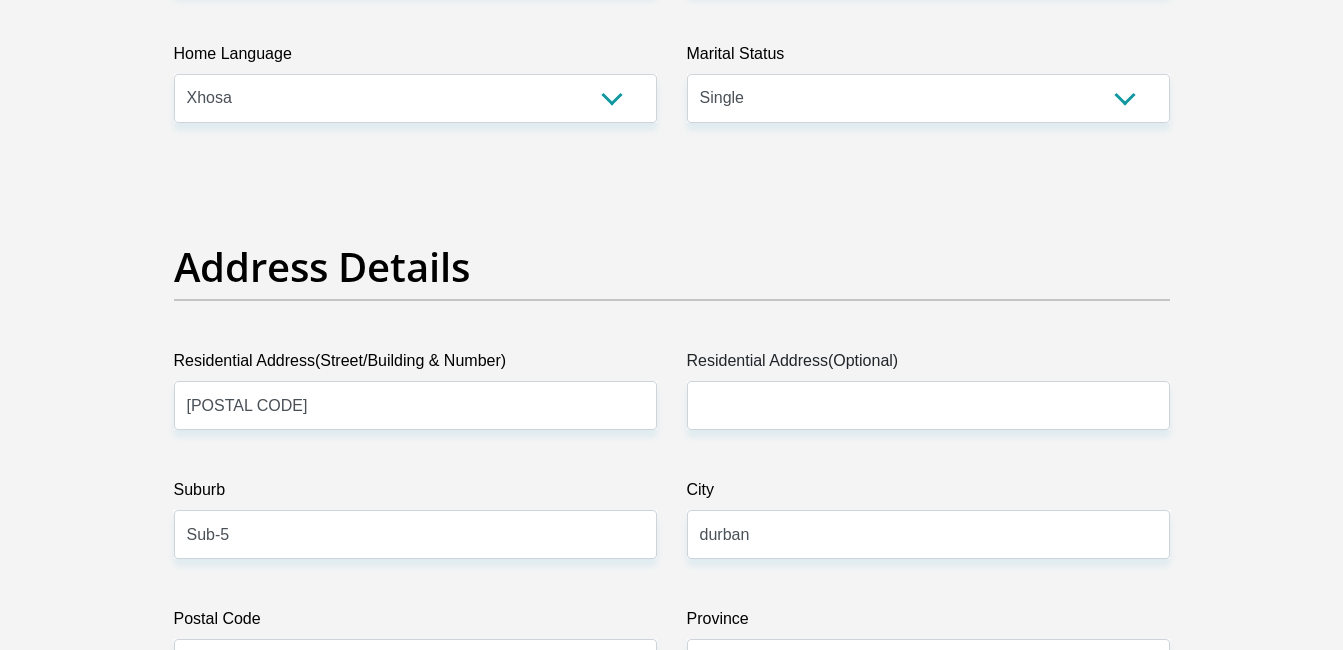 scroll, scrollTop: 813, scrollLeft: 0, axis: vertical 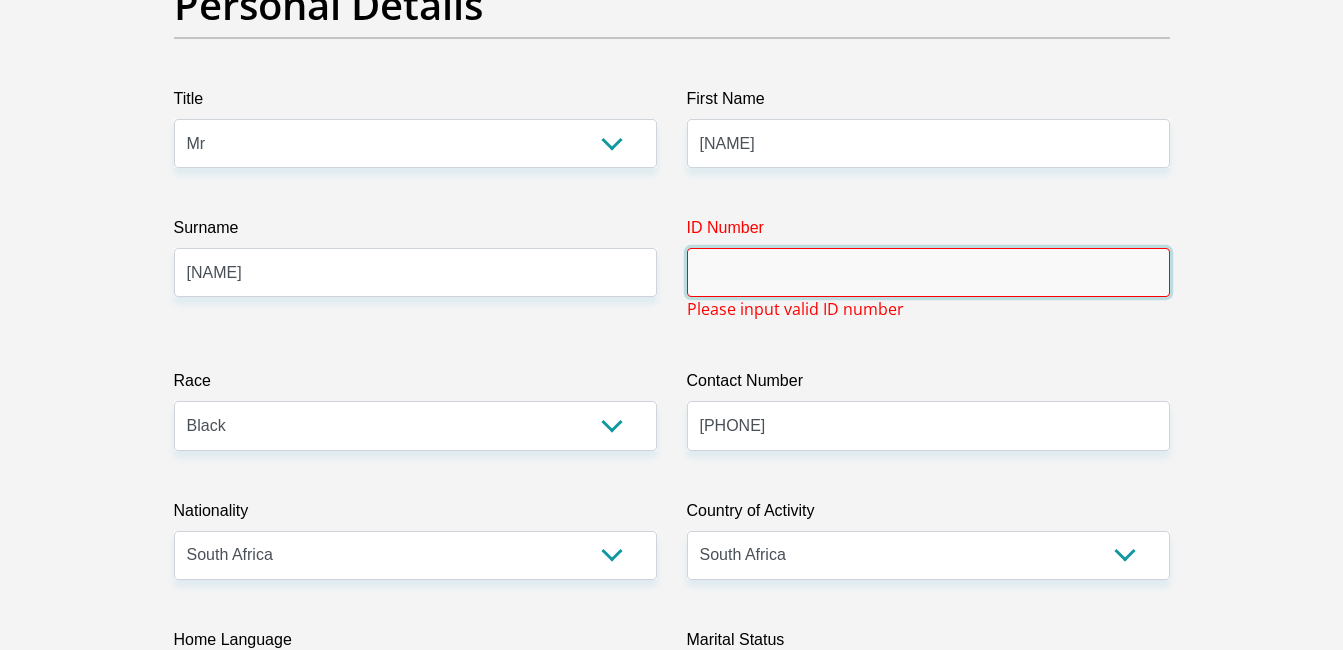 click on "ID Number" at bounding box center [928, 272] 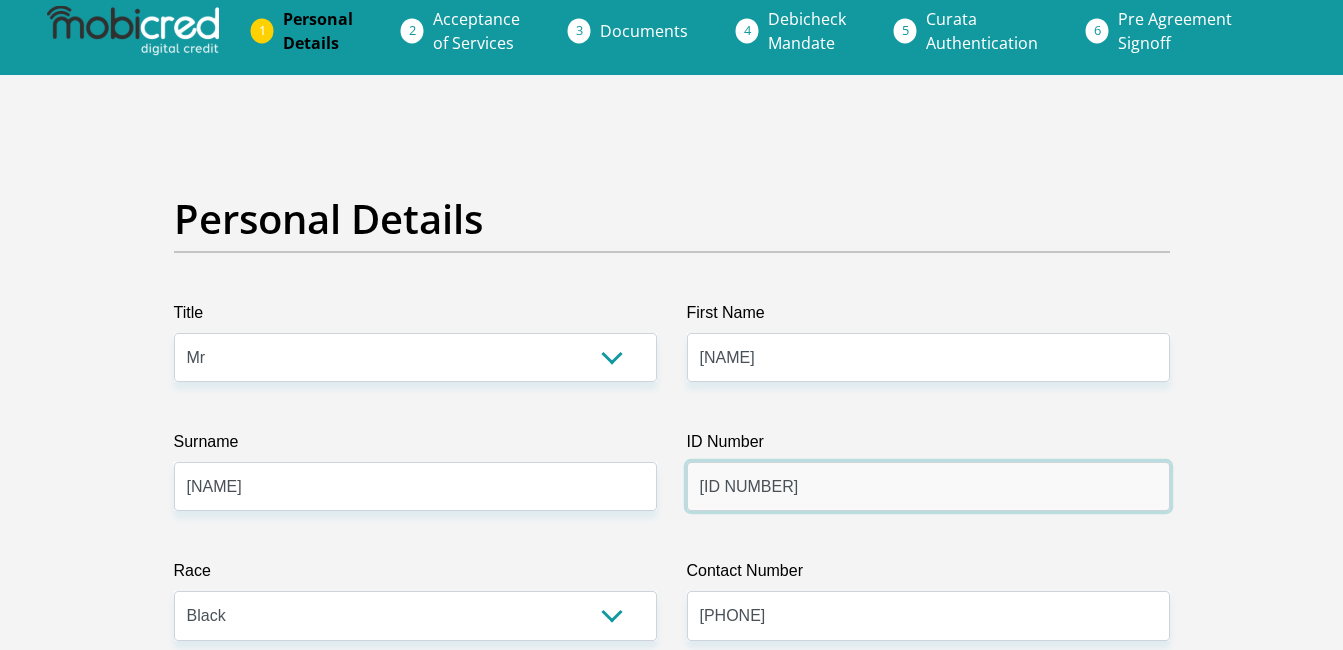 scroll, scrollTop: 0, scrollLeft: 0, axis: both 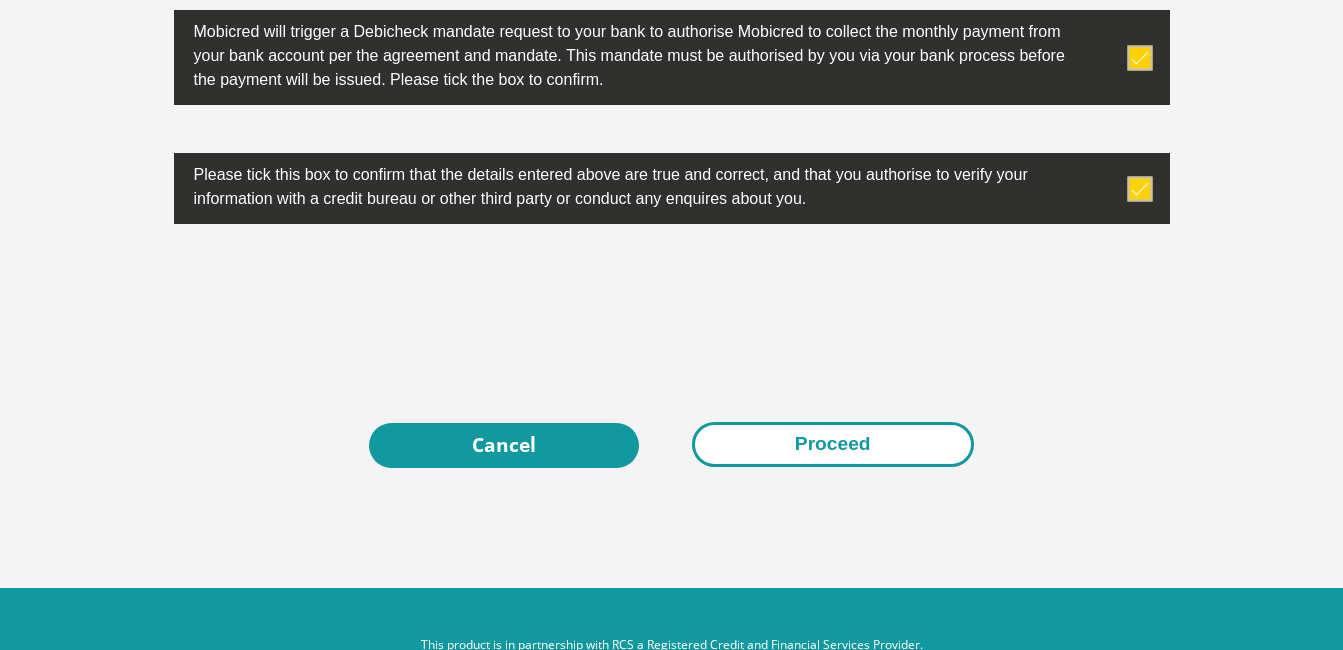 click on "Proceed" at bounding box center (833, 444) 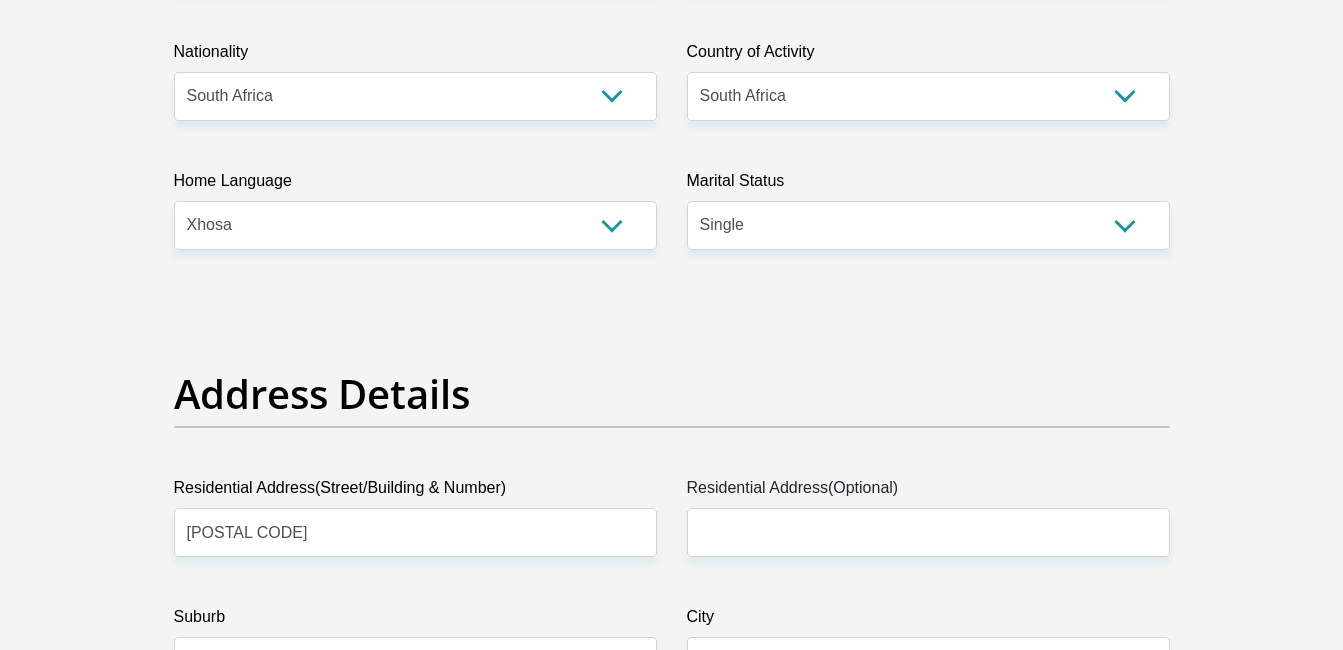scroll, scrollTop: 0, scrollLeft: 0, axis: both 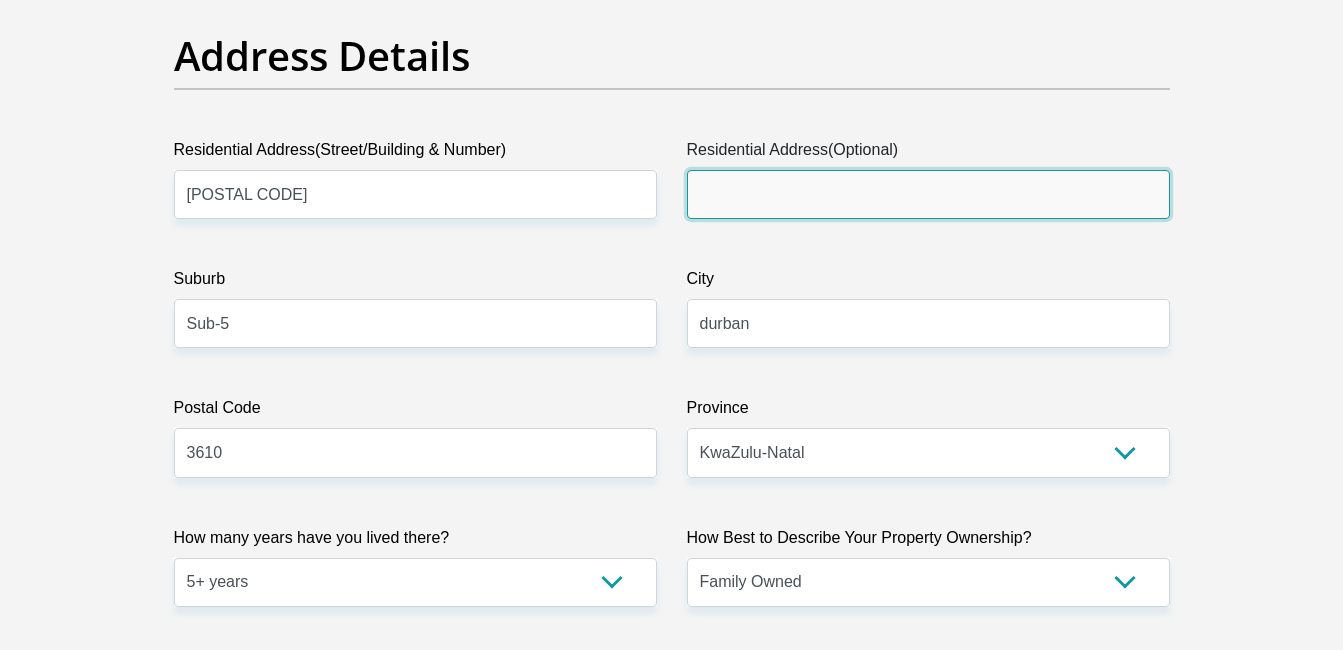 click on "Residential Address(Optional)" at bounding box center [928, 194] 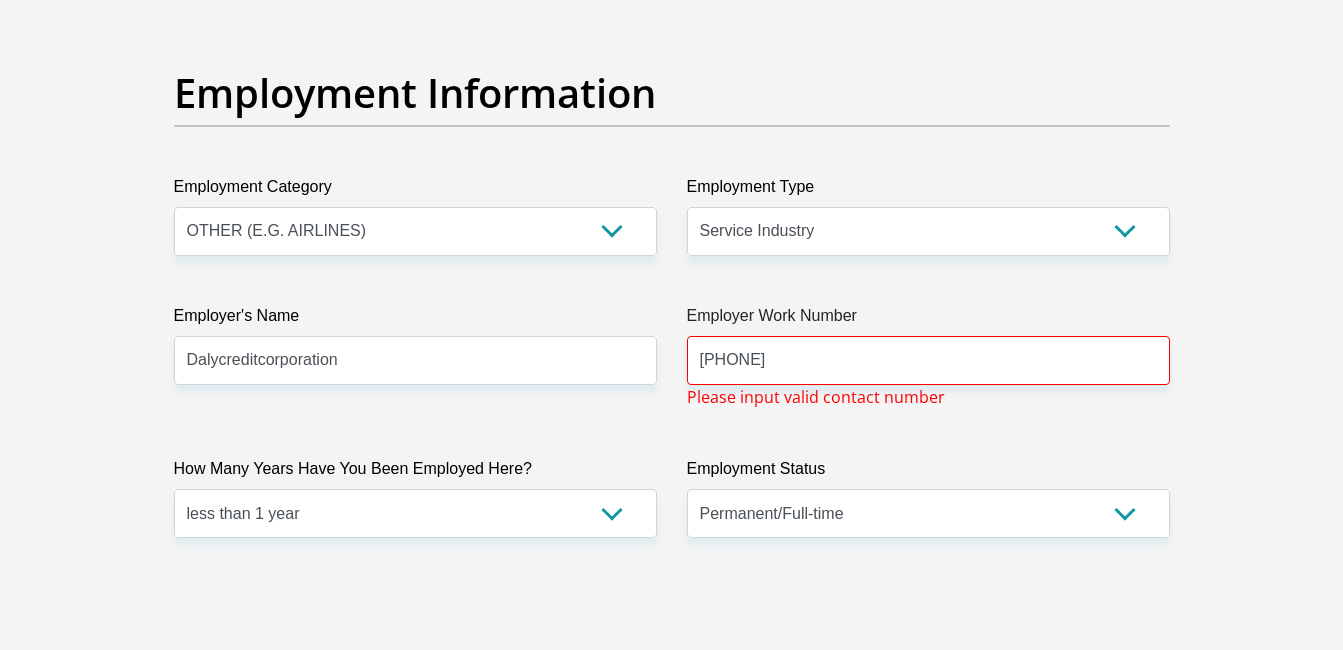 scroll, scrollTop: 3589, scrollLeft: 0, axis: vertical 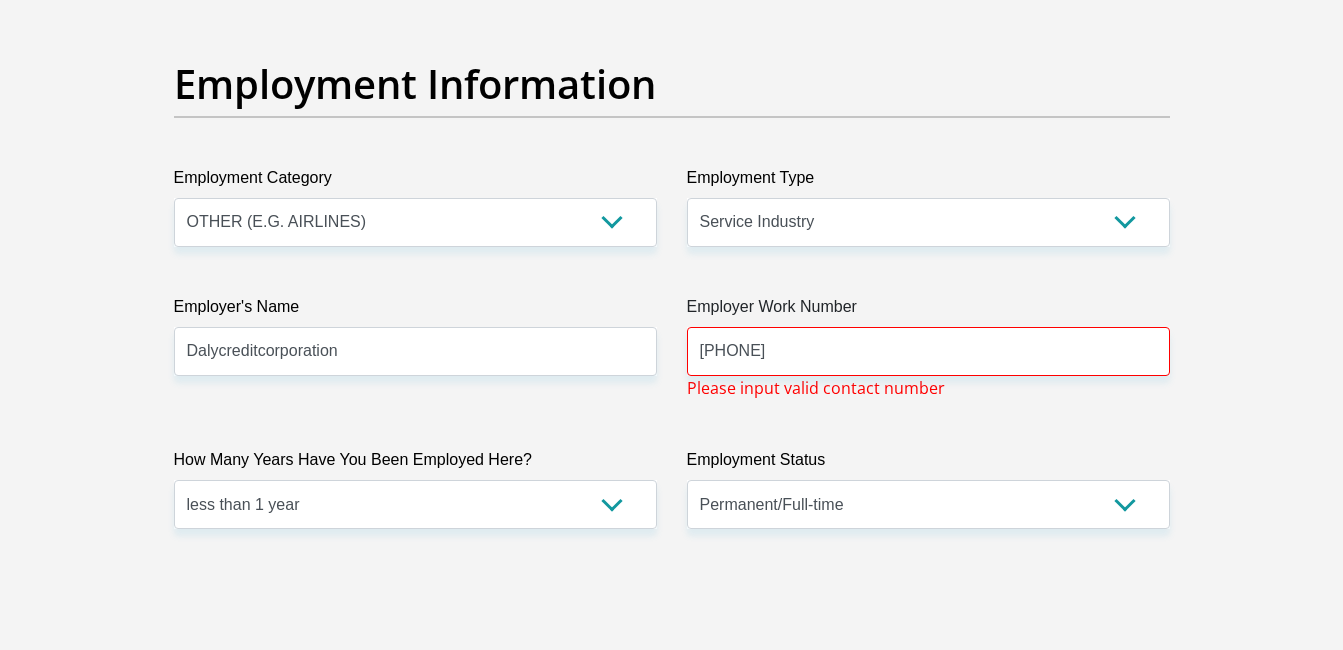click on "Please input valid contact number" at bounding box center (816, 388) 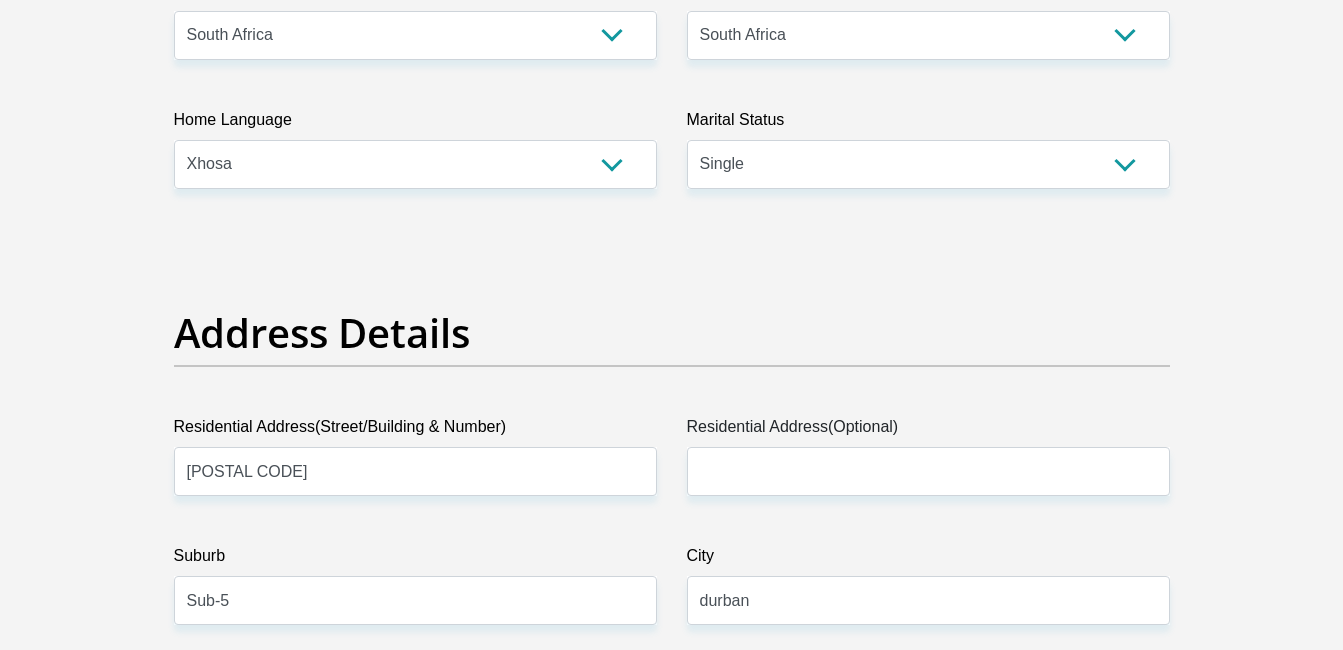 scroll, scrollTop: 889, scrollLeft: 0, axis: vertical 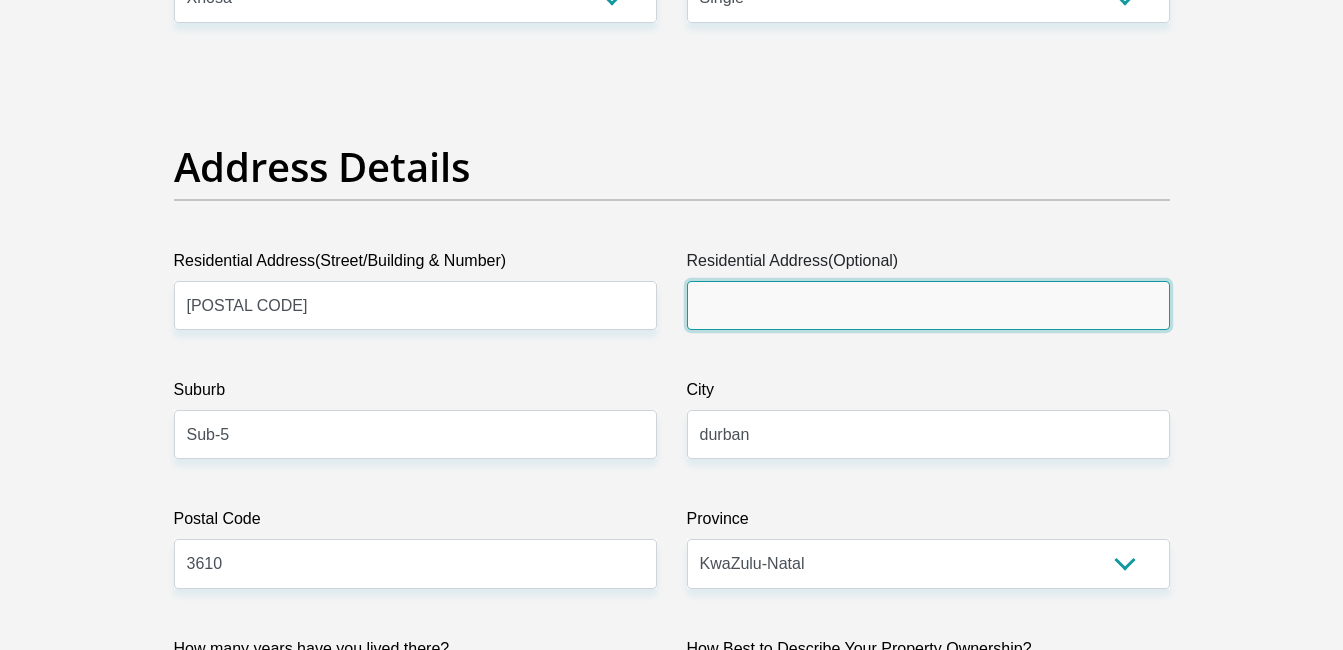 click on "Residential Address(Optional)" at bounding box center (928, 305) 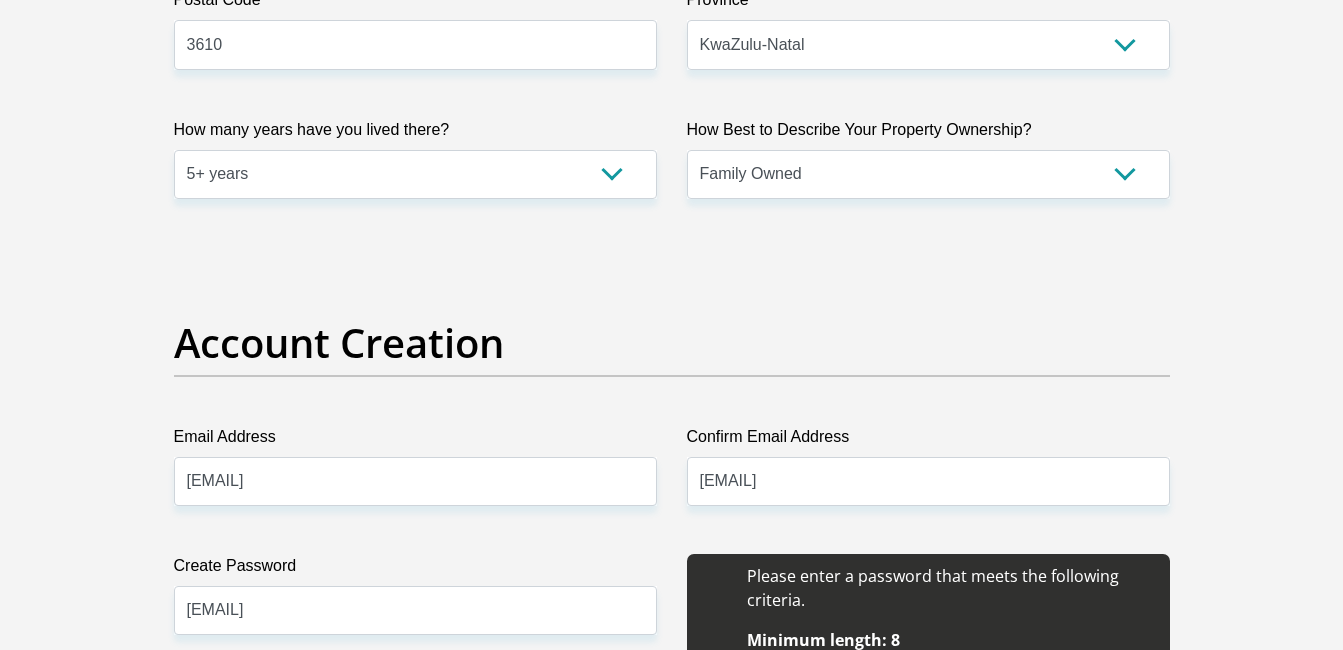 scroll, scrollTop: 1489, scrollLeft: 0, axis: vertical 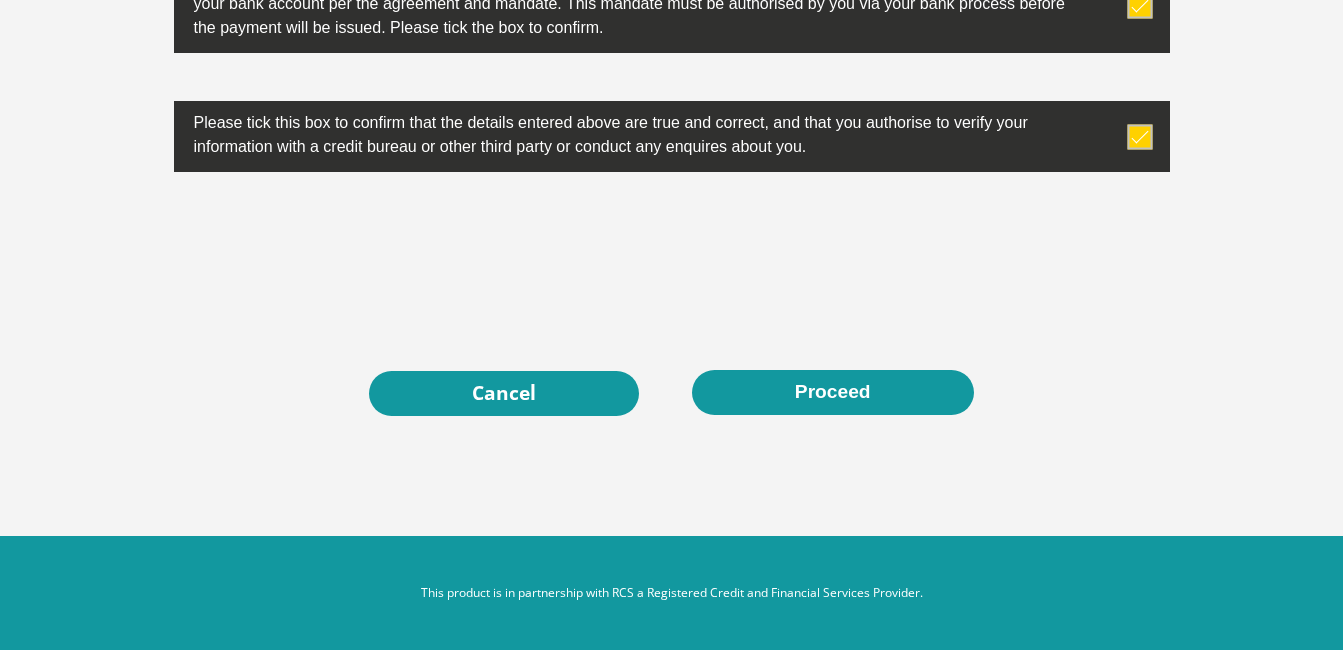 type on "kwadabeka" 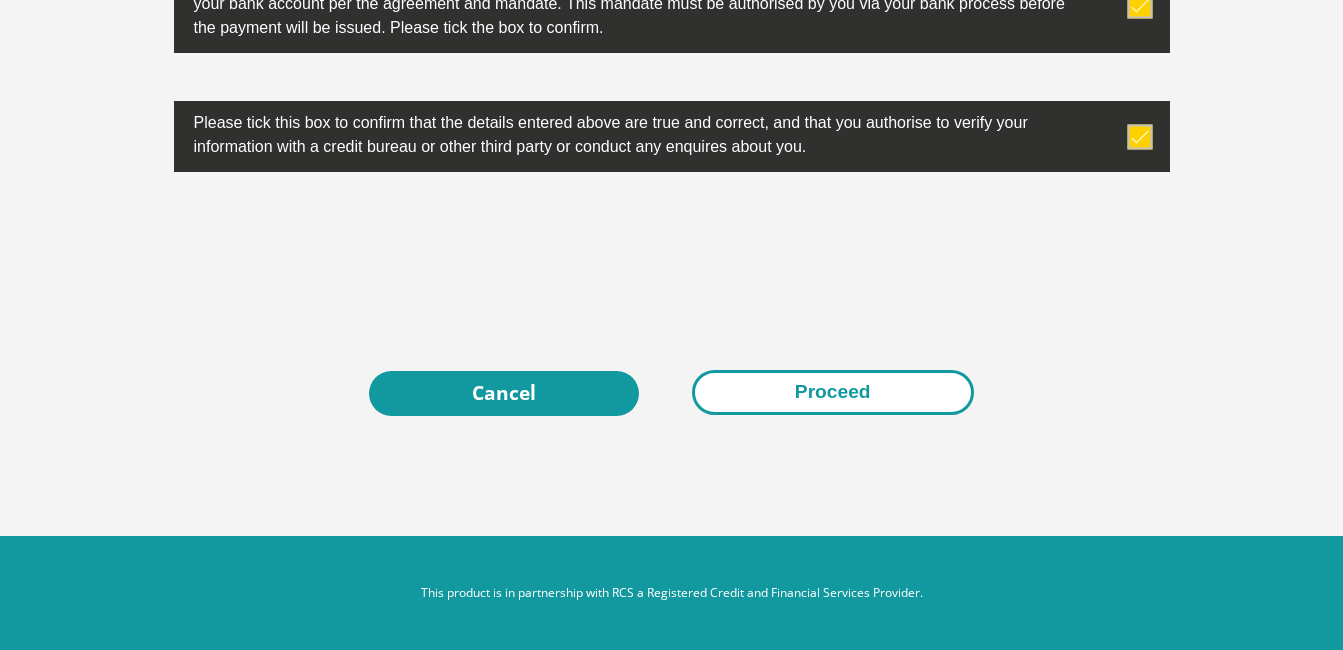 click on "Proceed" at bounding box center [833, 392] 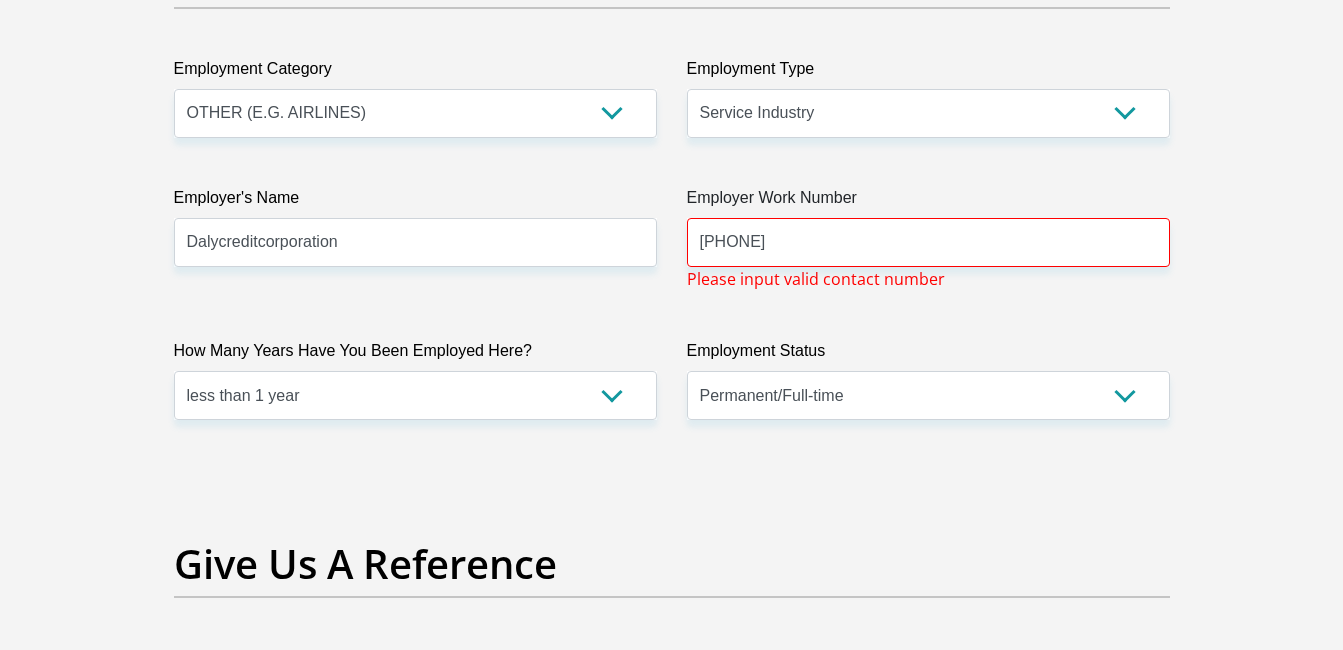 scroll, scrollTop: 3746, scrollLeft: 0, axis: vertical 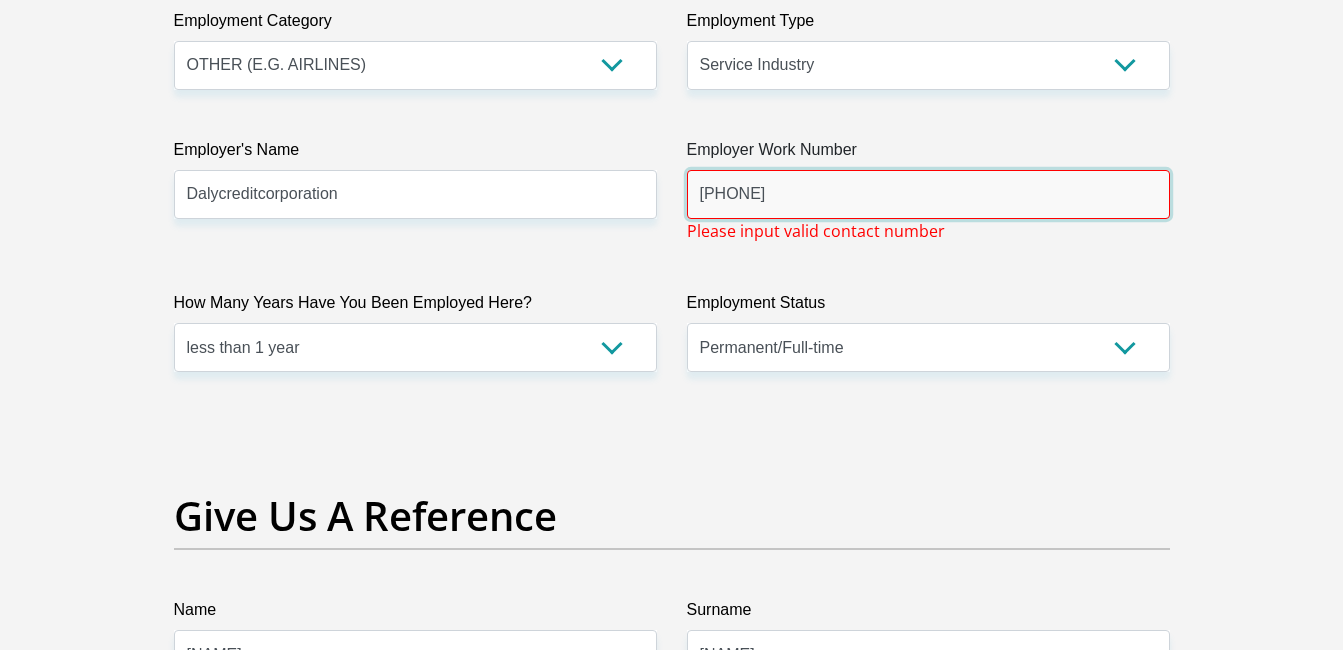 click on "0315381000" at bounding box center [928, 194] 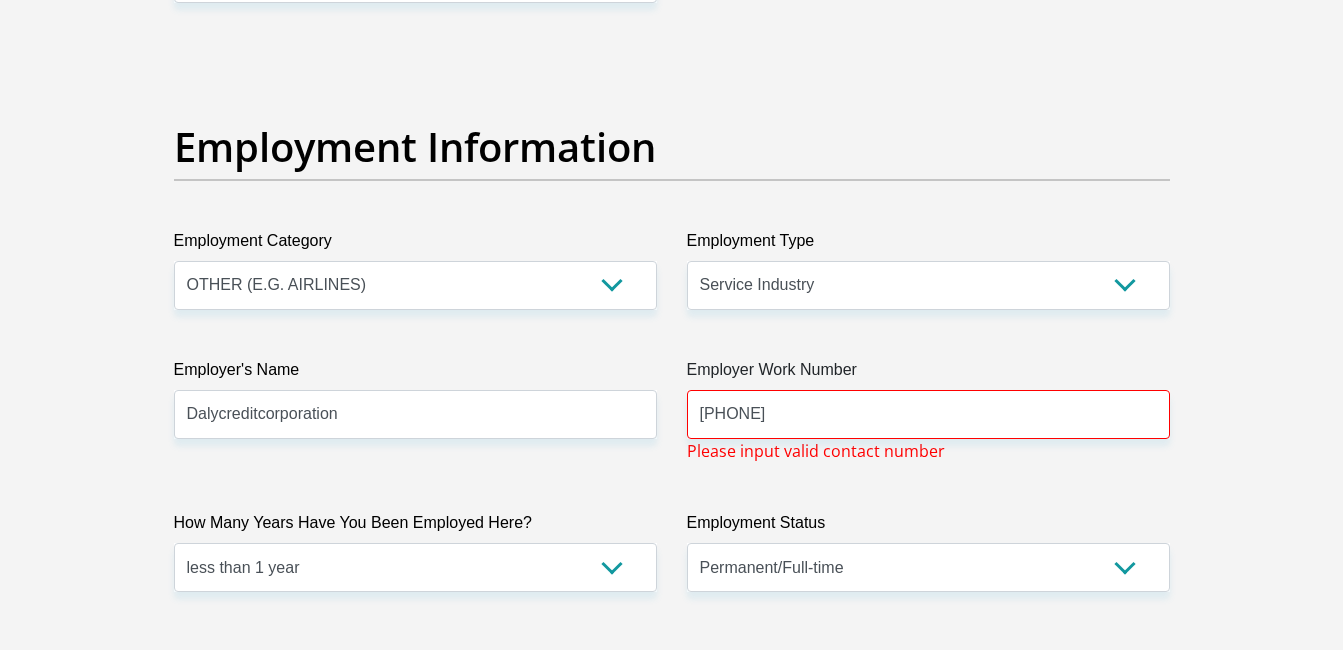 scroll, scrollTop: 3499, scrollLeft: 0, axis: vertical 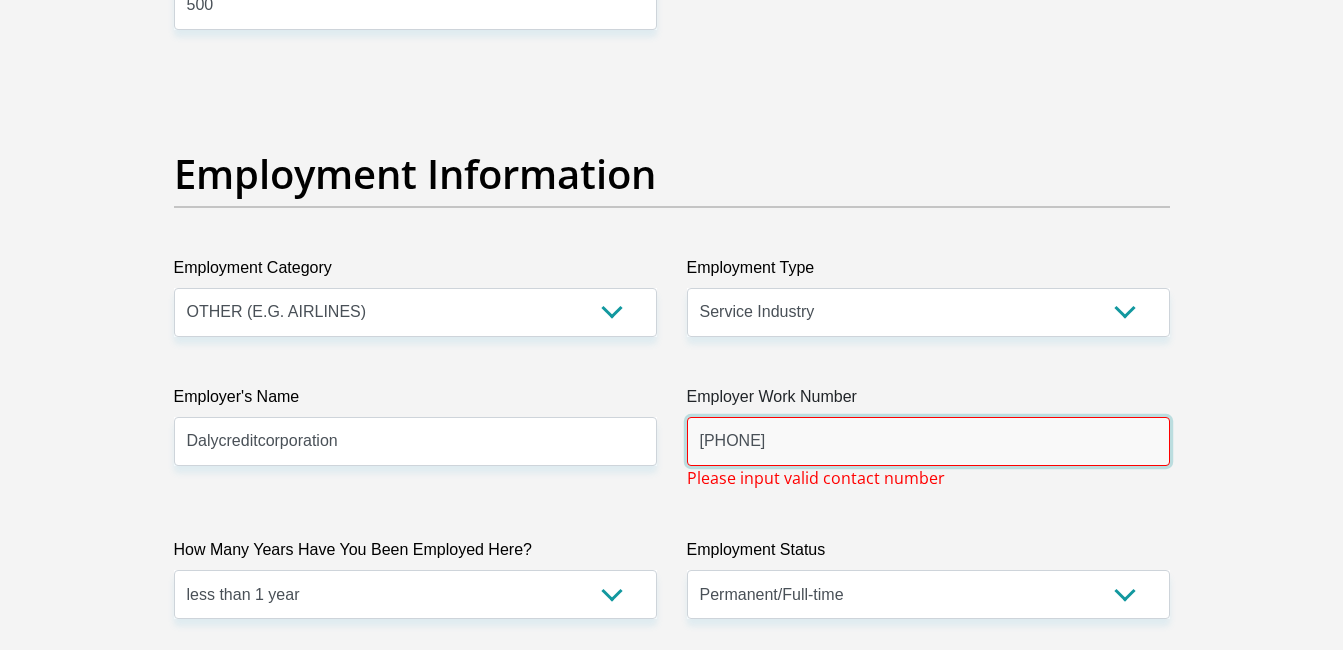 click on "0315381000087 260 0557" at bounding box center [928, 441] 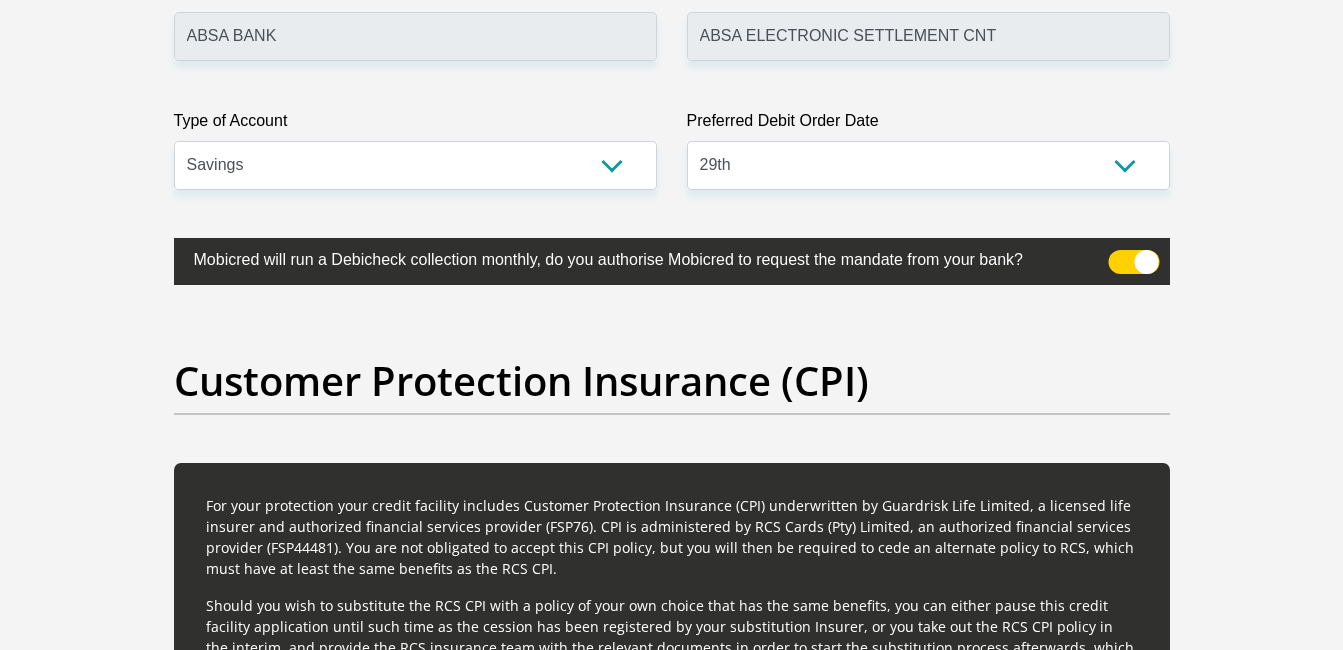 scroll, scrollTop: 4942, scrollLeft: 0, axis: vertical 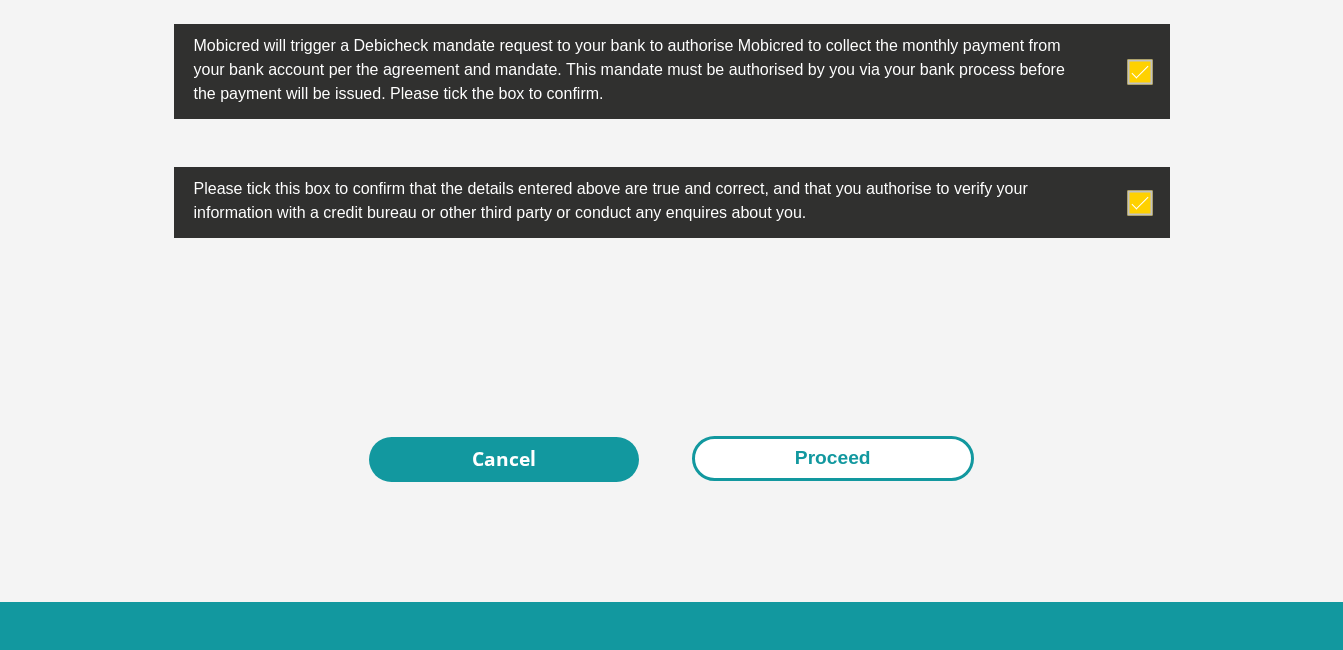 click on "Proceed" at bounding box center (833, 458) 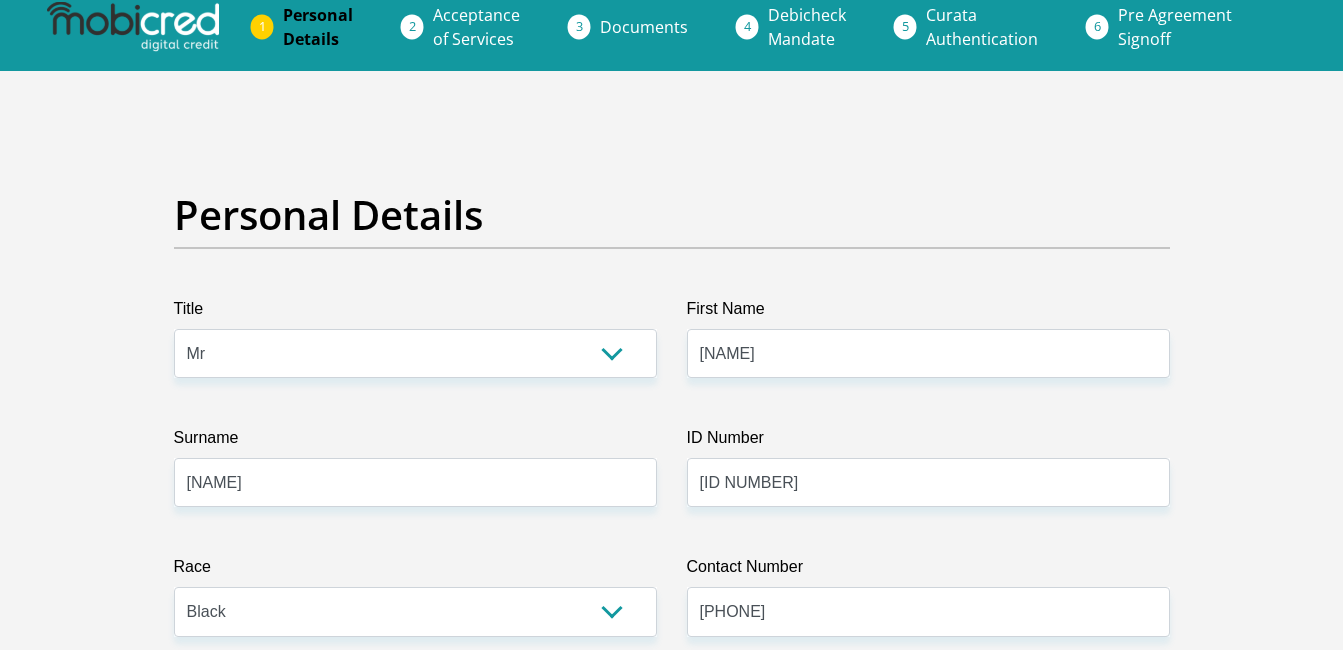 scroll, scrollTop: 0, scrollLeft: 0, axis: both 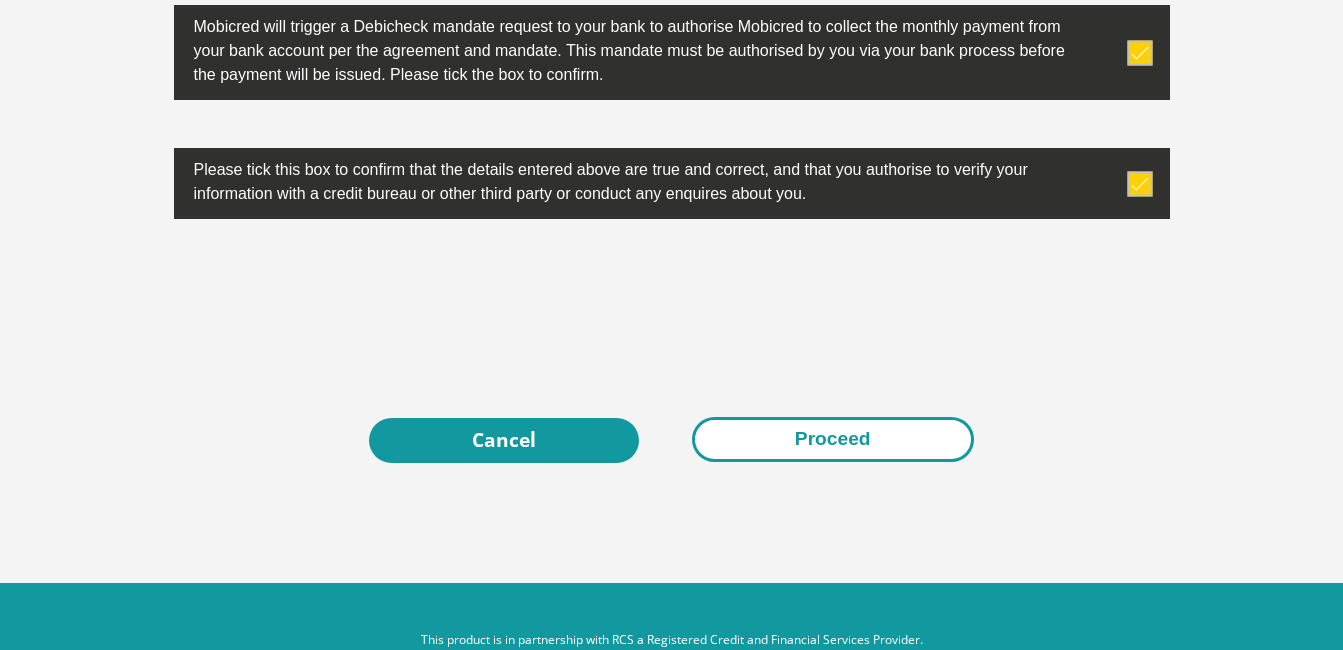 click on "Proceed" at bounding box center (833, 439) 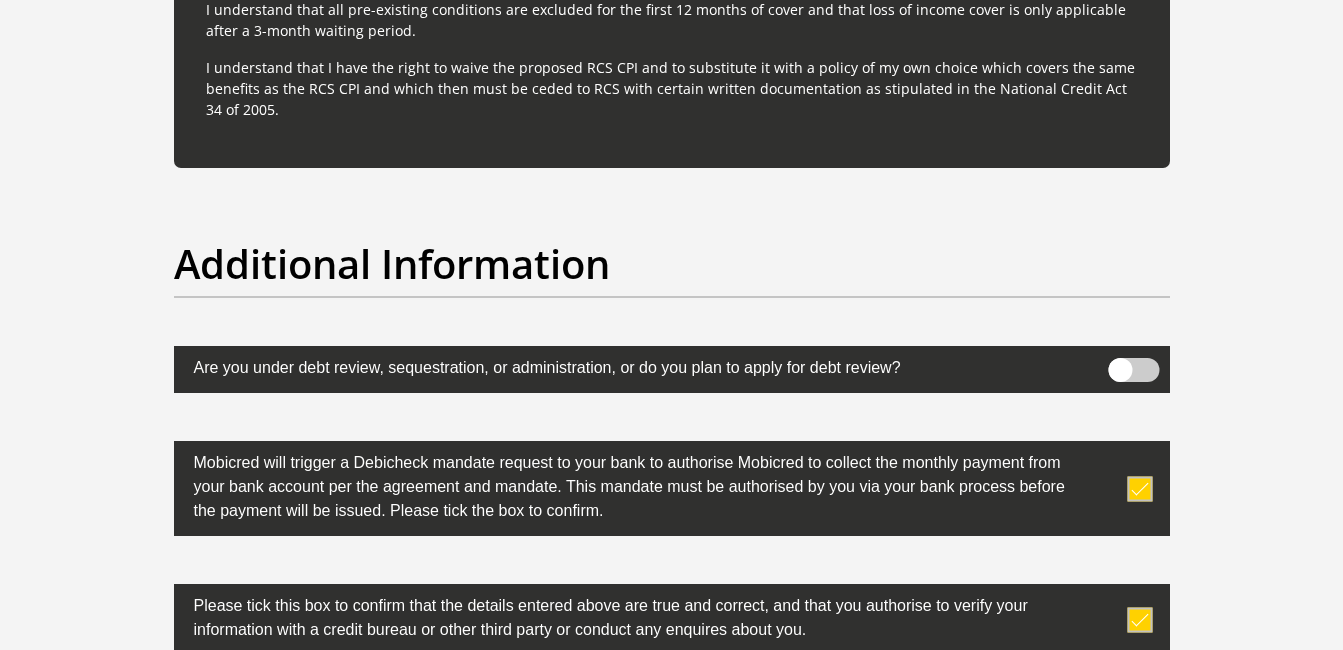 scroll, scrollTop: 5949, scrollLeft: 0, axis: vertical 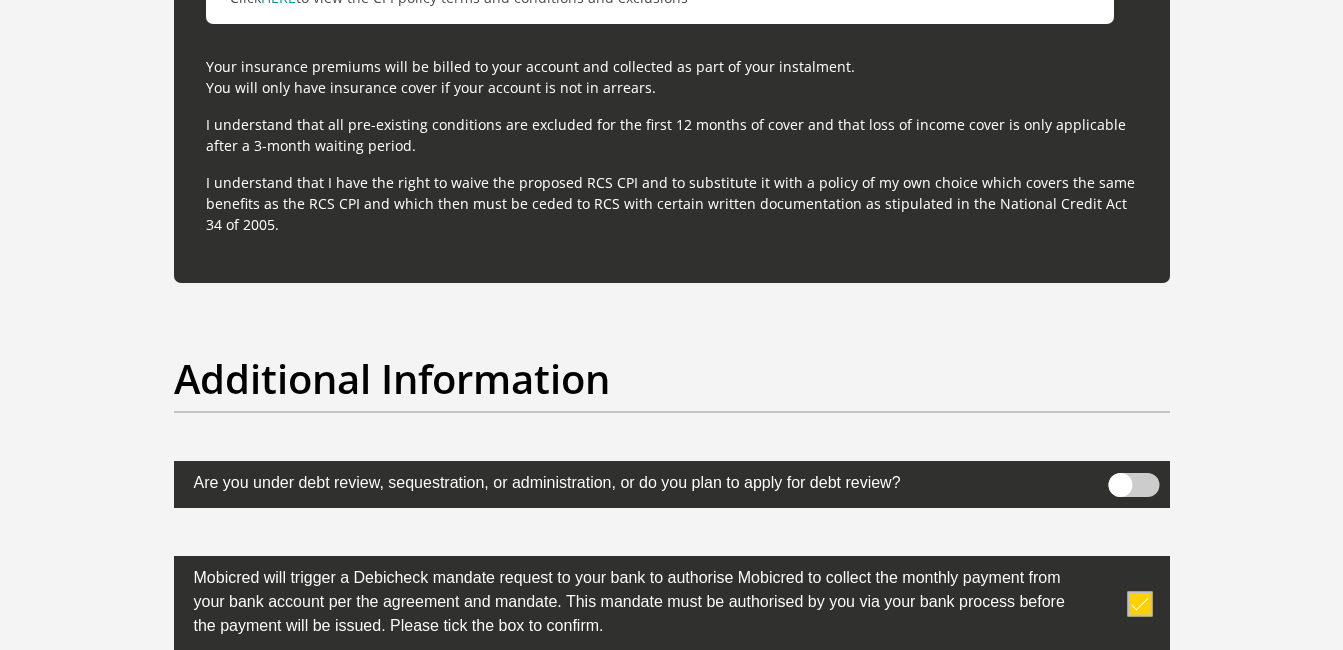 click at bounding box center (1133, 485) 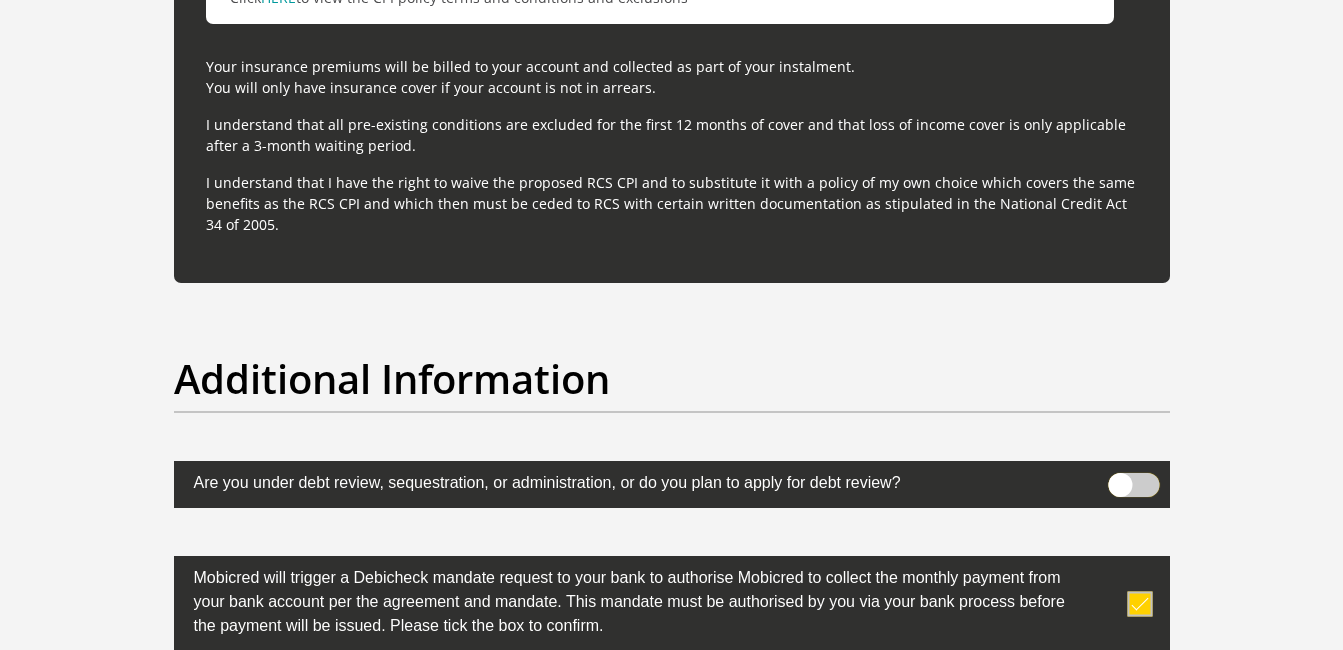 click at bounding box center (1120, 478) 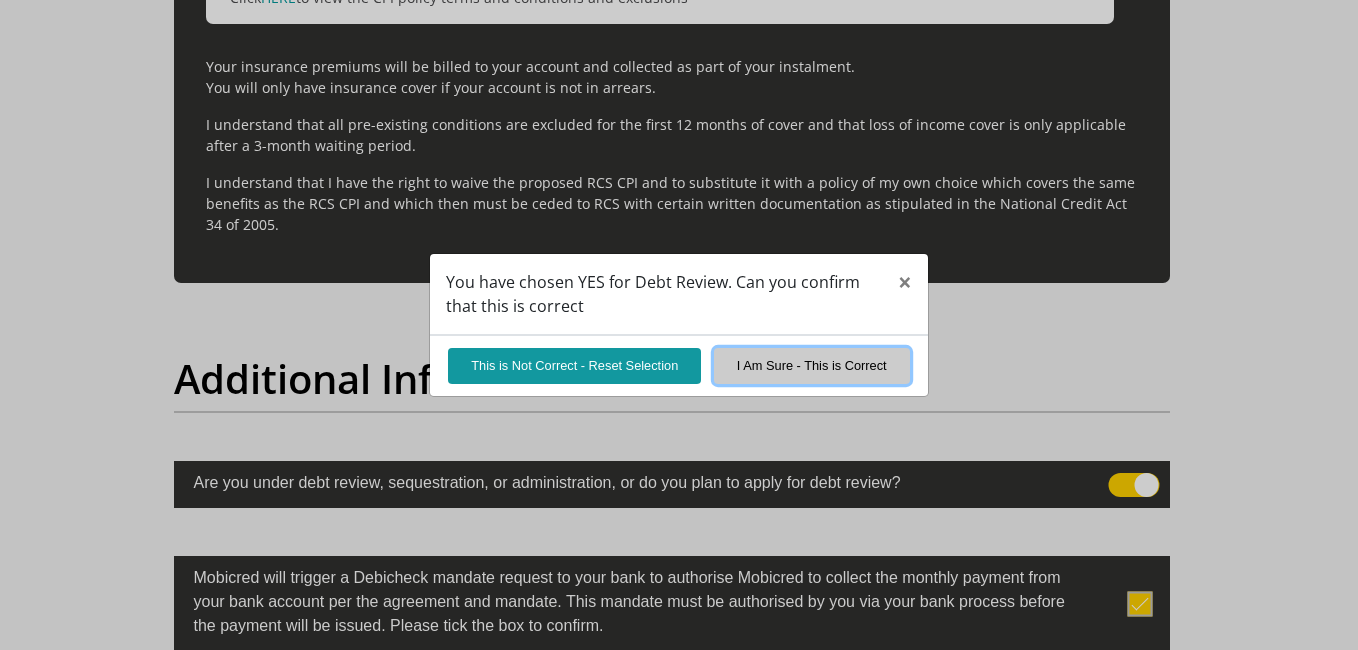 click on "I Am Sure - This is Correct" at bounding box center (812, 365) 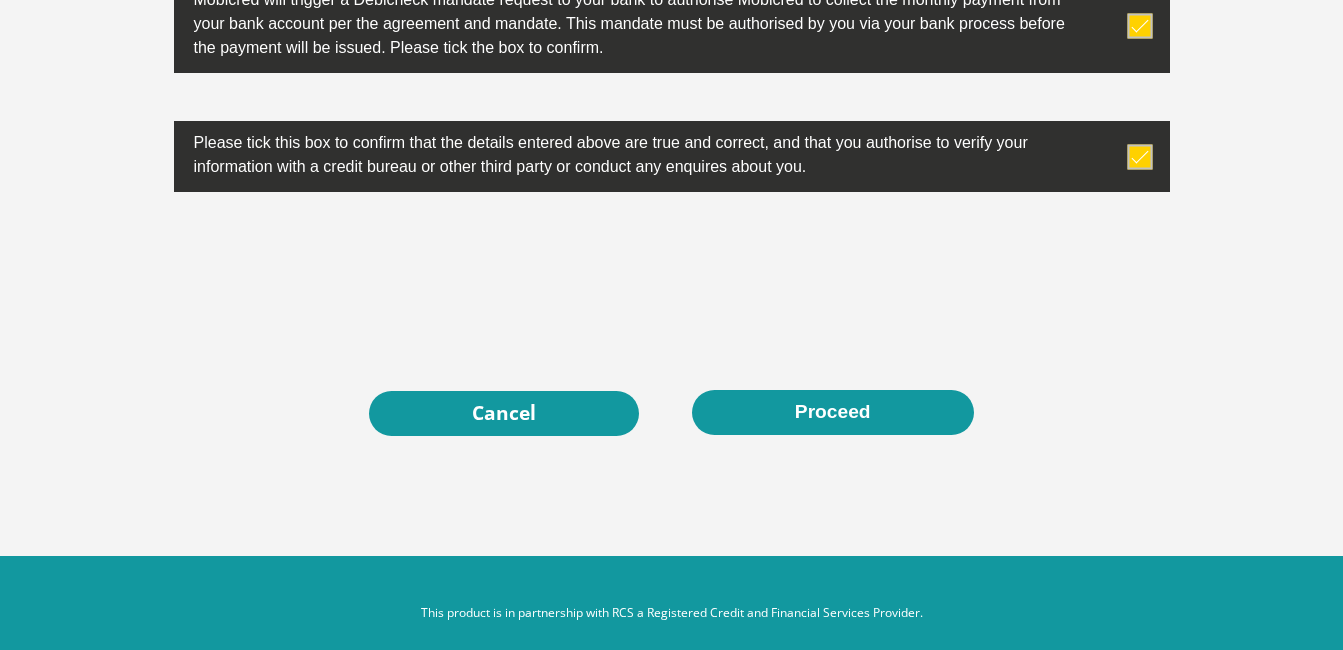 scroll, scrollTop: 6549, scrollLeft: 0, axis: vertical 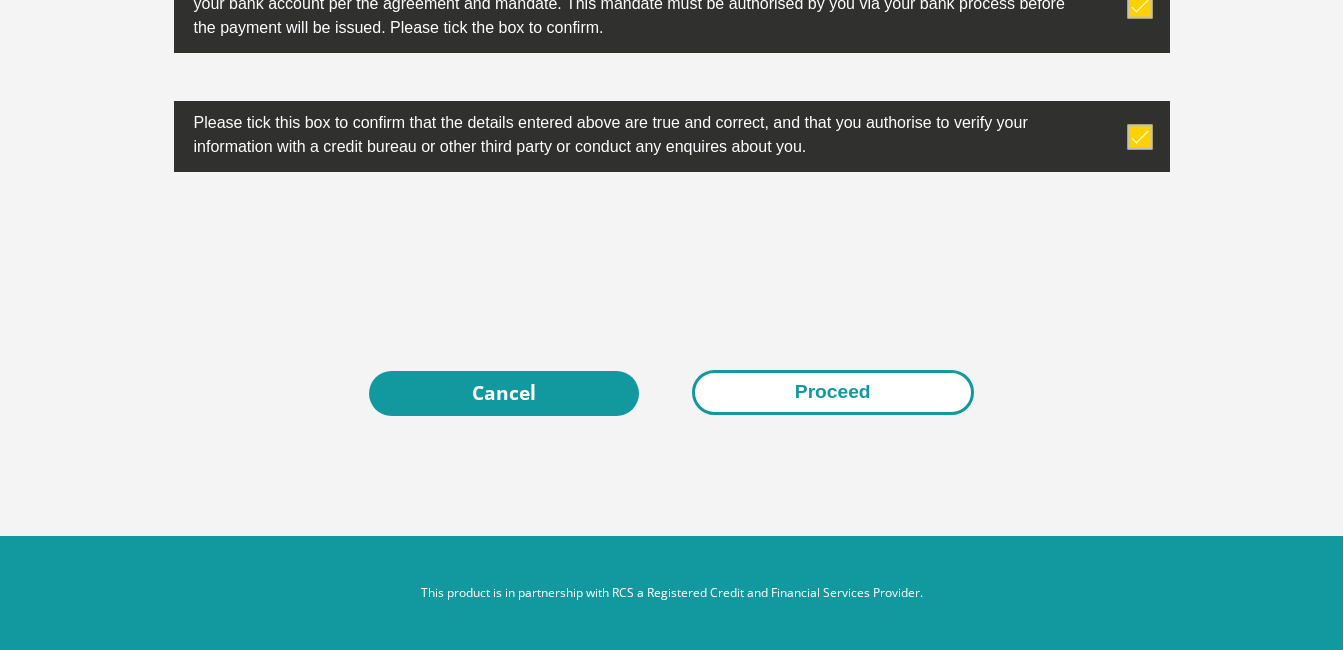 click on "Proceed" at bounding box center [833, 392] 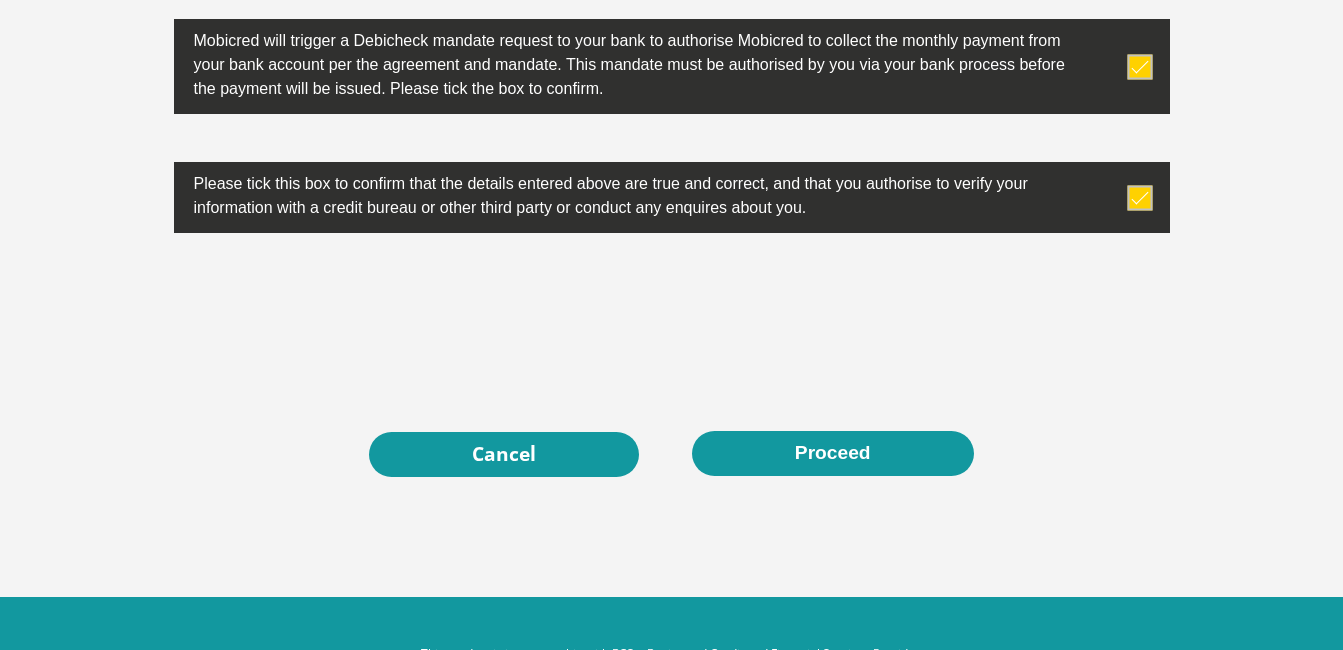 scroll, scrollTop: 6349, scrollLeft: 0, axis: vertical 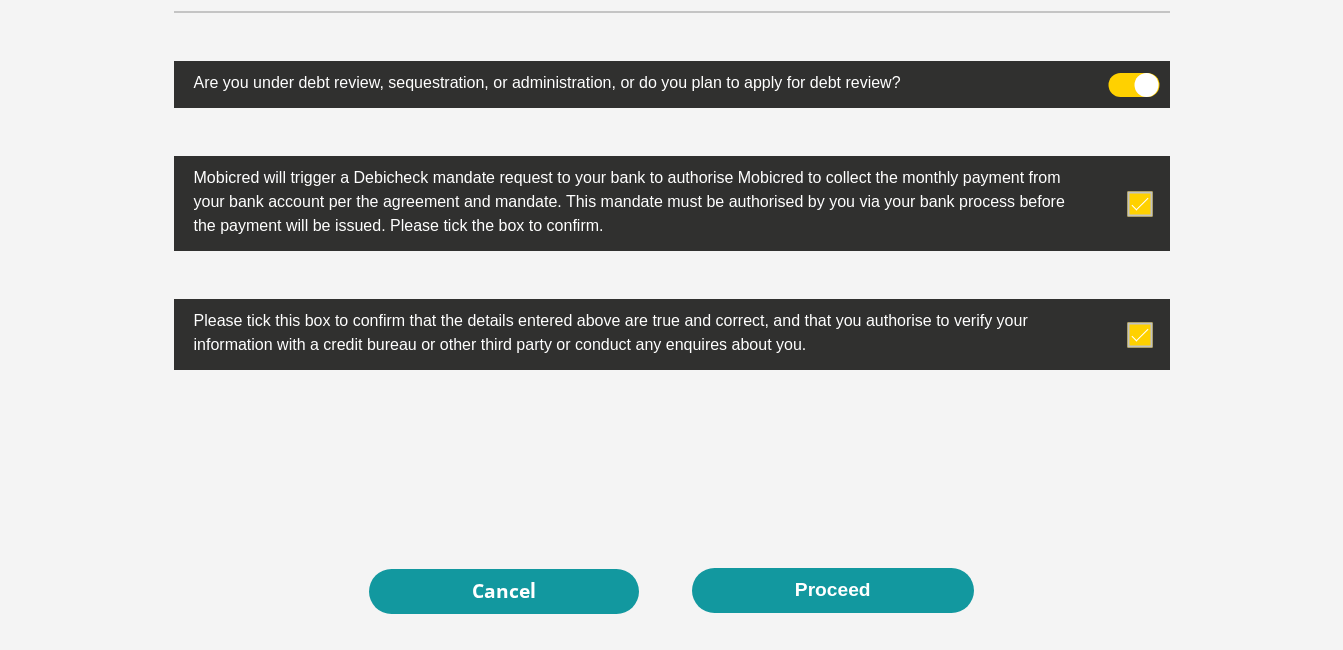 click at bounding box center [1133, 85] 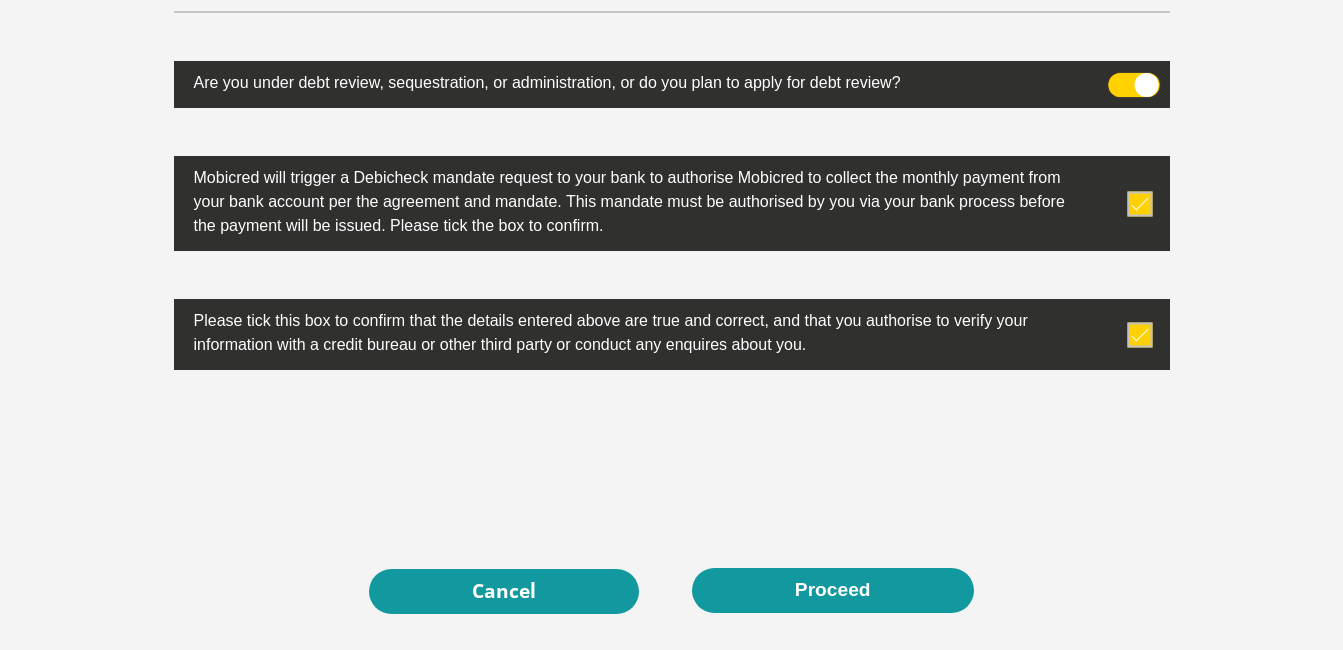 click at bounding box center [1120, 78] 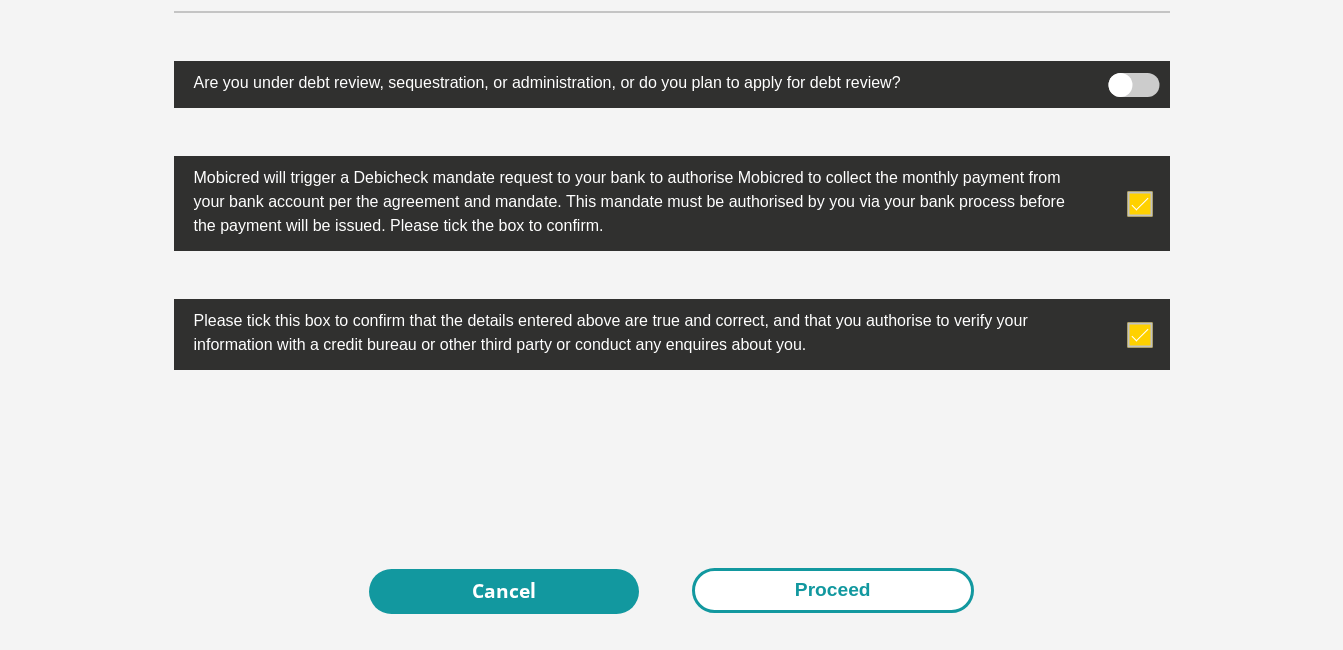 click on "Proceed" at bounding box center (833, 590) 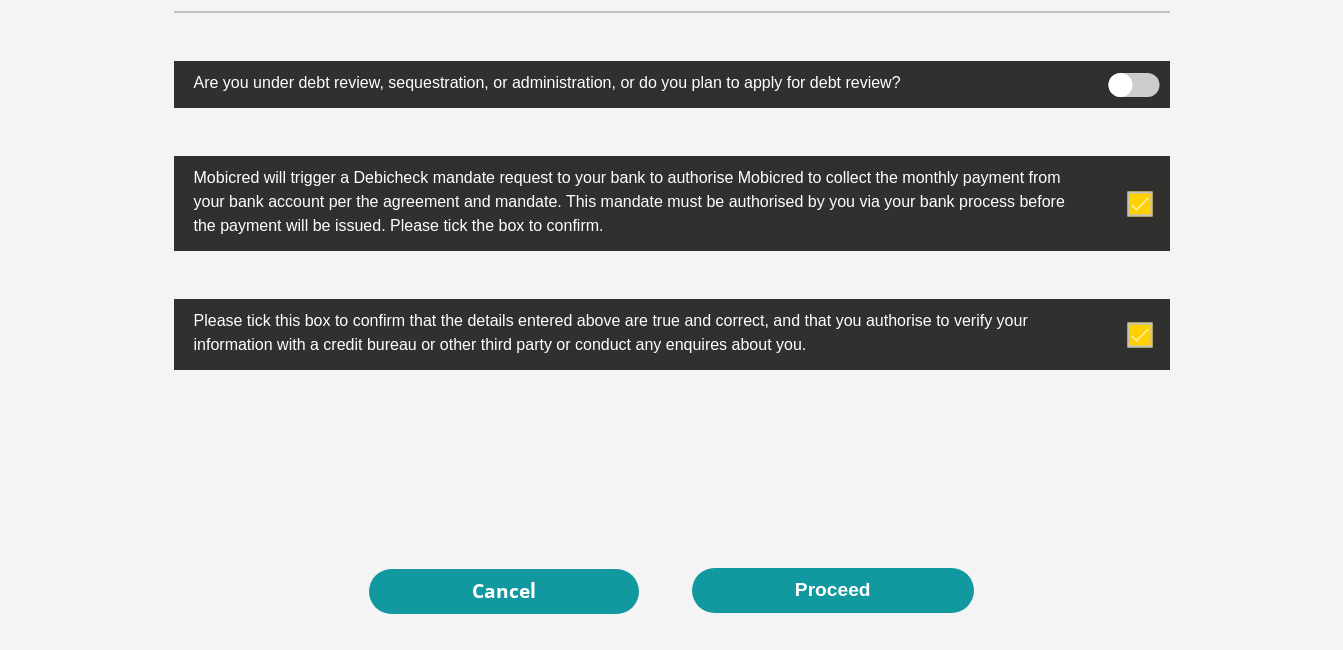 click at bounding box center (1133, 85) 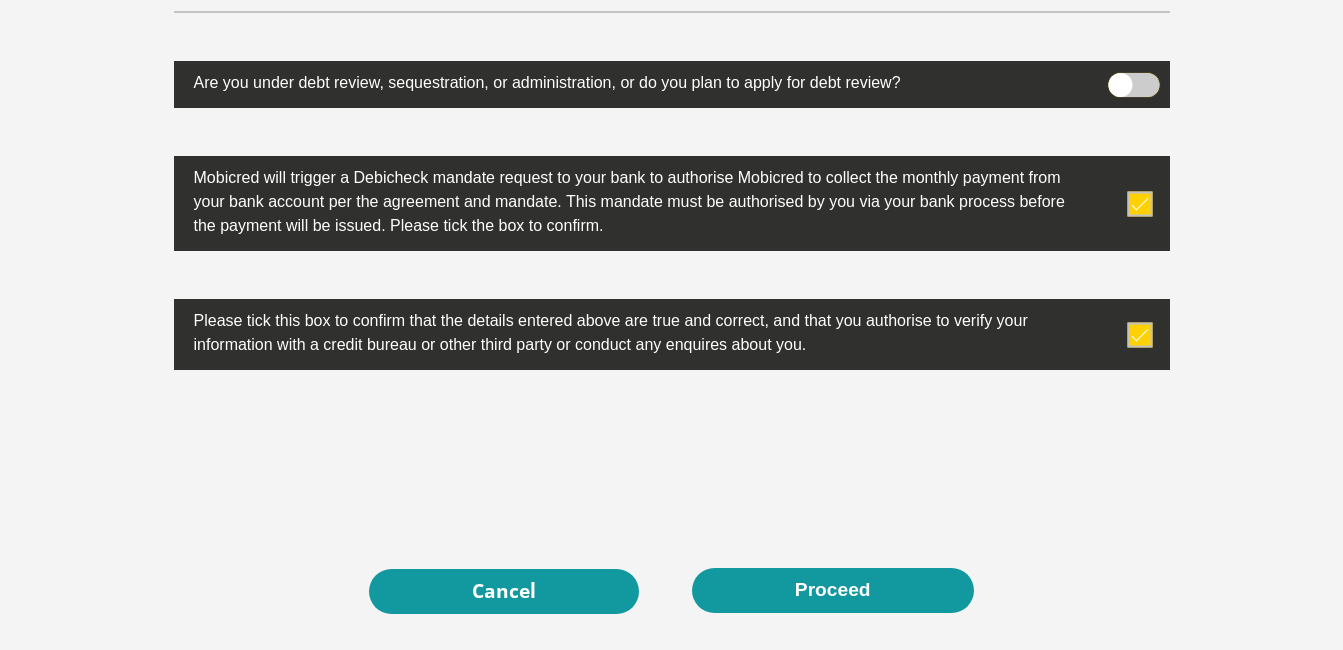 click at bounding box center [1120, 78] 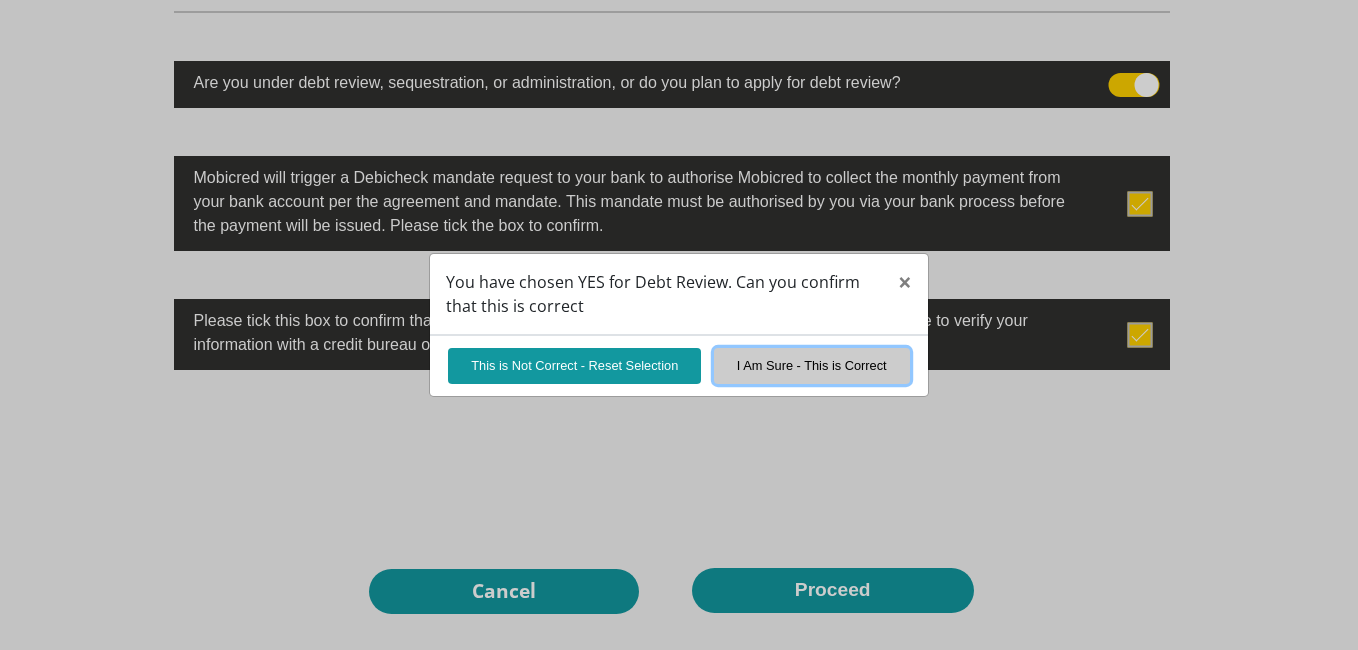 click on "I Am Sure - This is Correct" at bounding box center (812, 365) 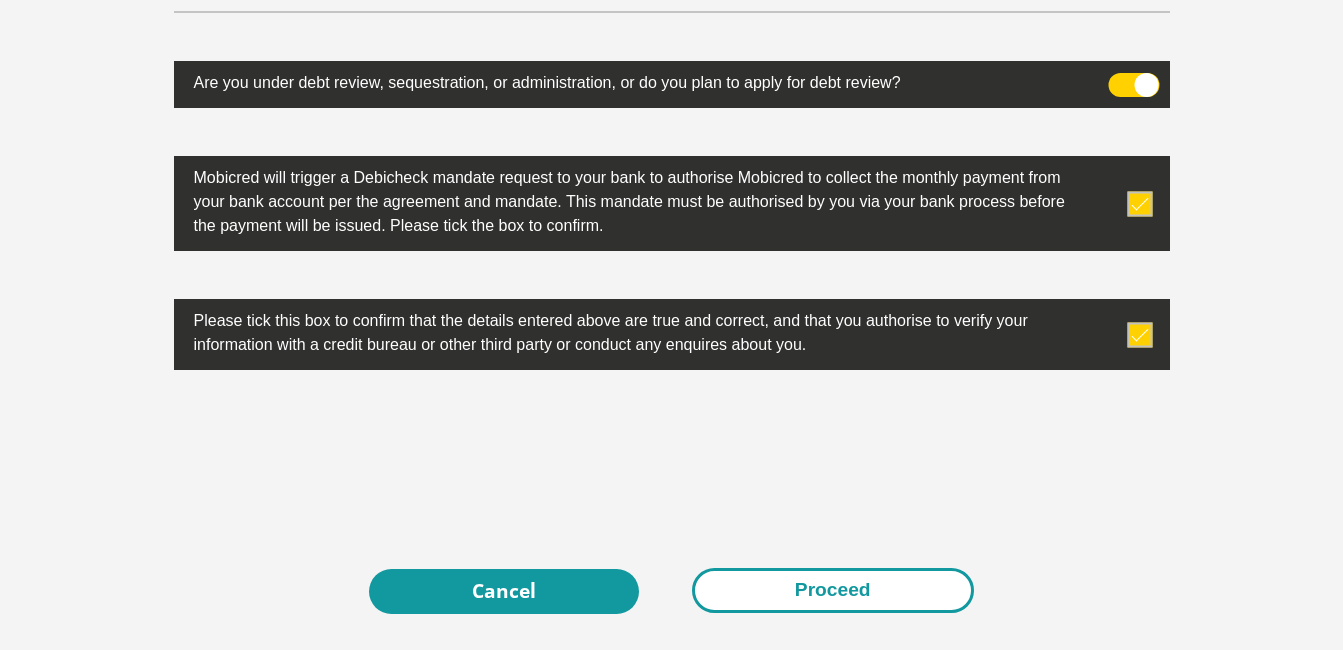 click on "Proceed" at bounding box center (833, 590) 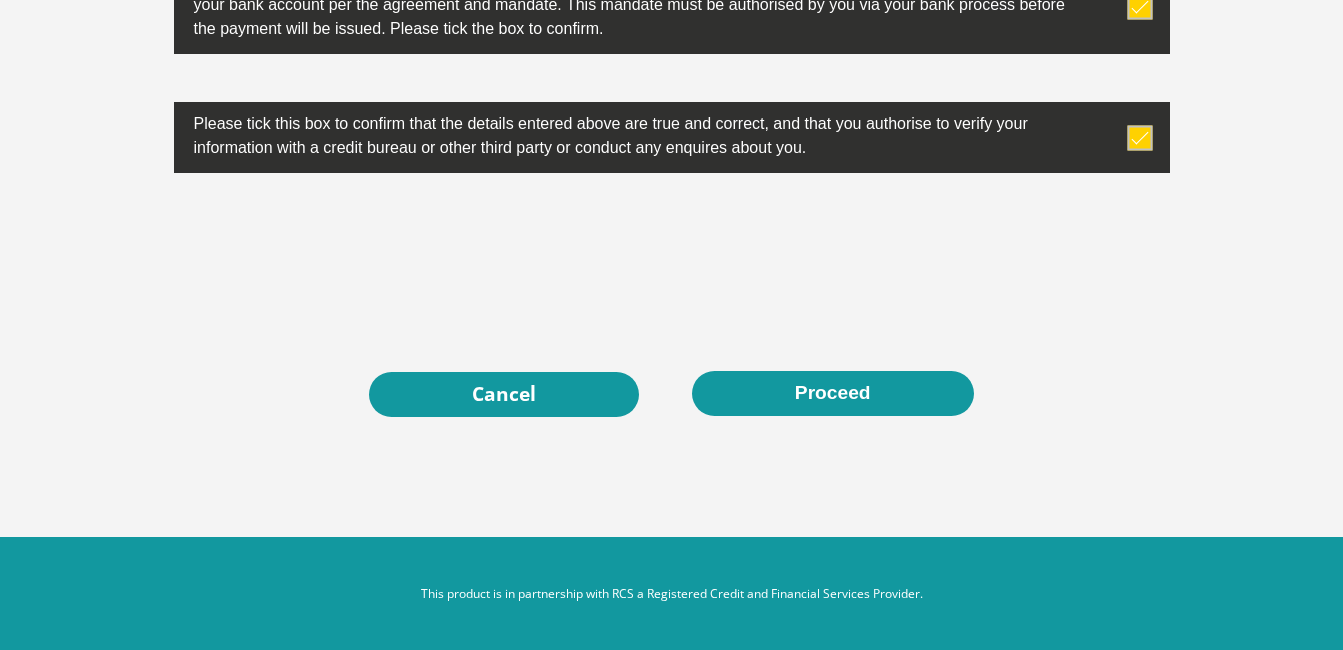 scroll, scrollTop: 6549, scrollLeft: 0, axis: vertical 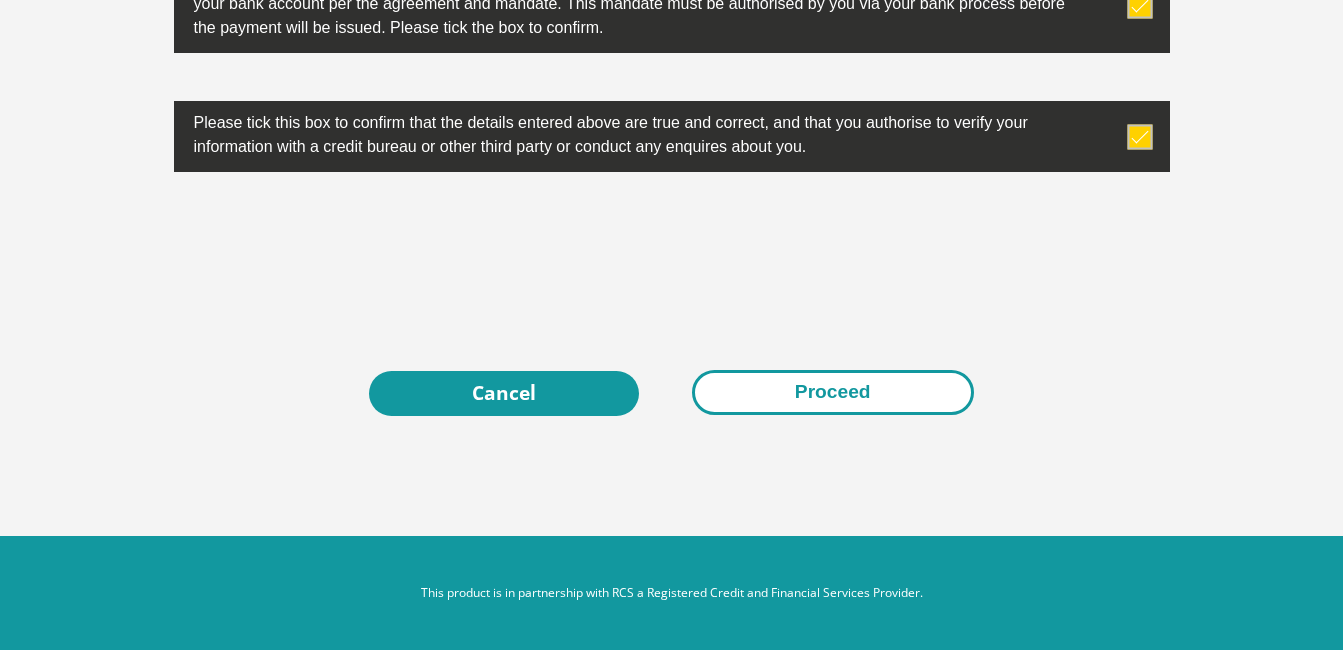 click on "Proceed" at bounding box center (833, 392) 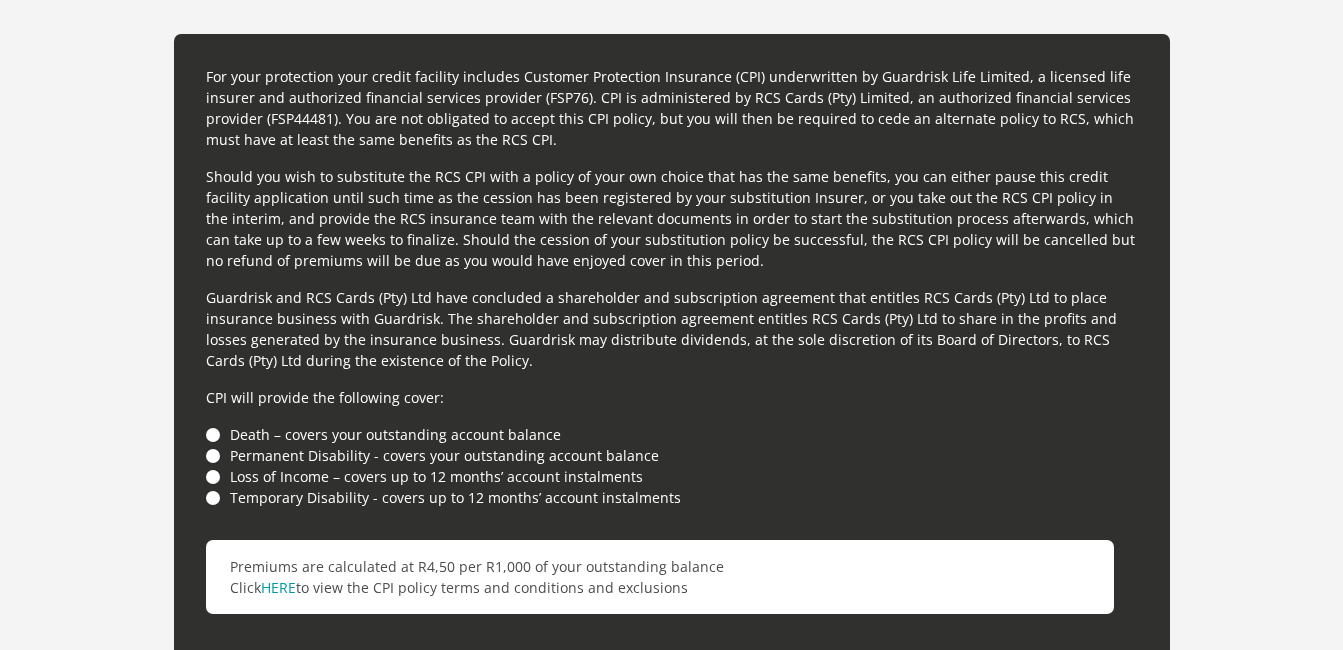 scroll, scrollTop: 5049, scrollLeft: 0, axis: vertical 